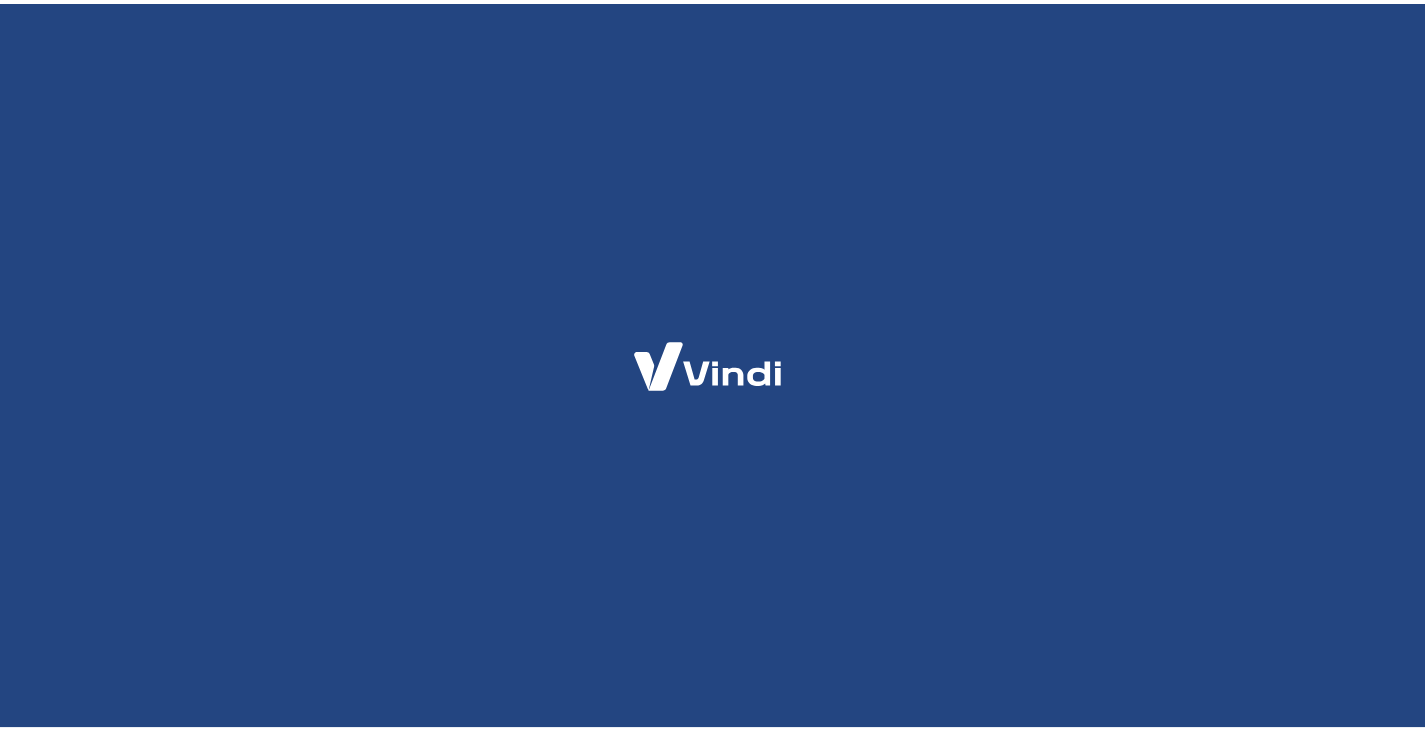 scroll, scrollTop: 0, scrollLeft: 0, axis: both 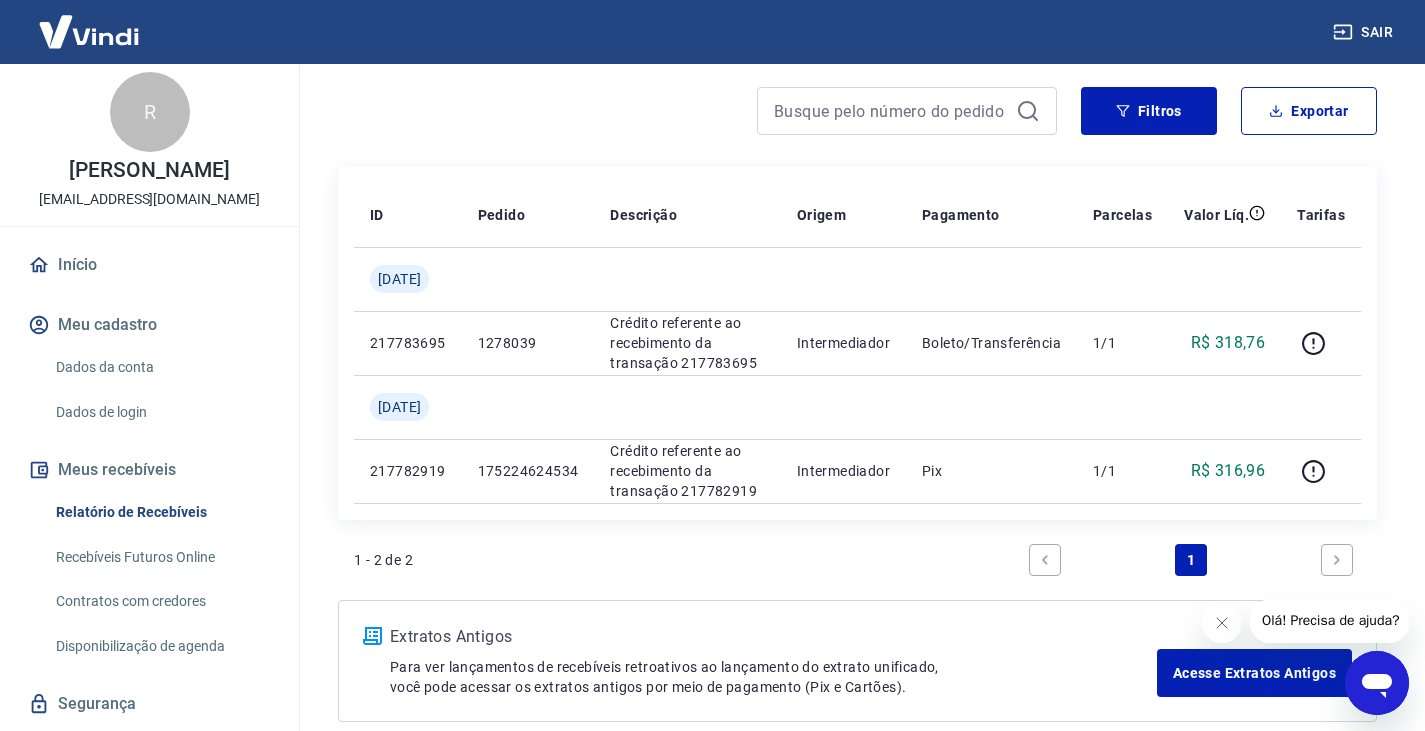 click on "Recebíveis Futuros Online" at bounding box center (161, 557) 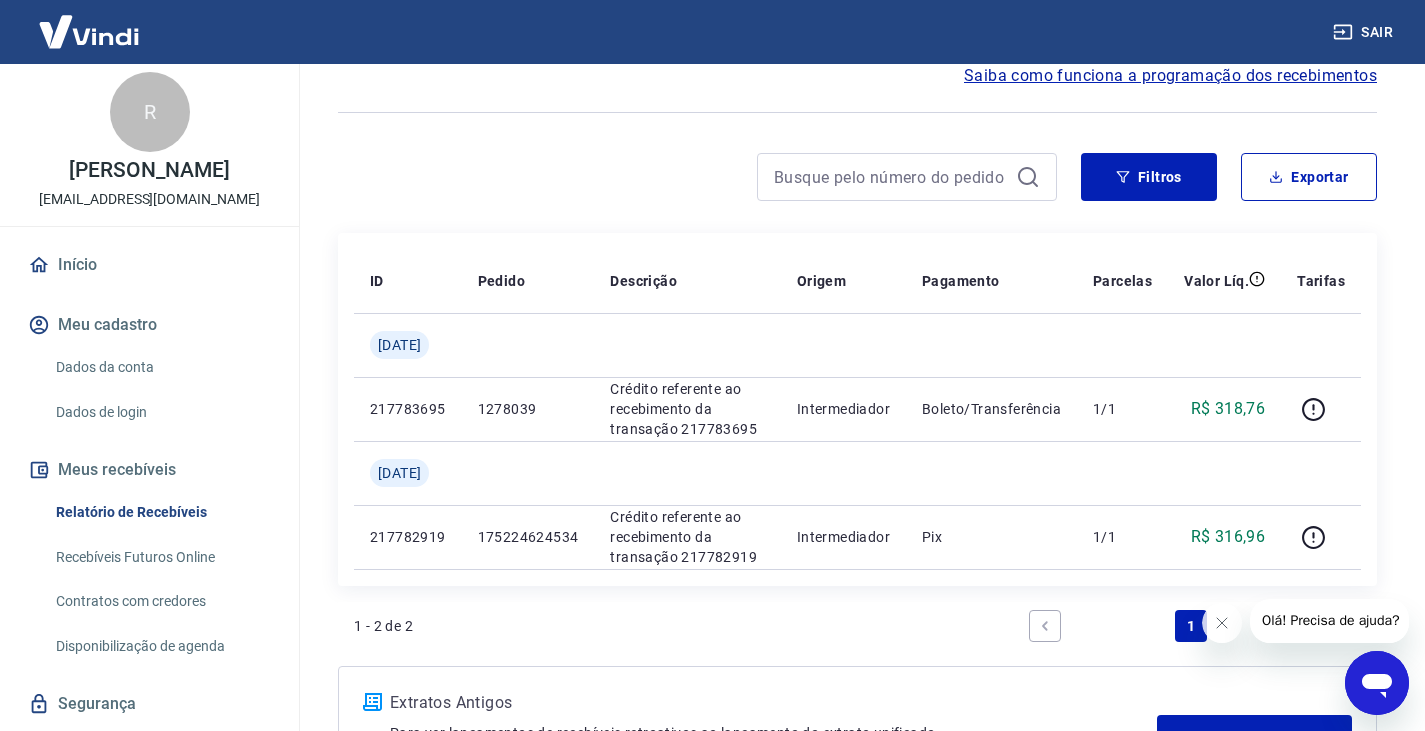 scroll, scrollTop: 0, scrollLeft: 0, axis: both 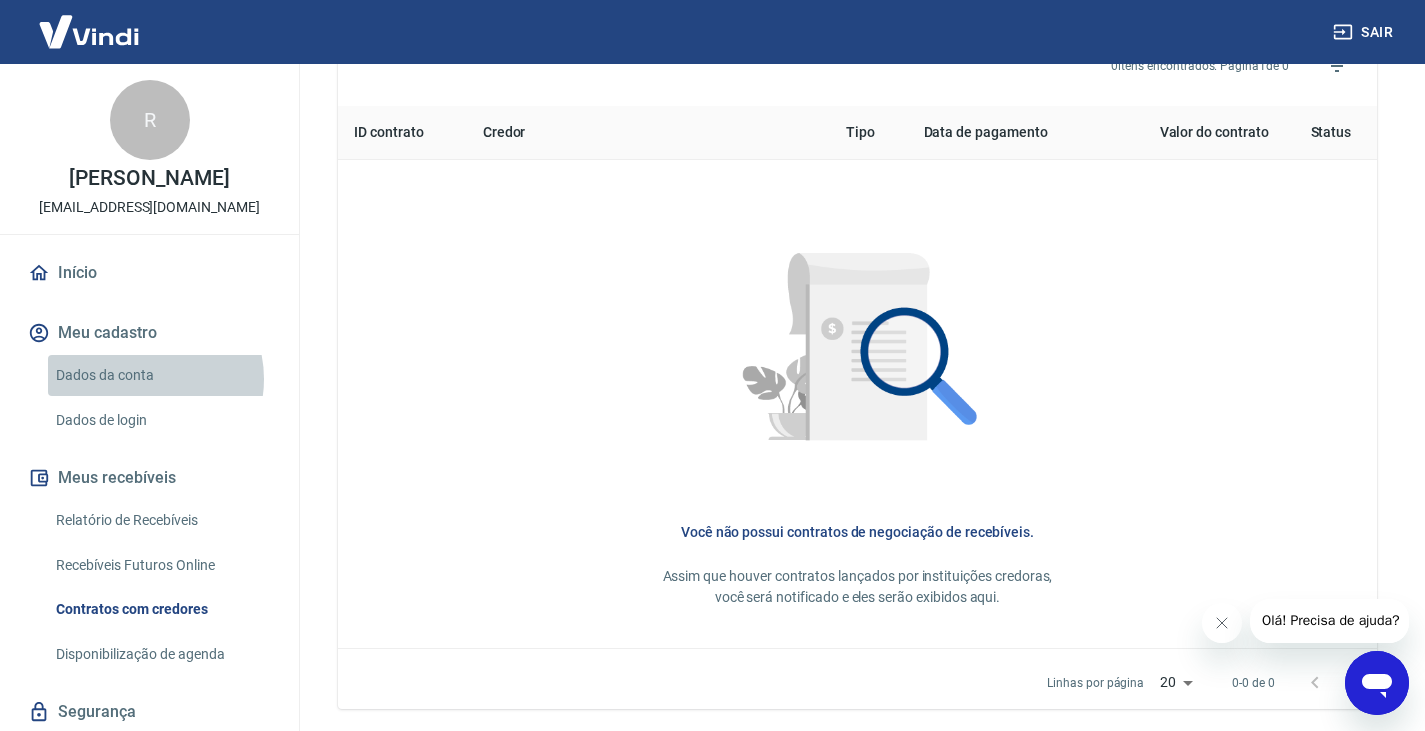 click on "Dados da conta" at bounding box center (161, 375) 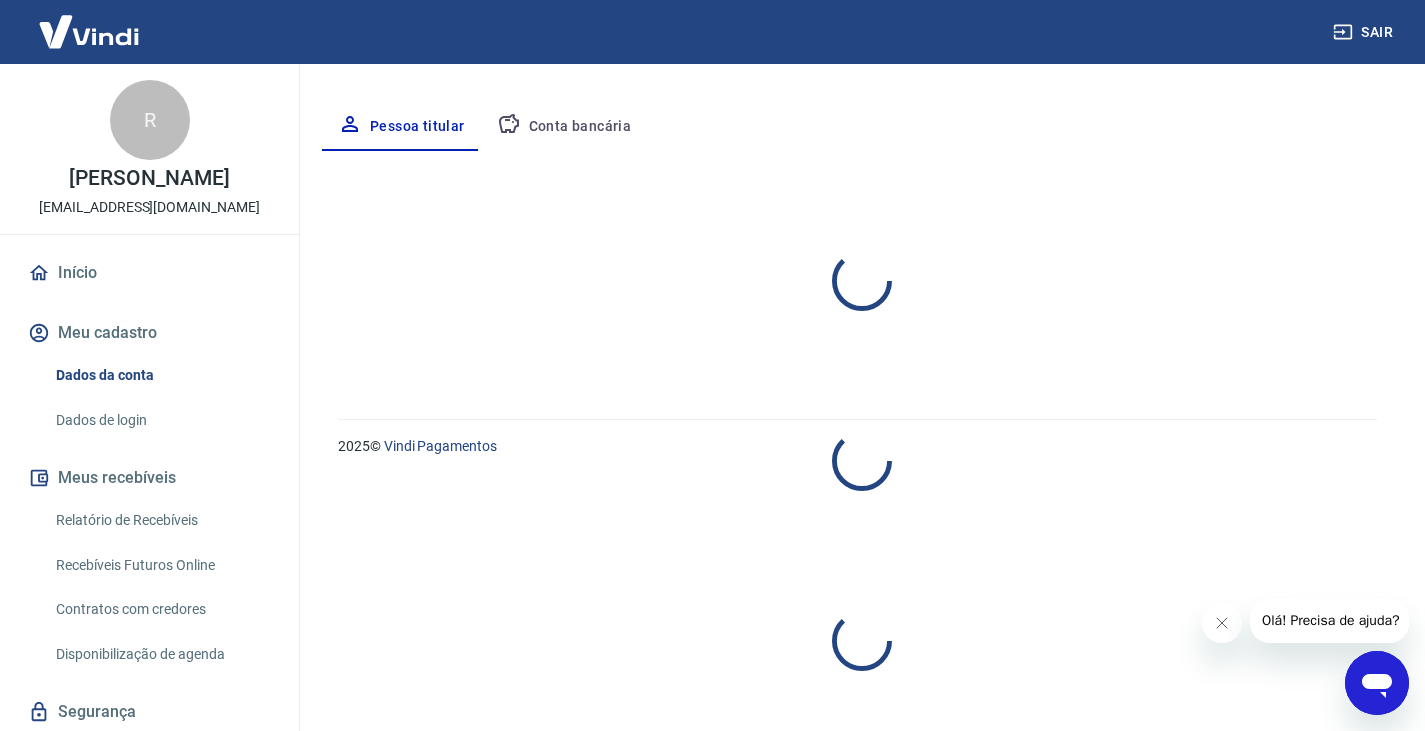 scroll, scrollTop: 0, scrollLeft: 0, axis: both 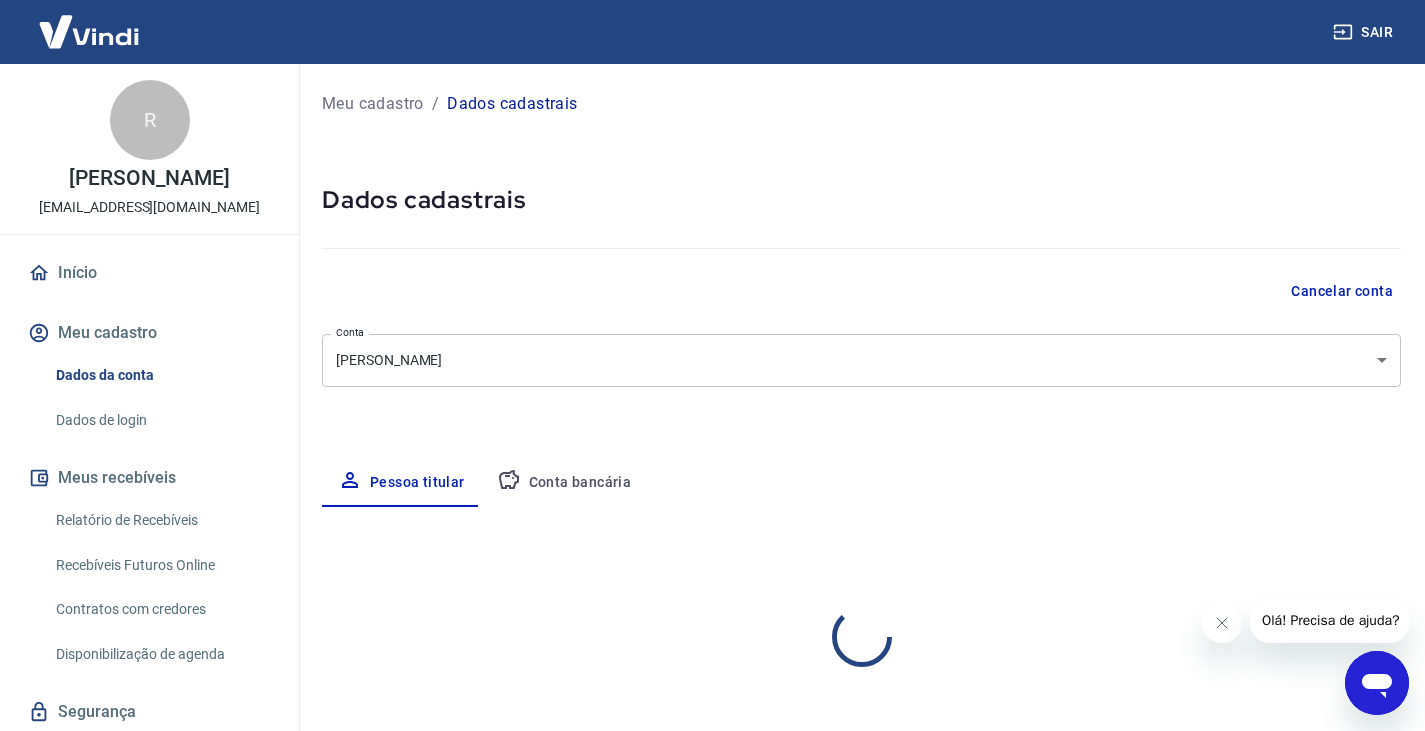 select on "BA" 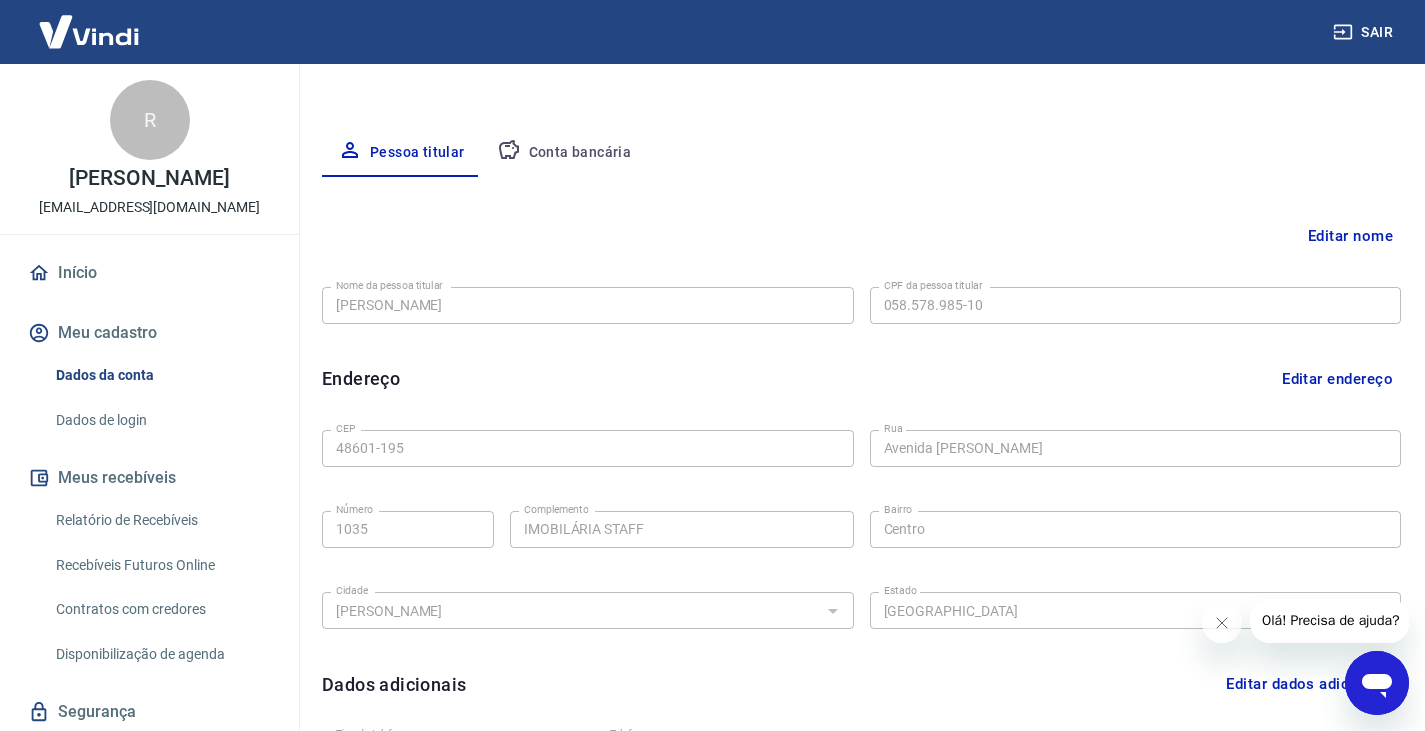 scroll, scrollTop: 149, scrollLeft: 0, axis: vertical 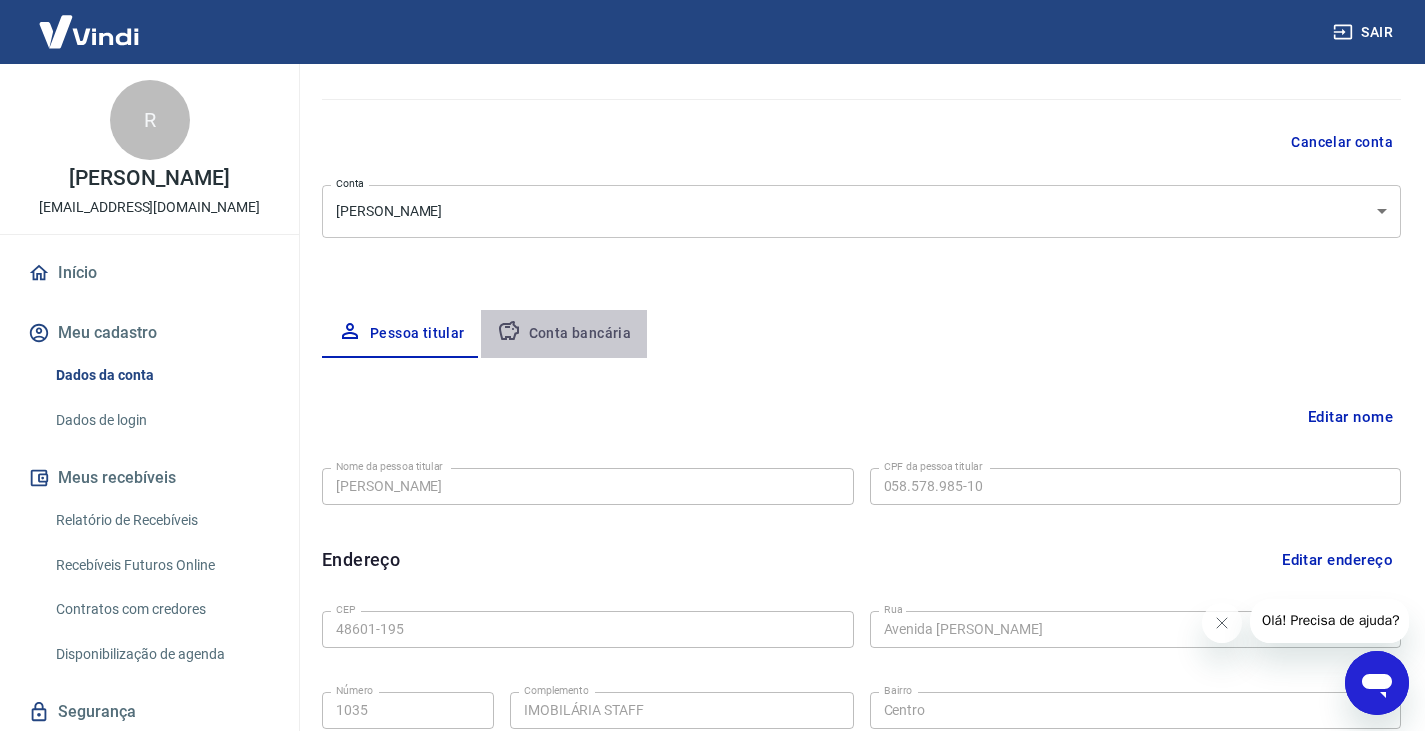 click on "Conta bancária" at bounding box center [564, 334] 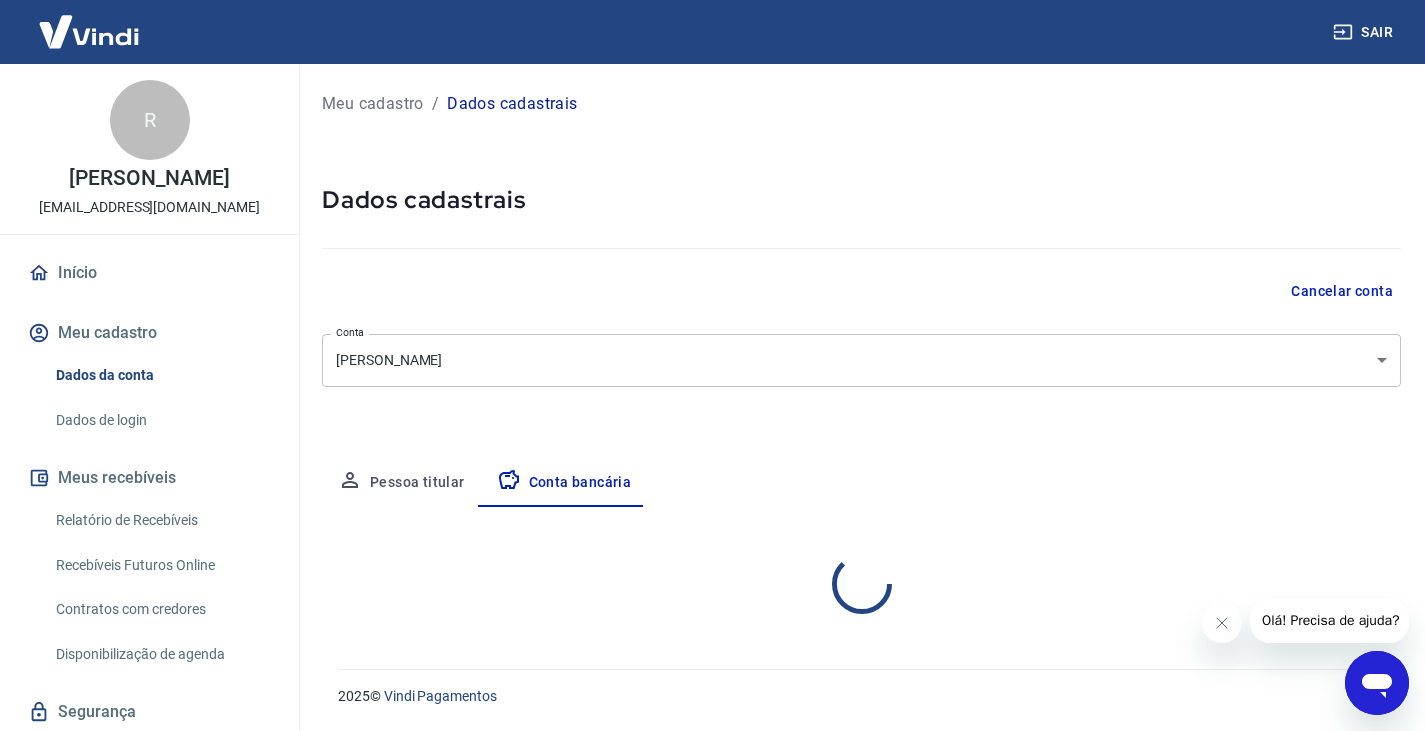 select on "1" 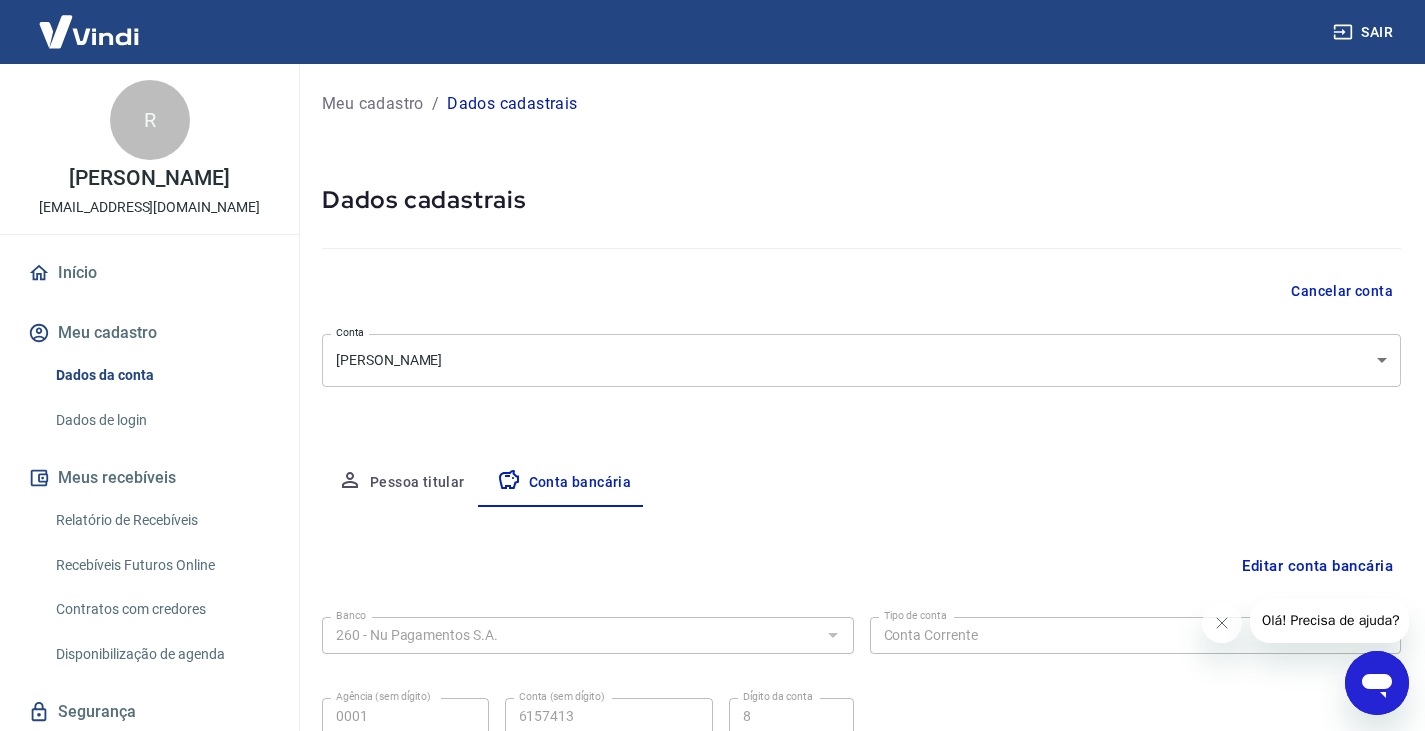 scroll, scrollTop: 180, scrollLeft: 0, axis: vertical 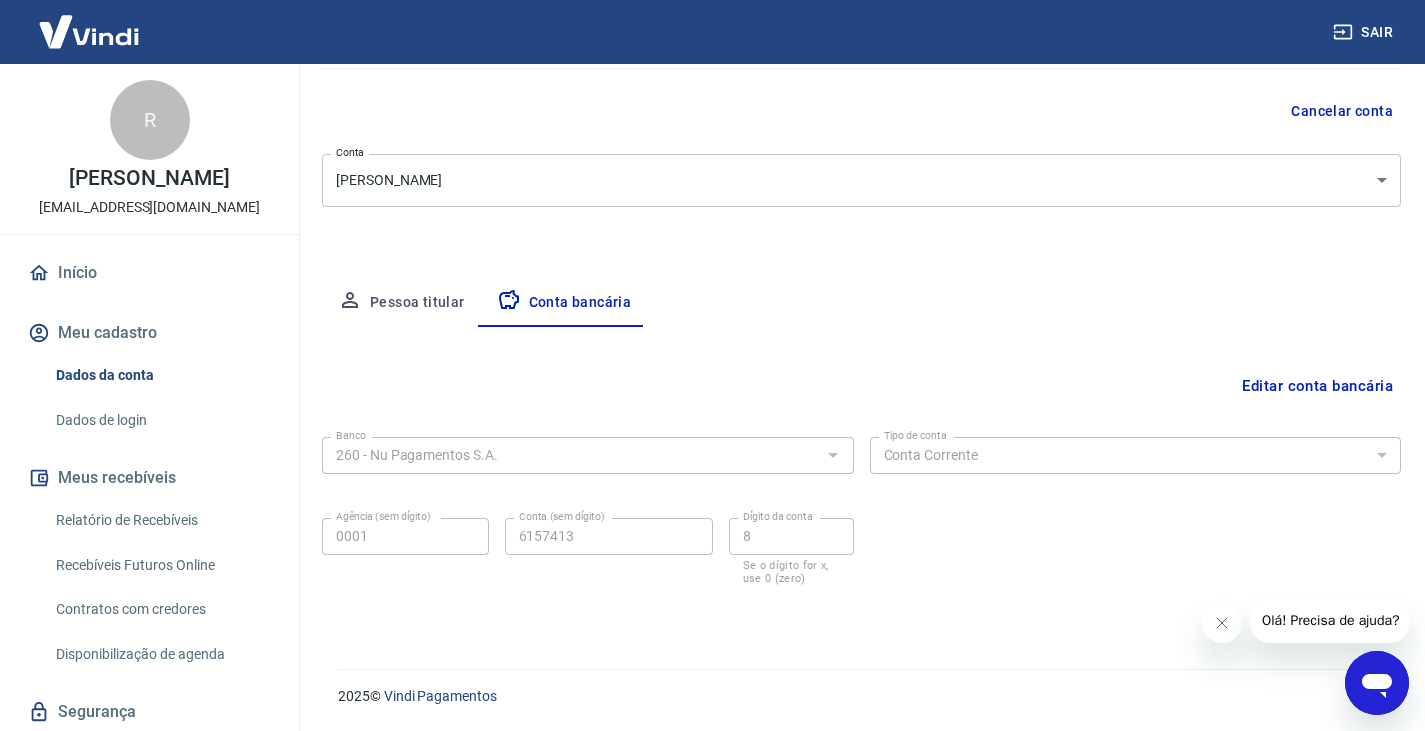 click on "Olá! Precisa de ajuda?" at bounding box center (1330, 620) 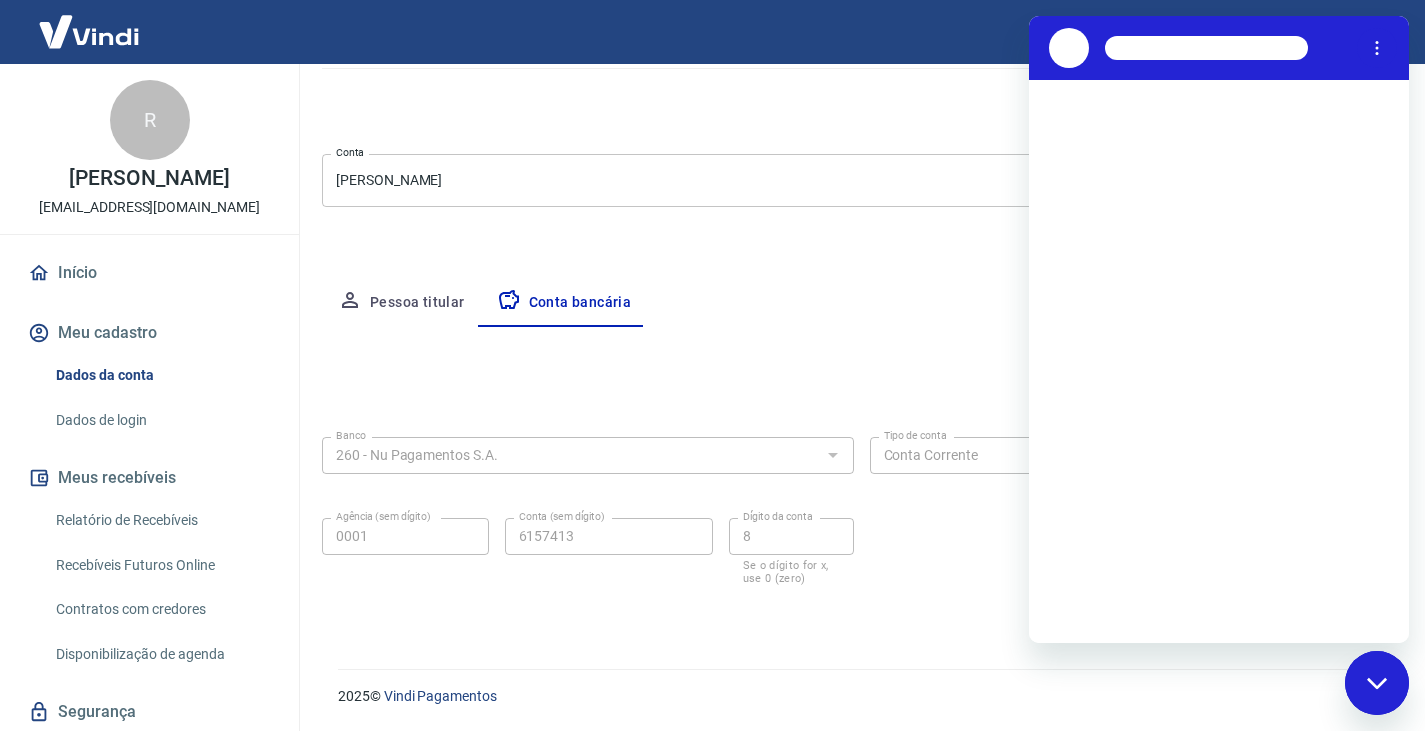 scroll, scrollTop: 0, scrollLeft: 0, axis: both 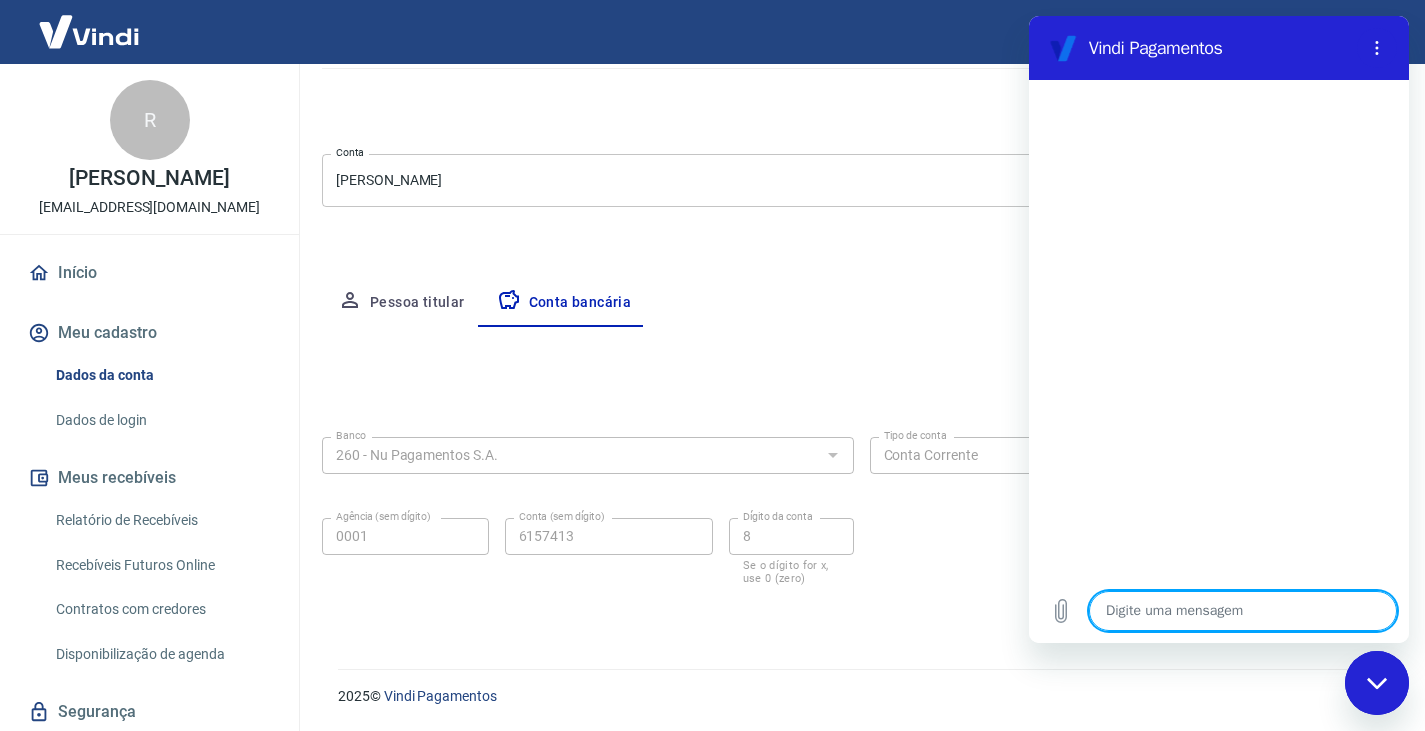 click at bounding box center [1243, 611] 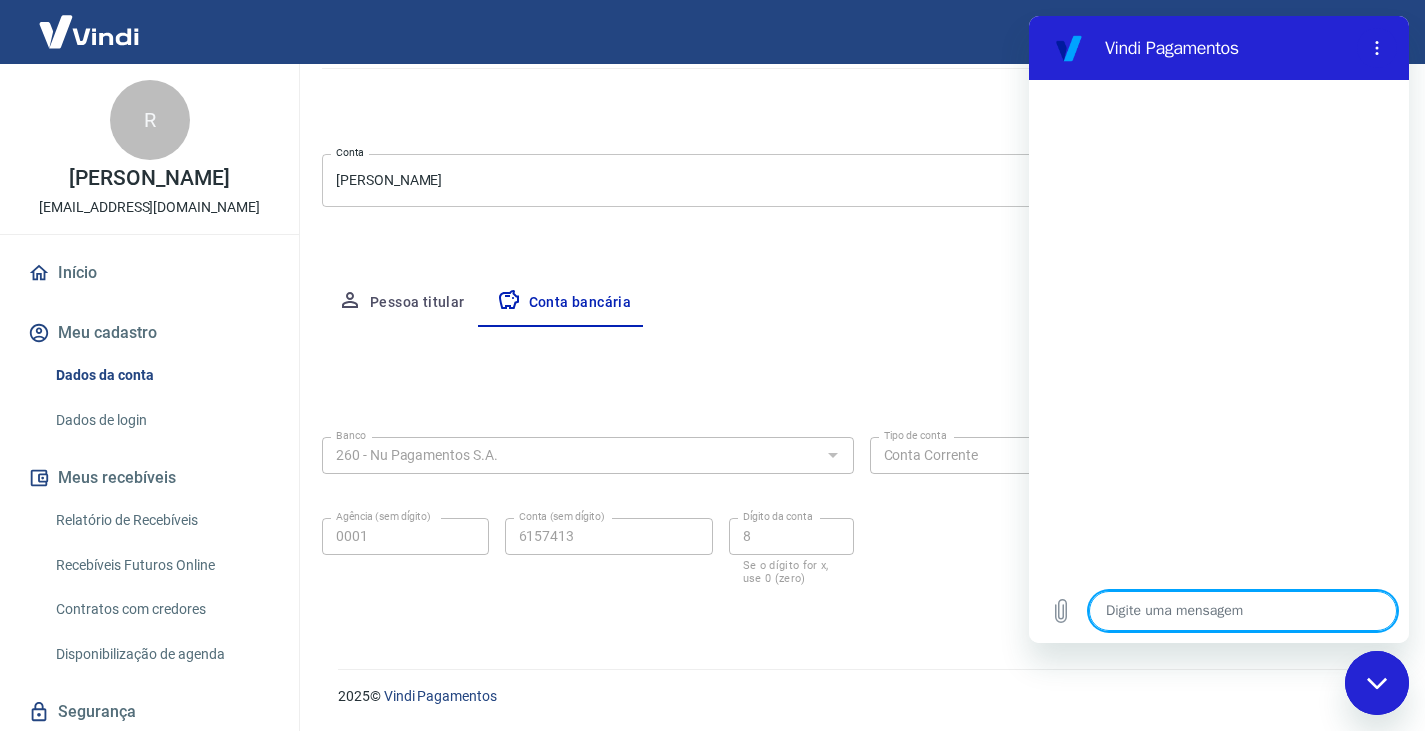 type on "b" 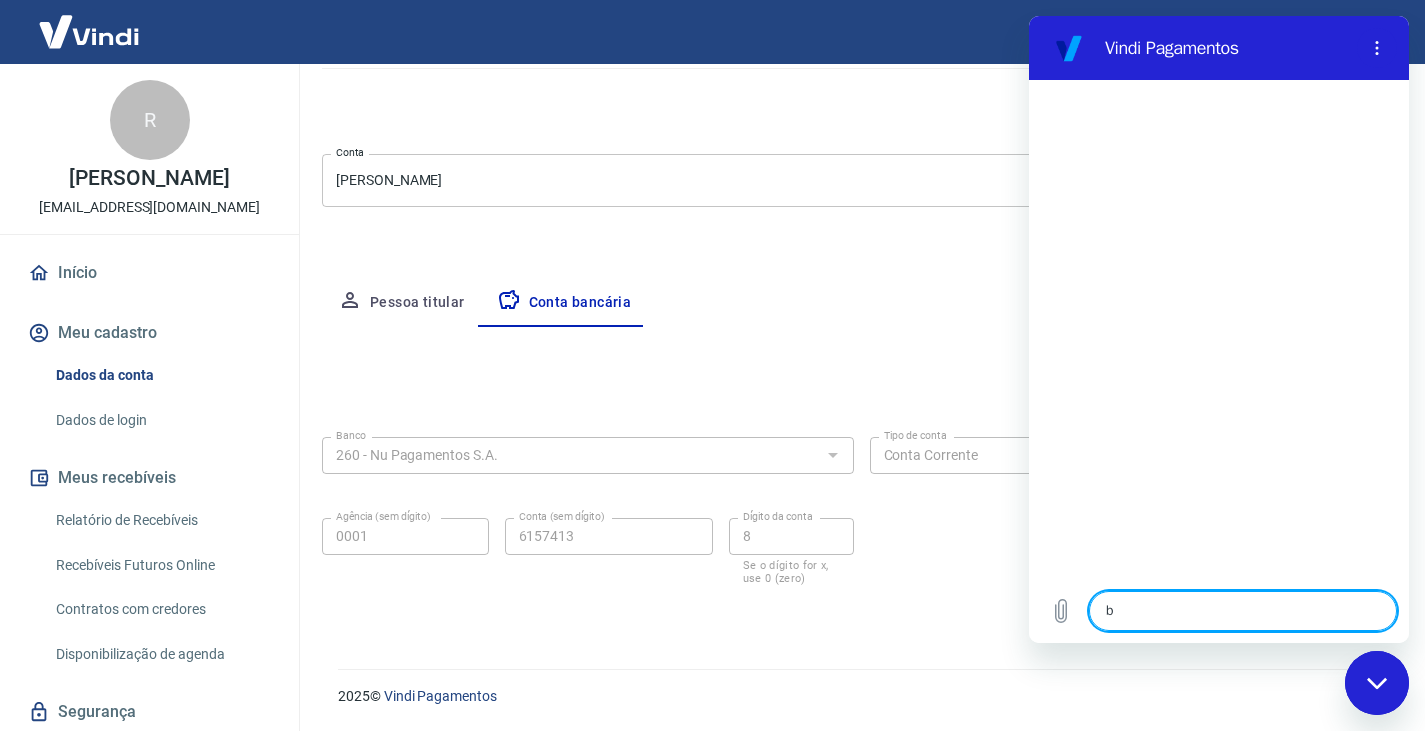 type on "bo" 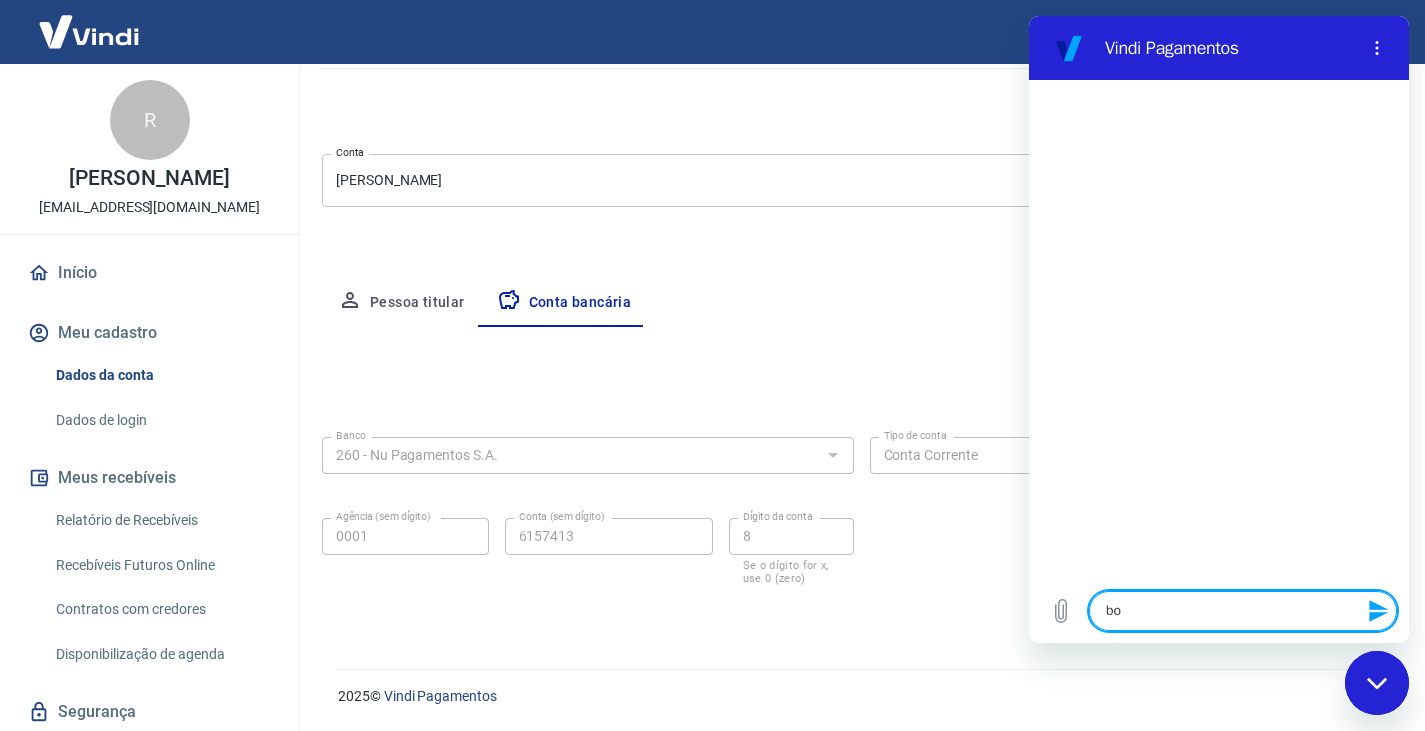 type on "b" 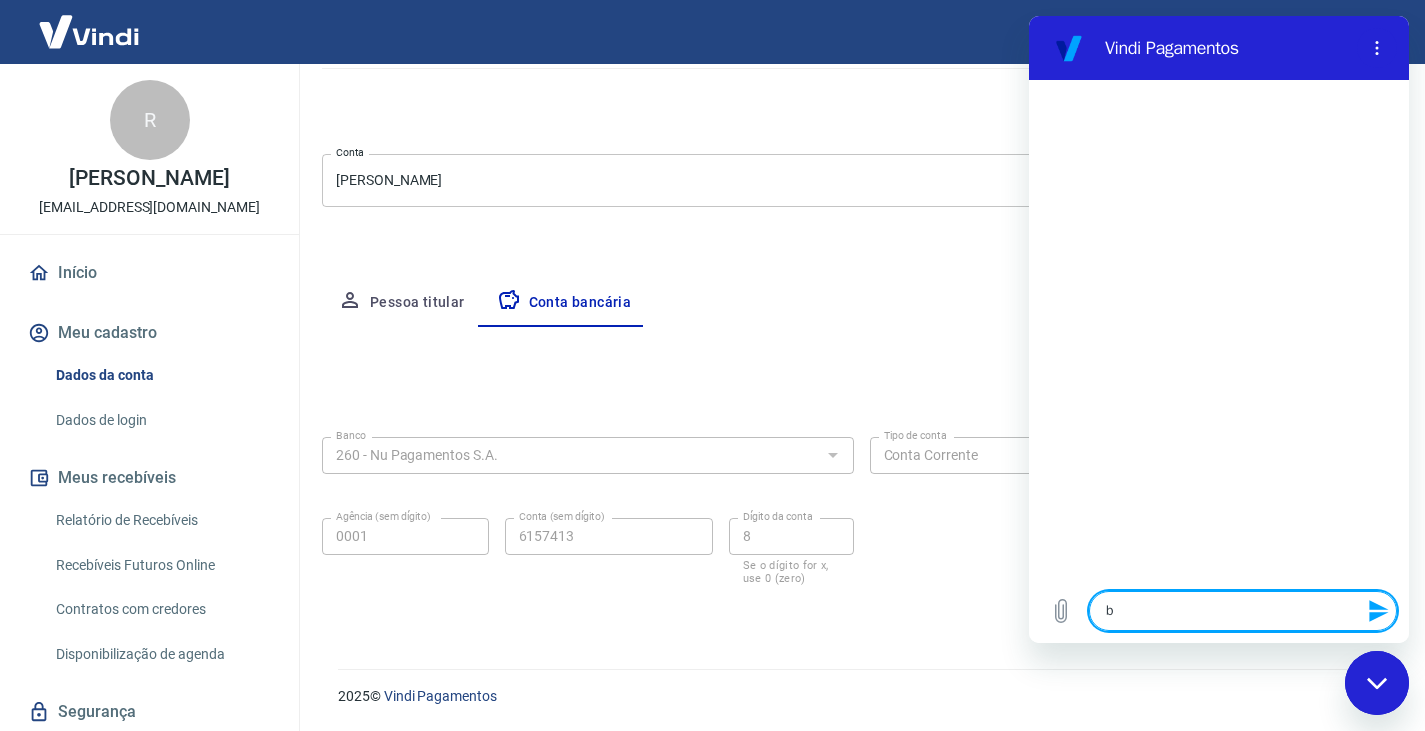 type on "bo" 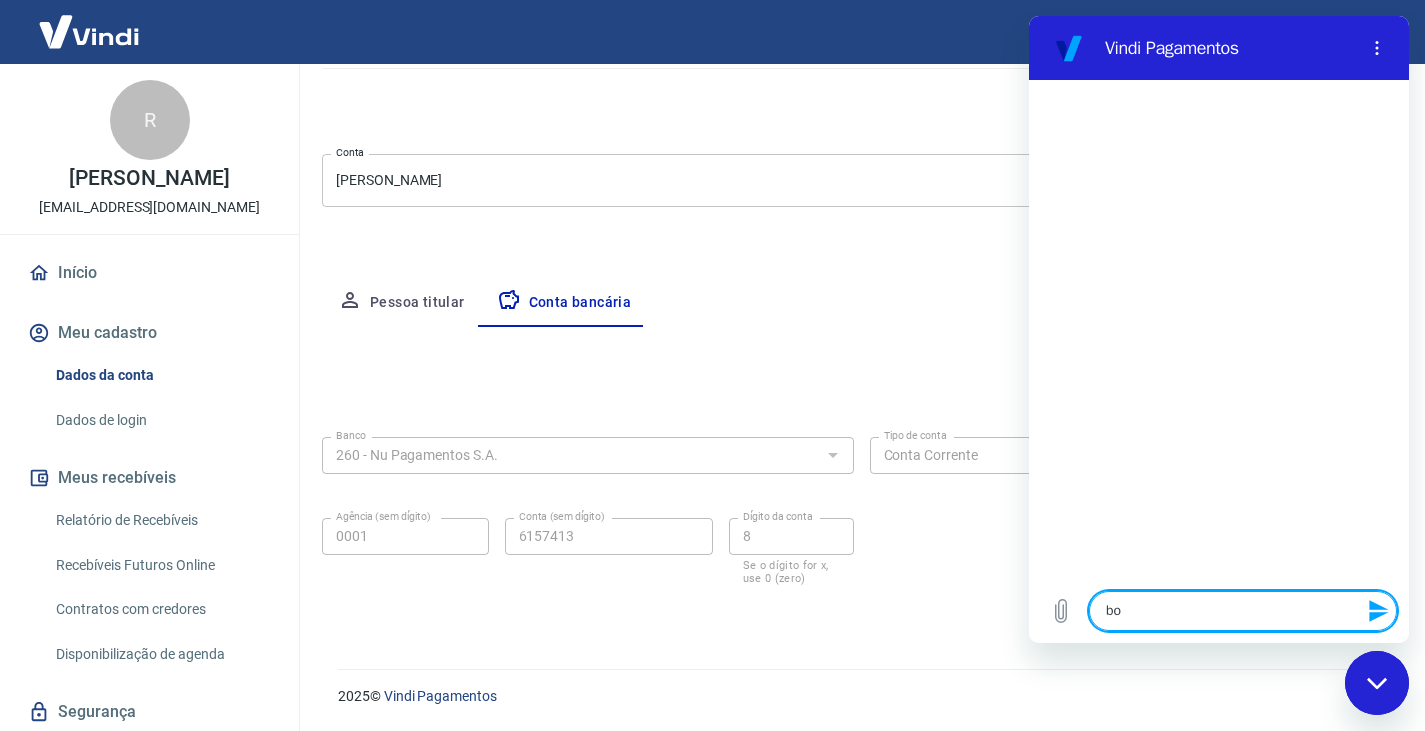 type on "bom" 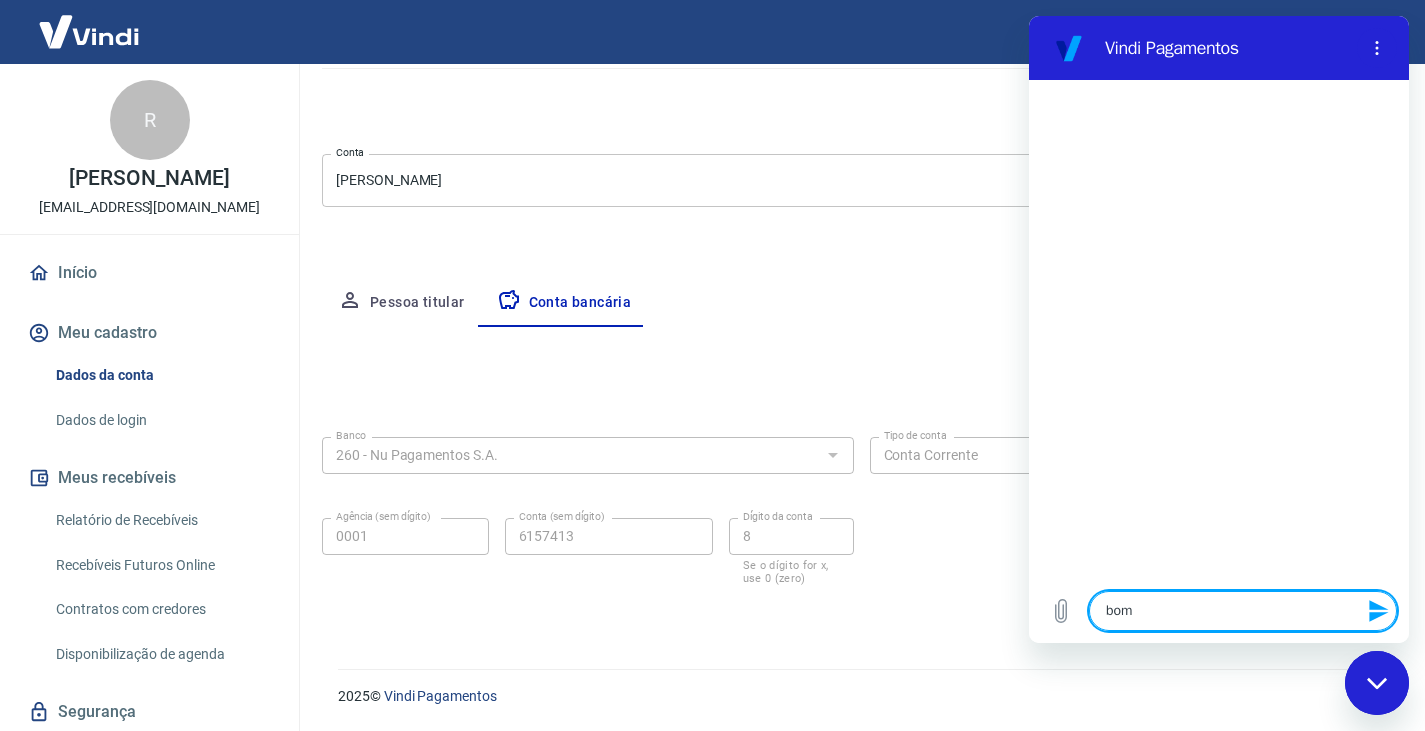 type on "bom" 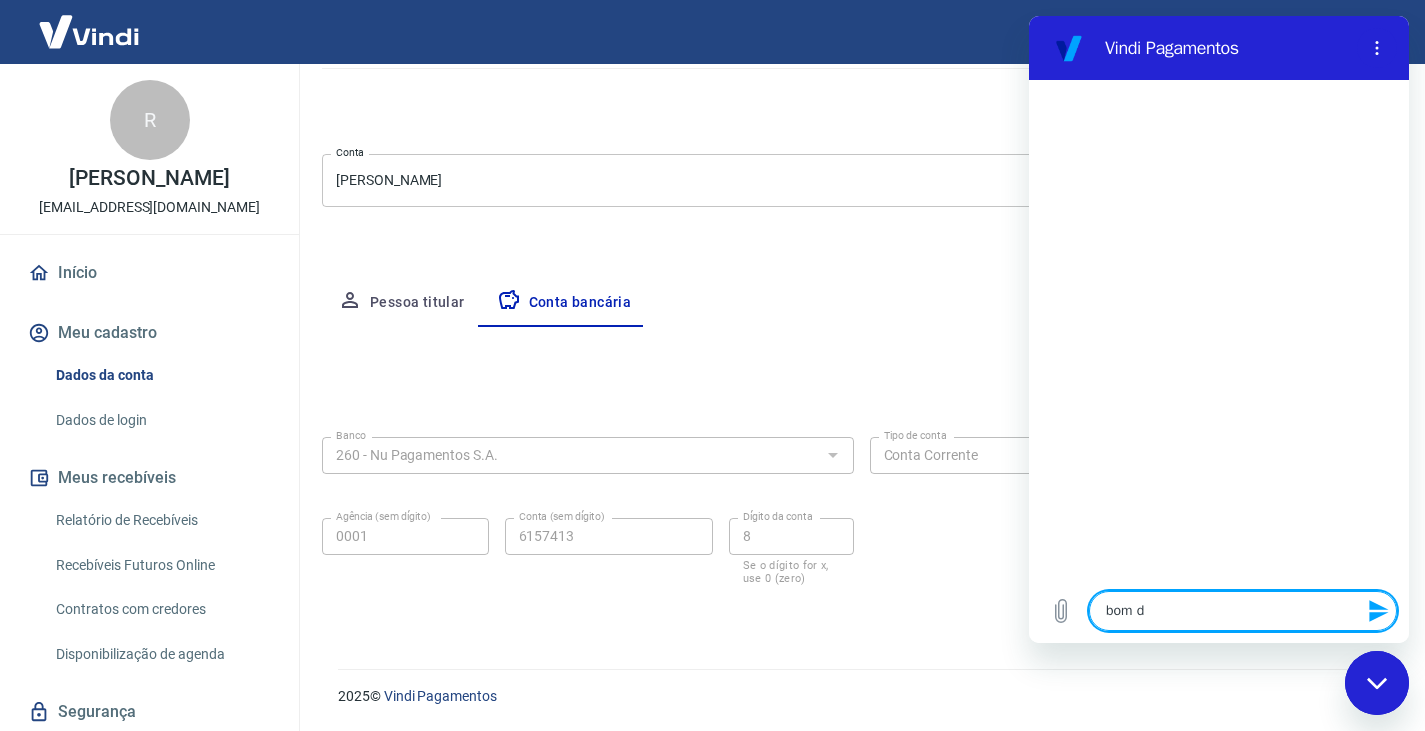 type on "bom di" 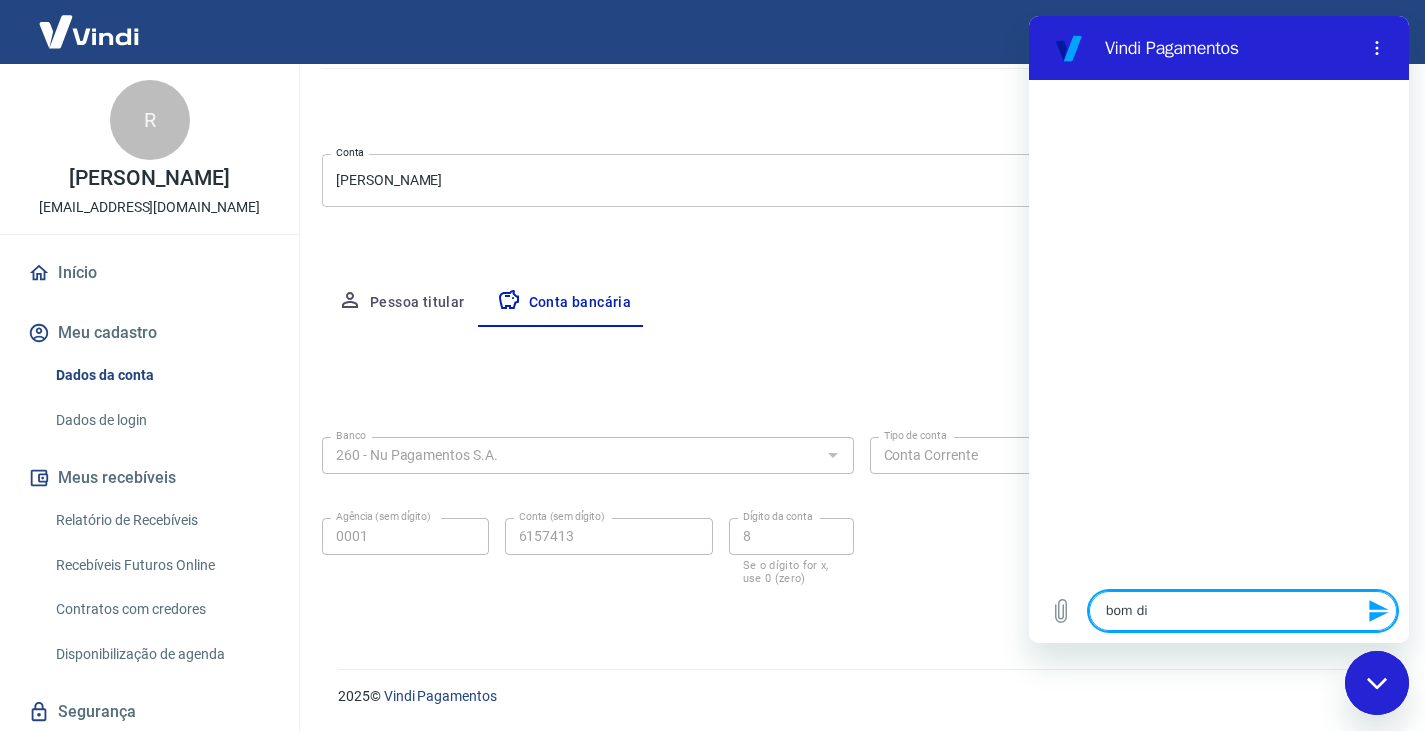 type on "bom dia" 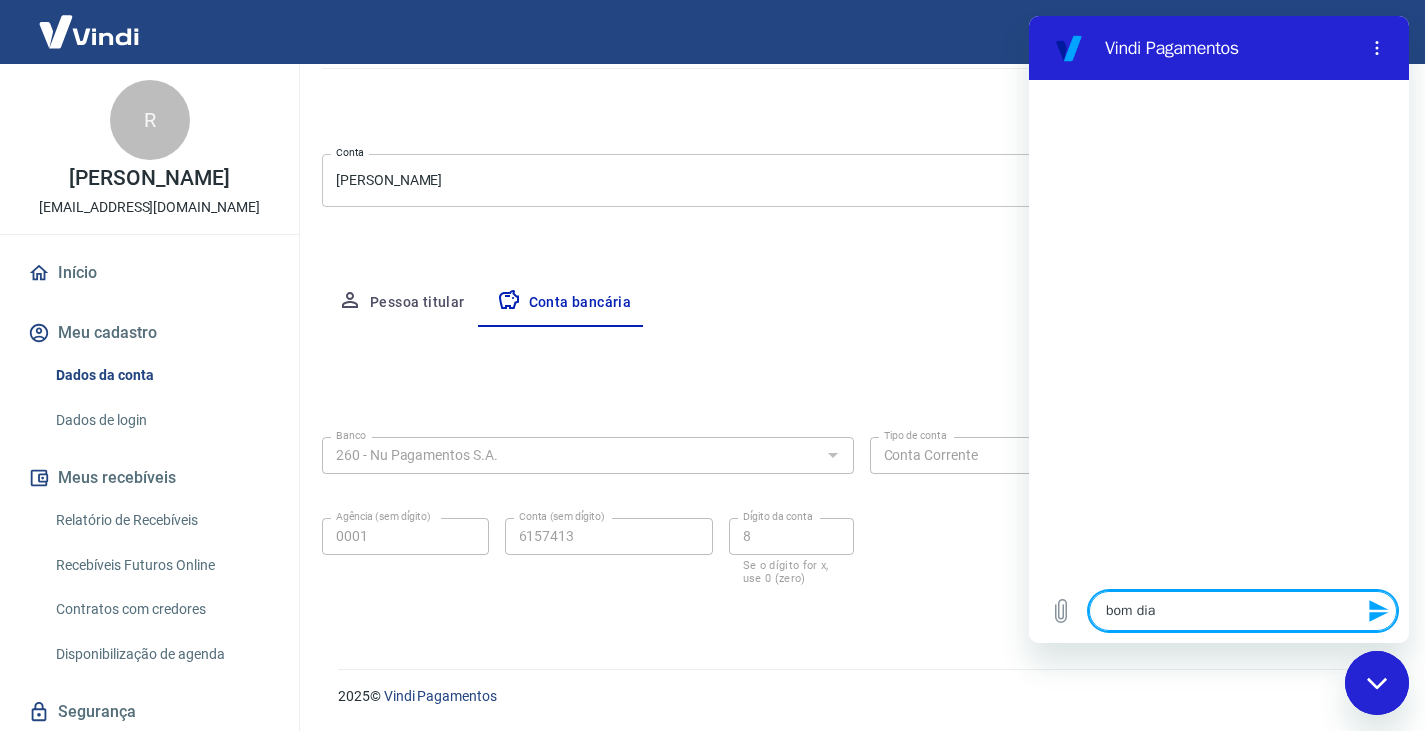 type 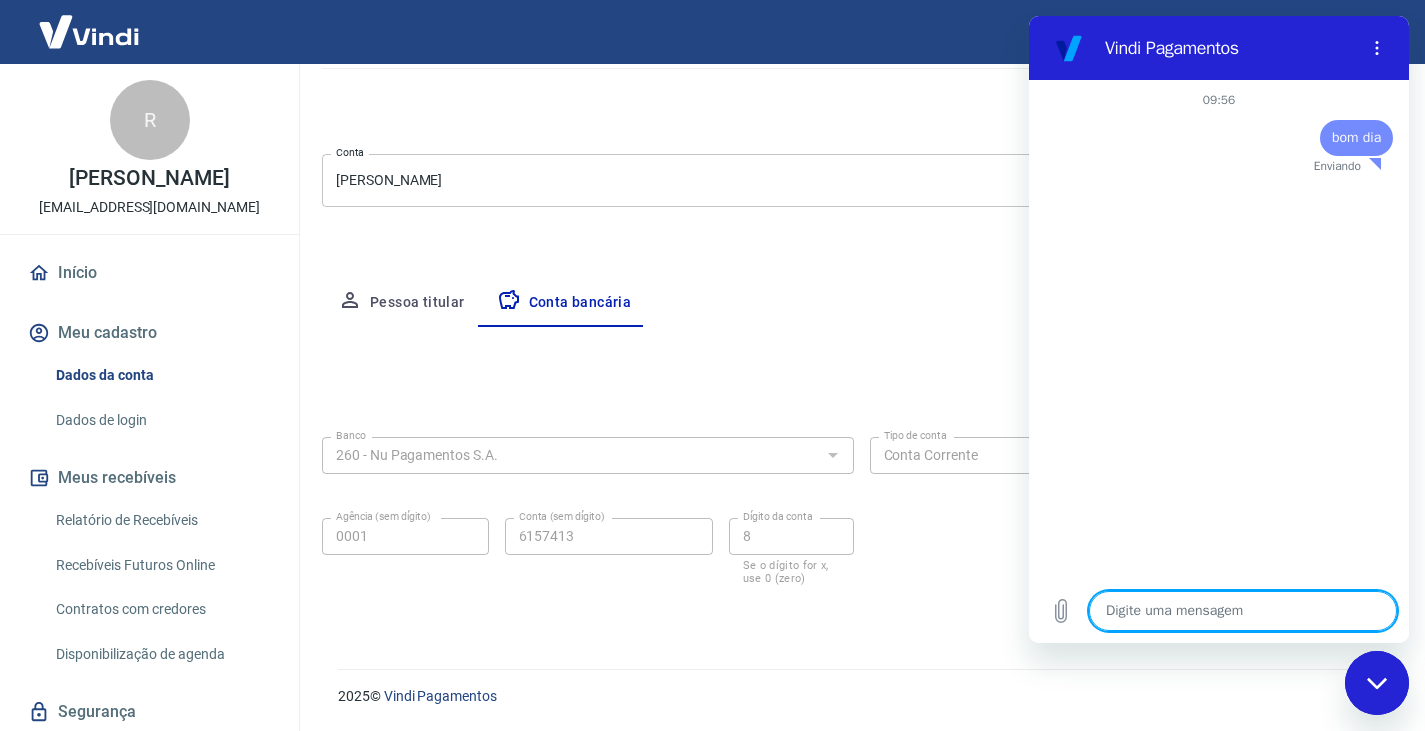 type on "x" 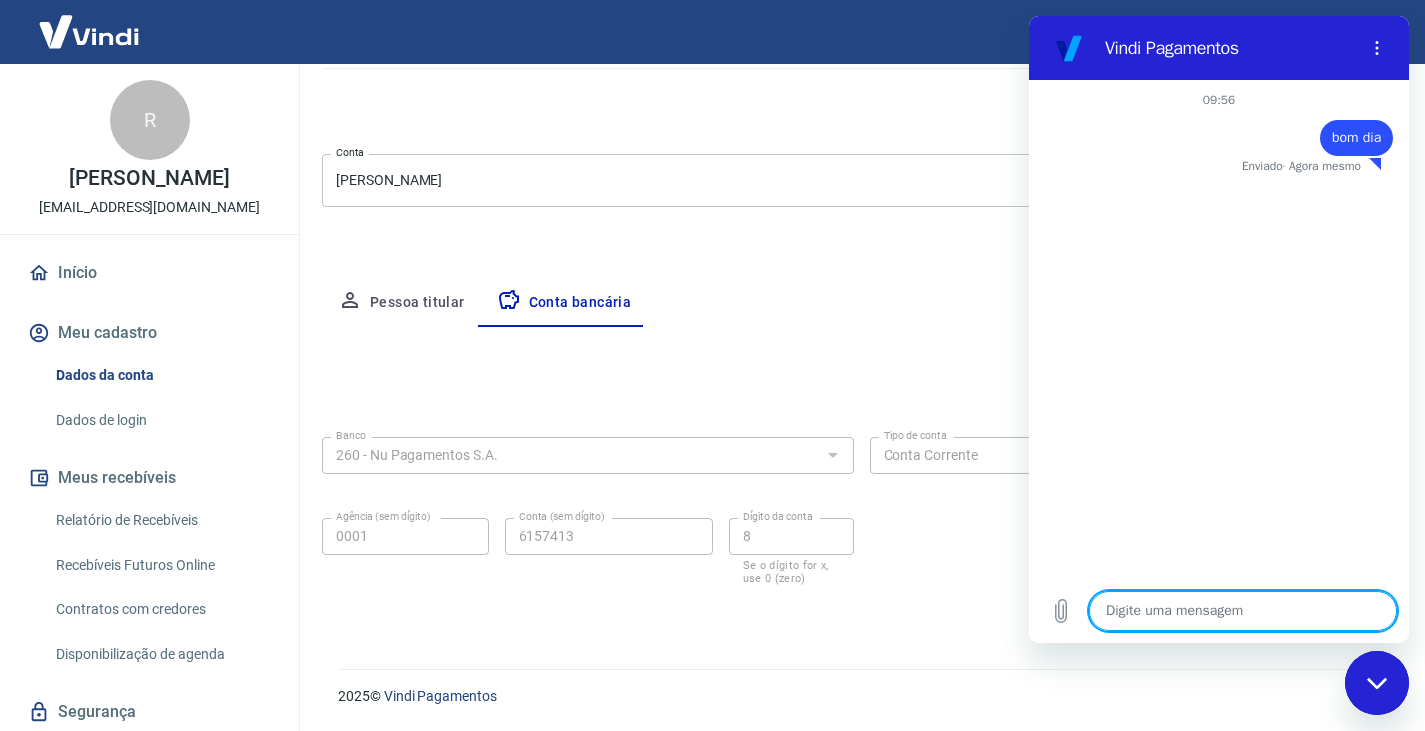 type on "o" 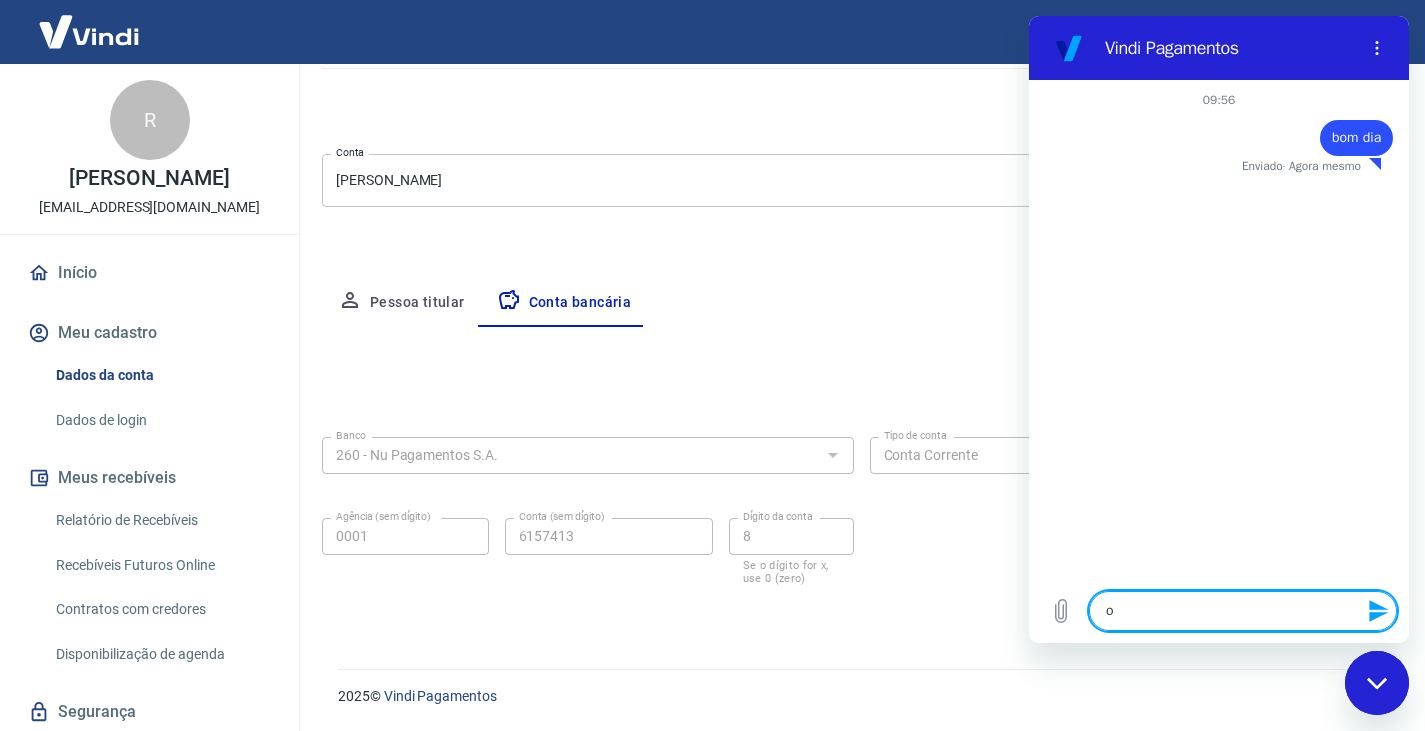 type on "o" 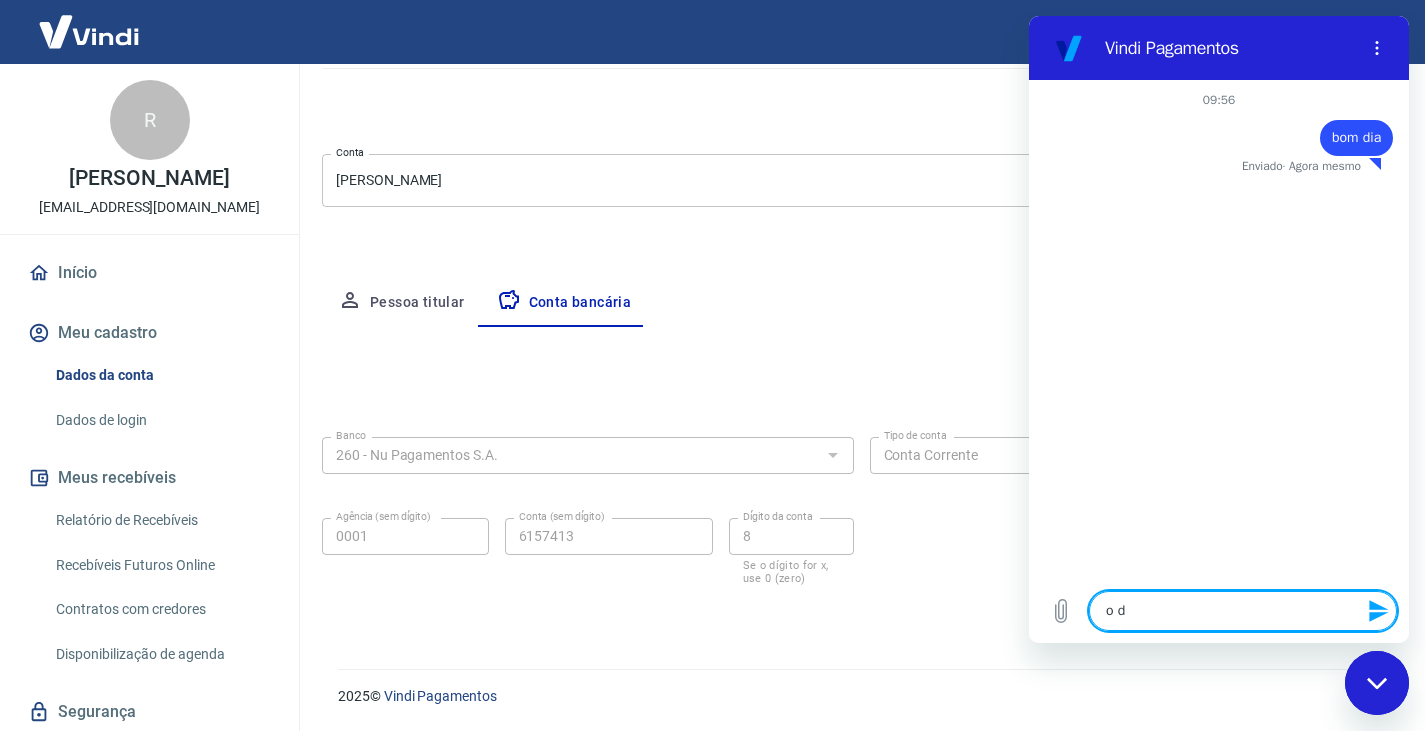 type on "o dk" 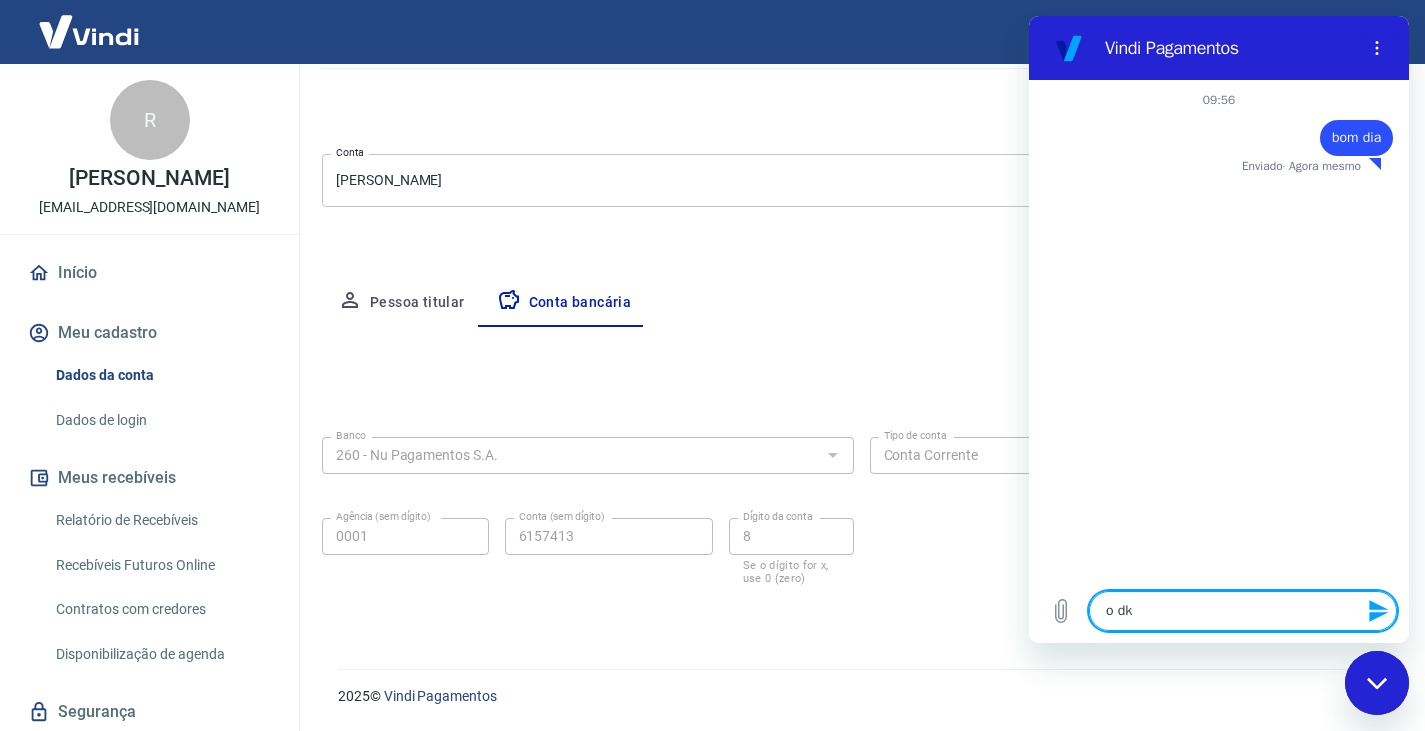 type on "o dk" 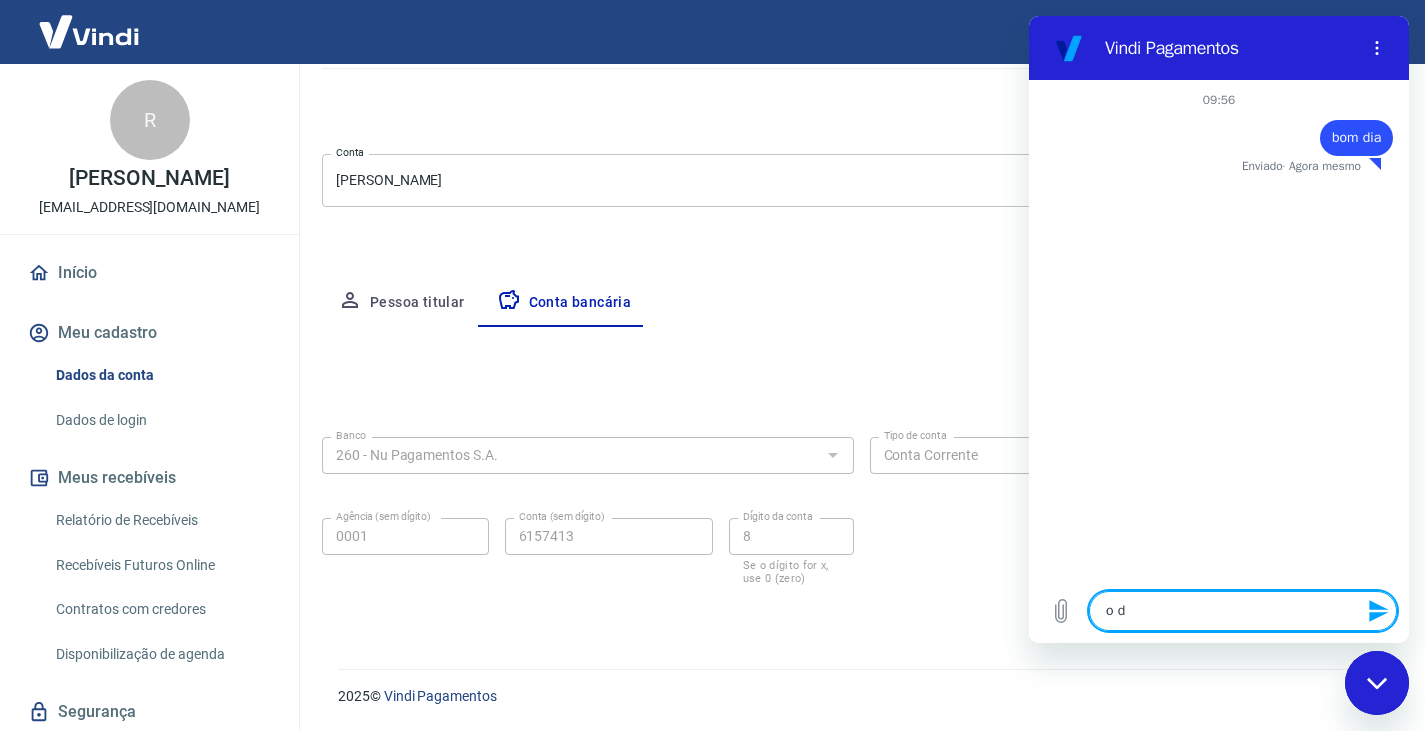 type on "o" 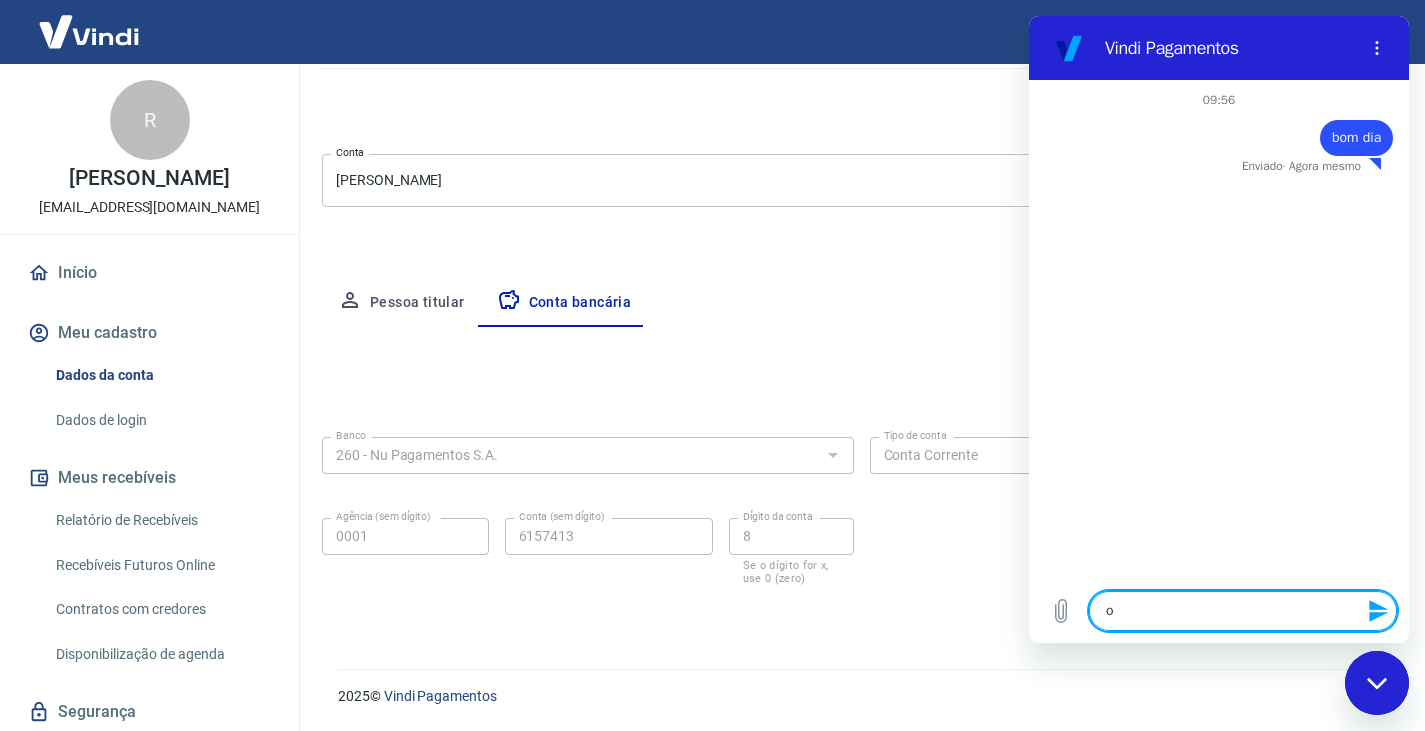 type on "o d" 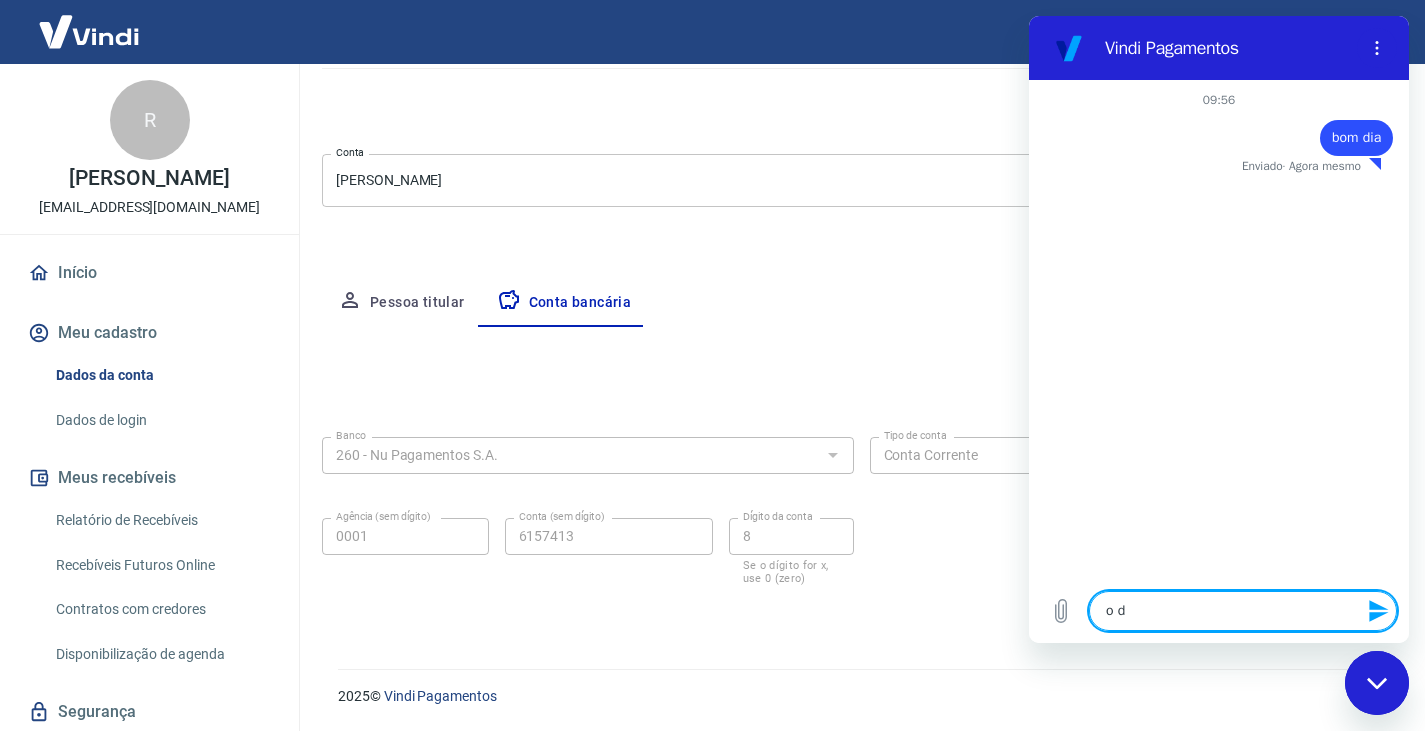 type on "o di" 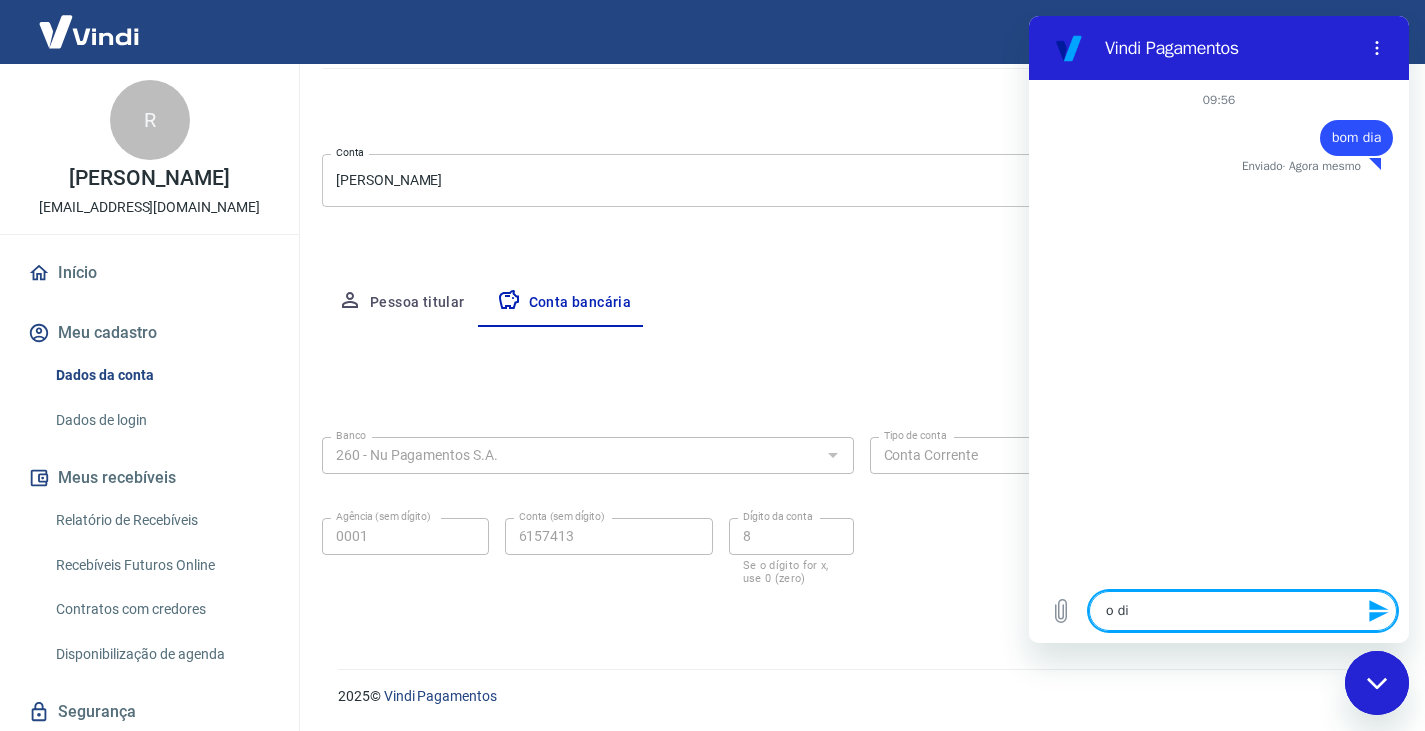 type on "o din" 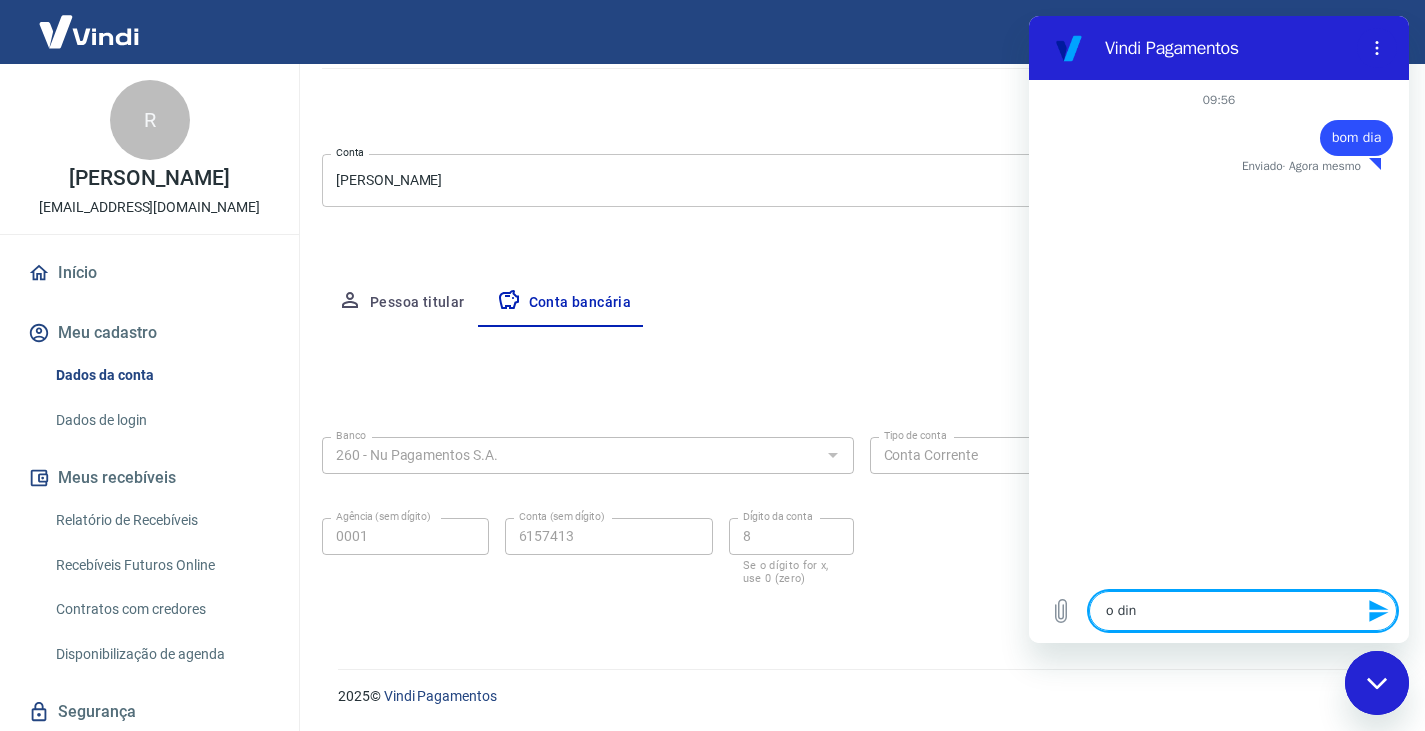 type on "o dinh" 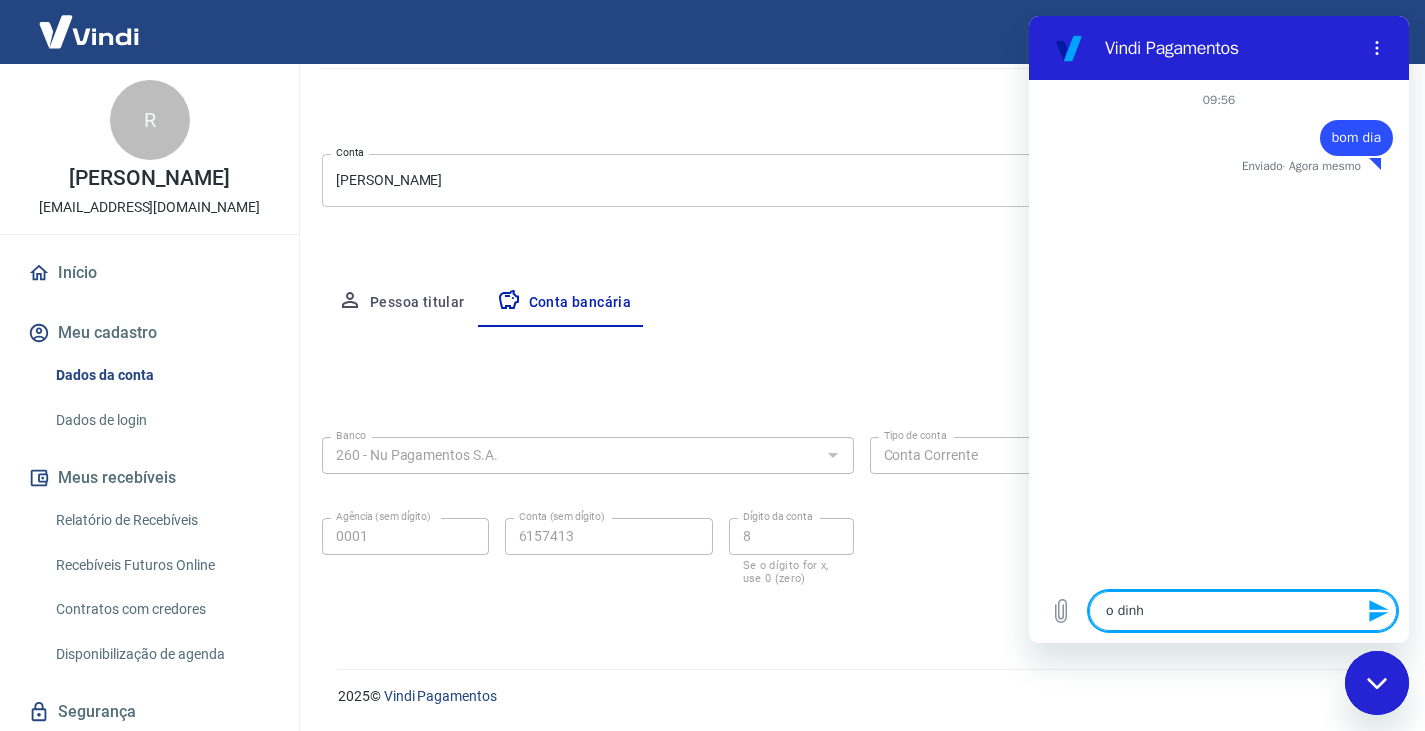 type on "o dinhe" 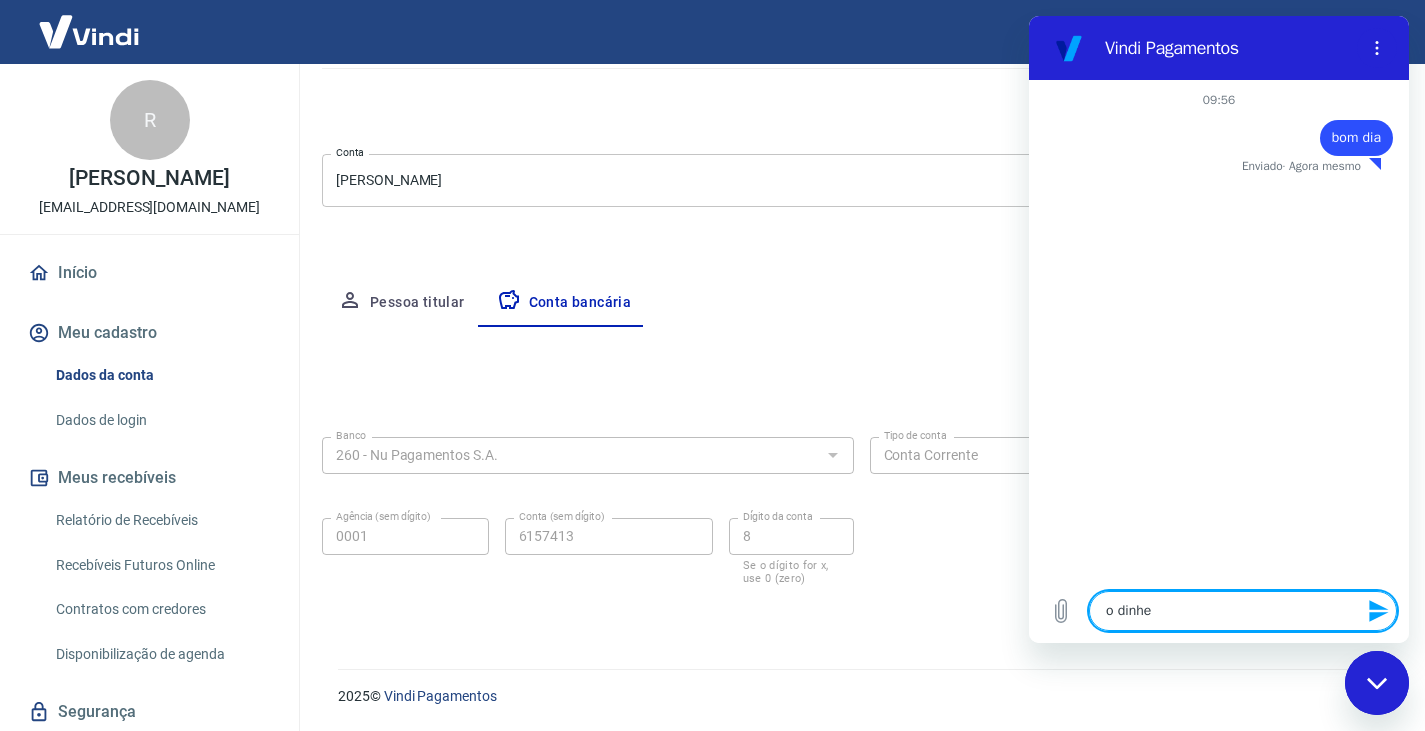 type on "x" 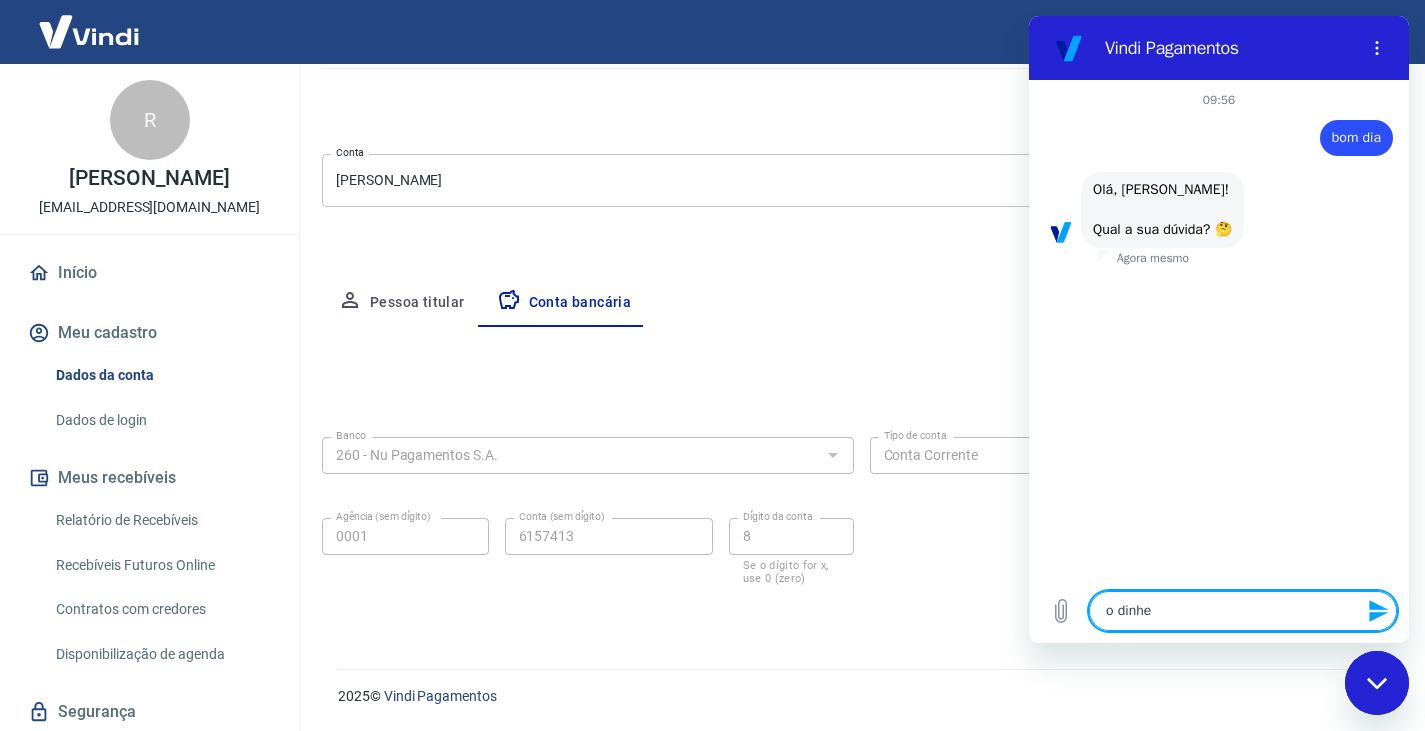 type on "o dinhei" 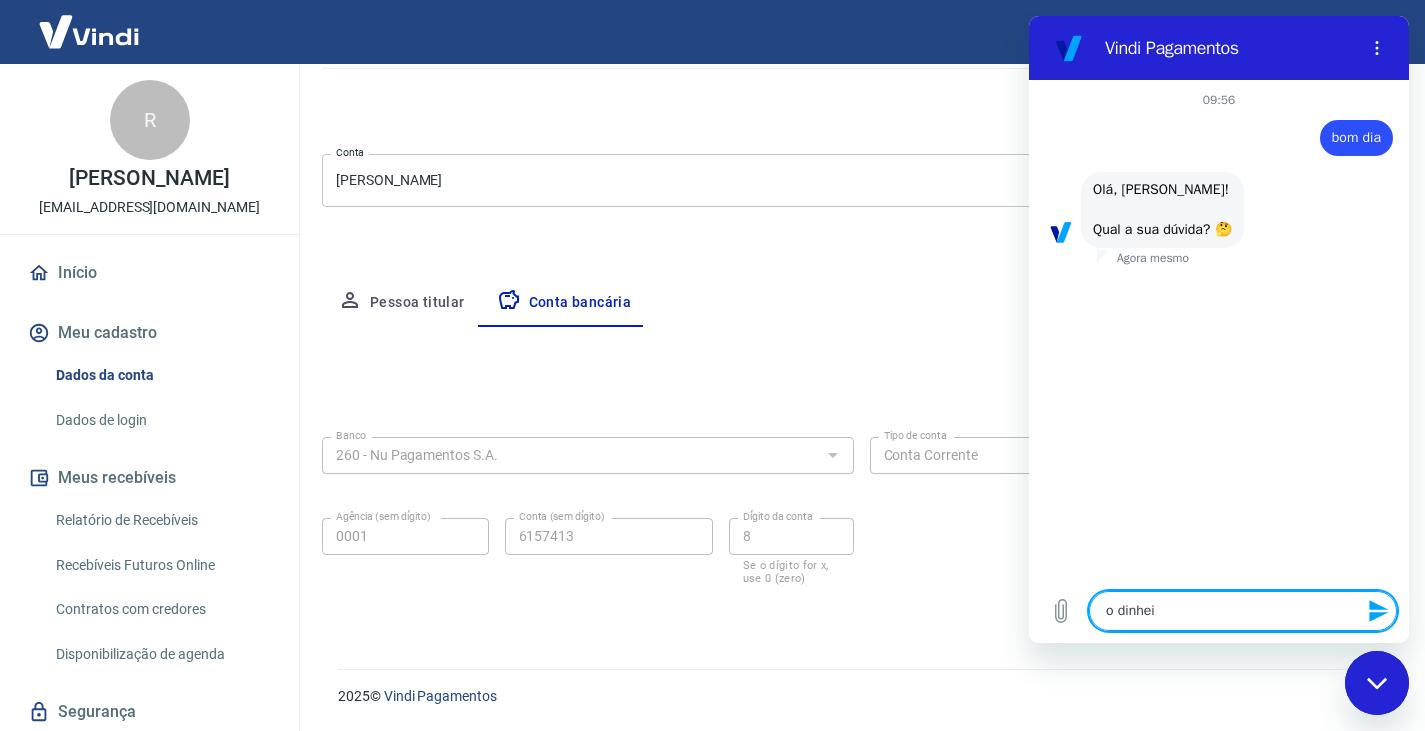 type on "o dinheir" 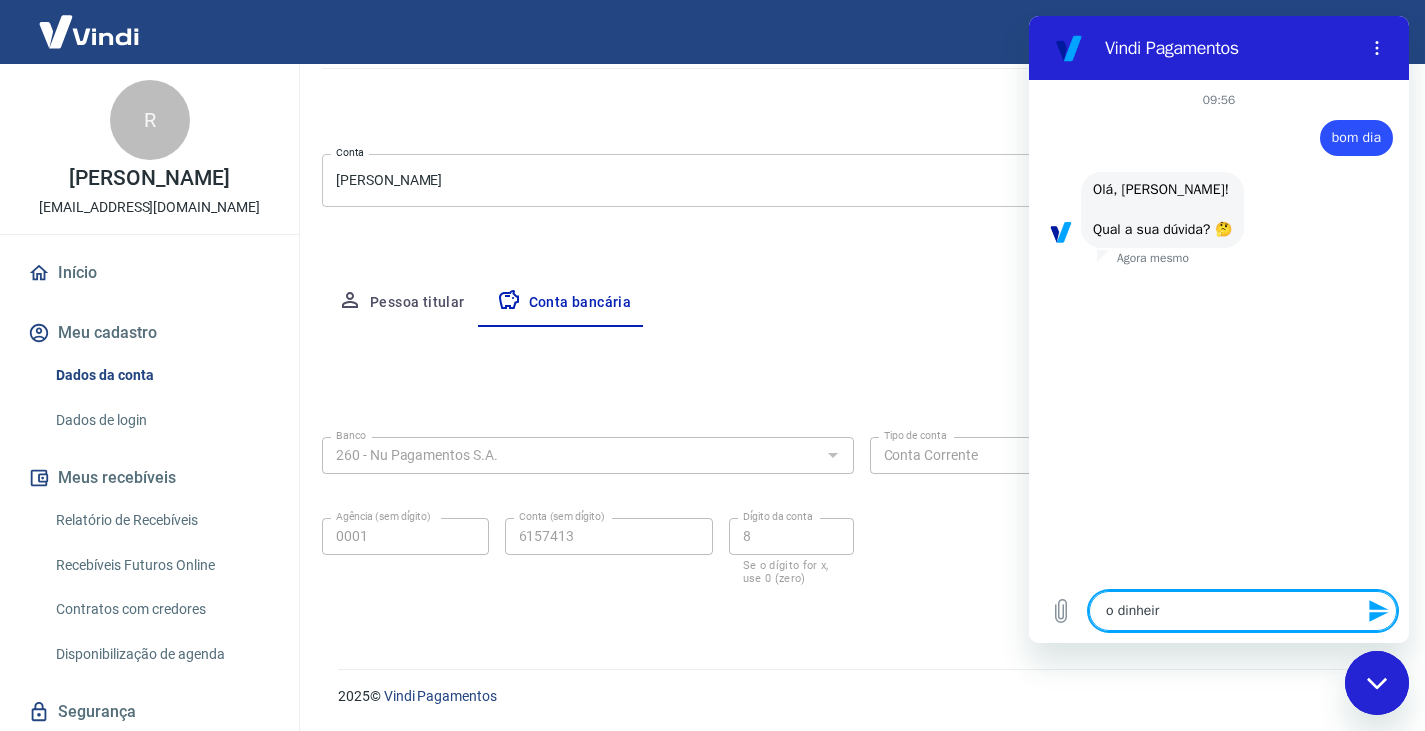 type on "x" 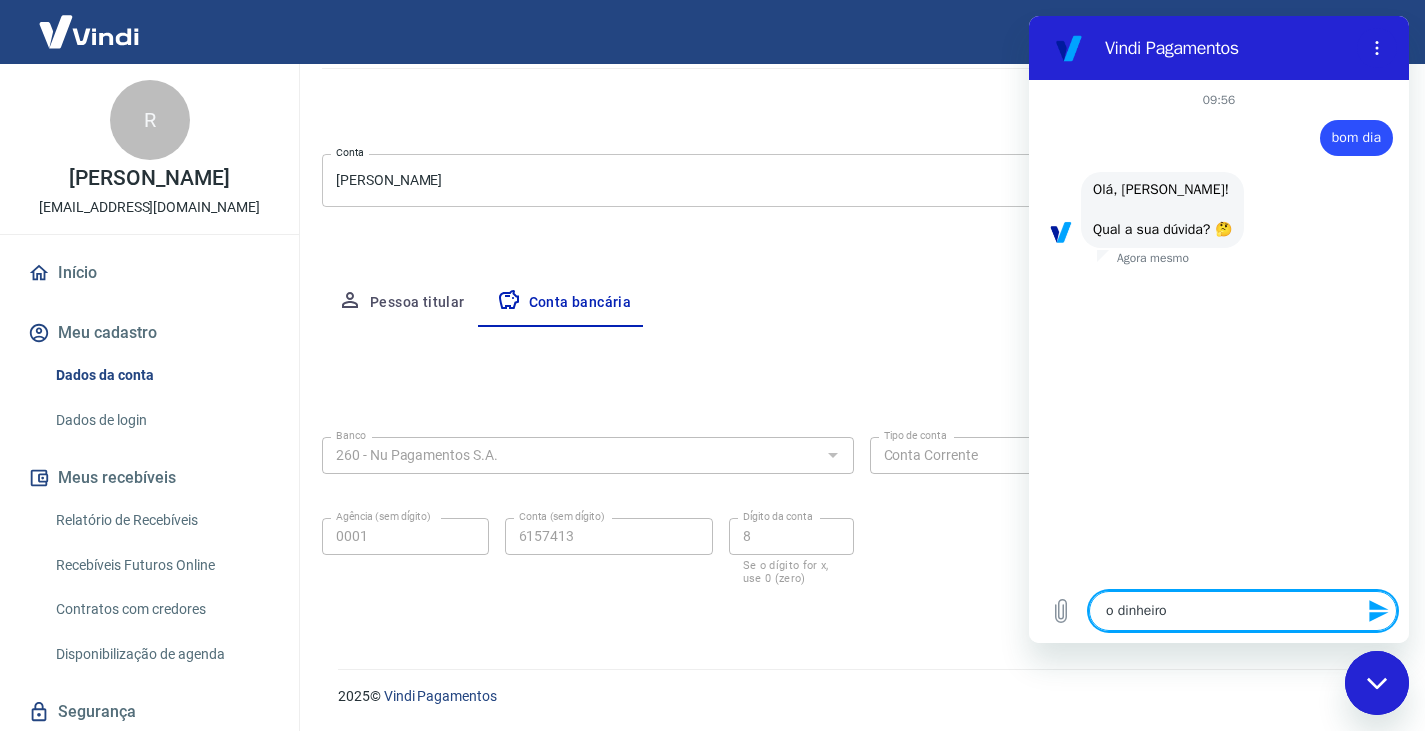 type on "o dinheiro" 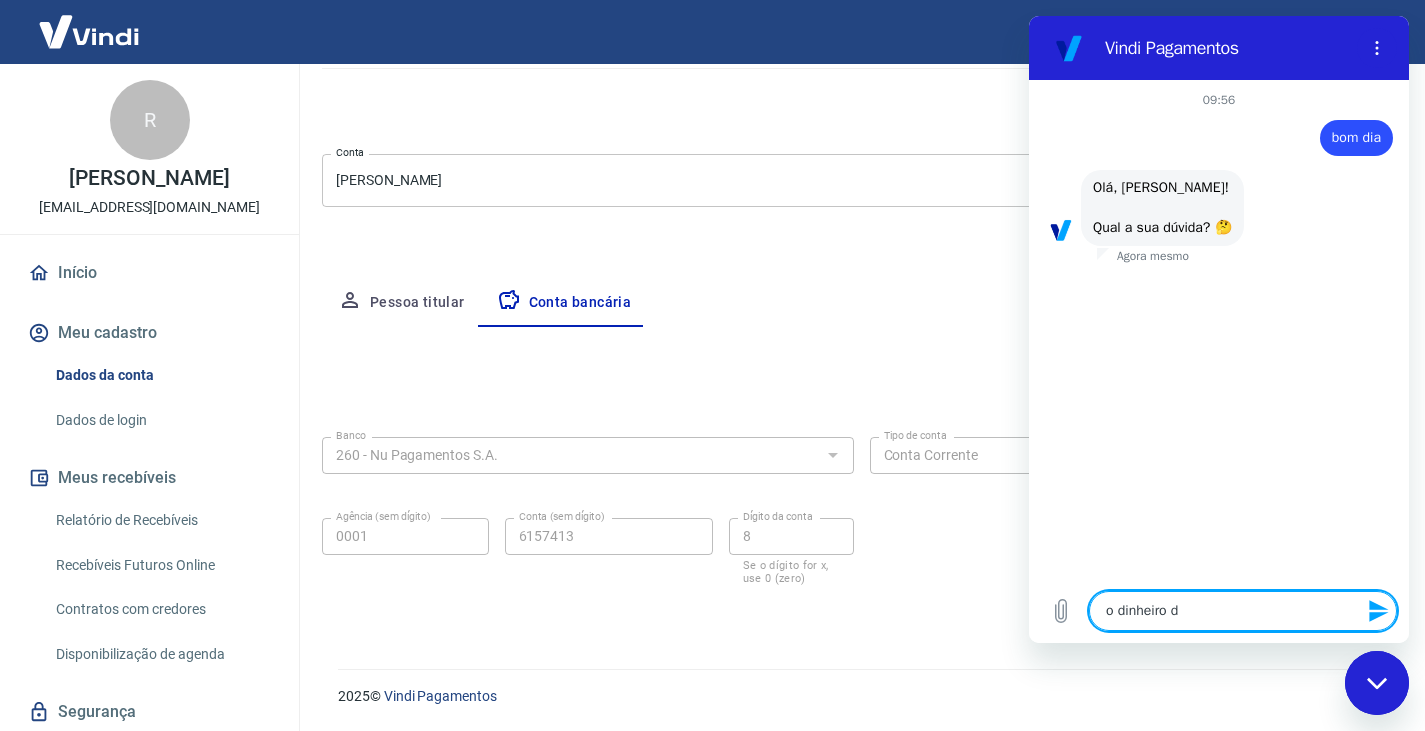 type on "o dinheiro da" 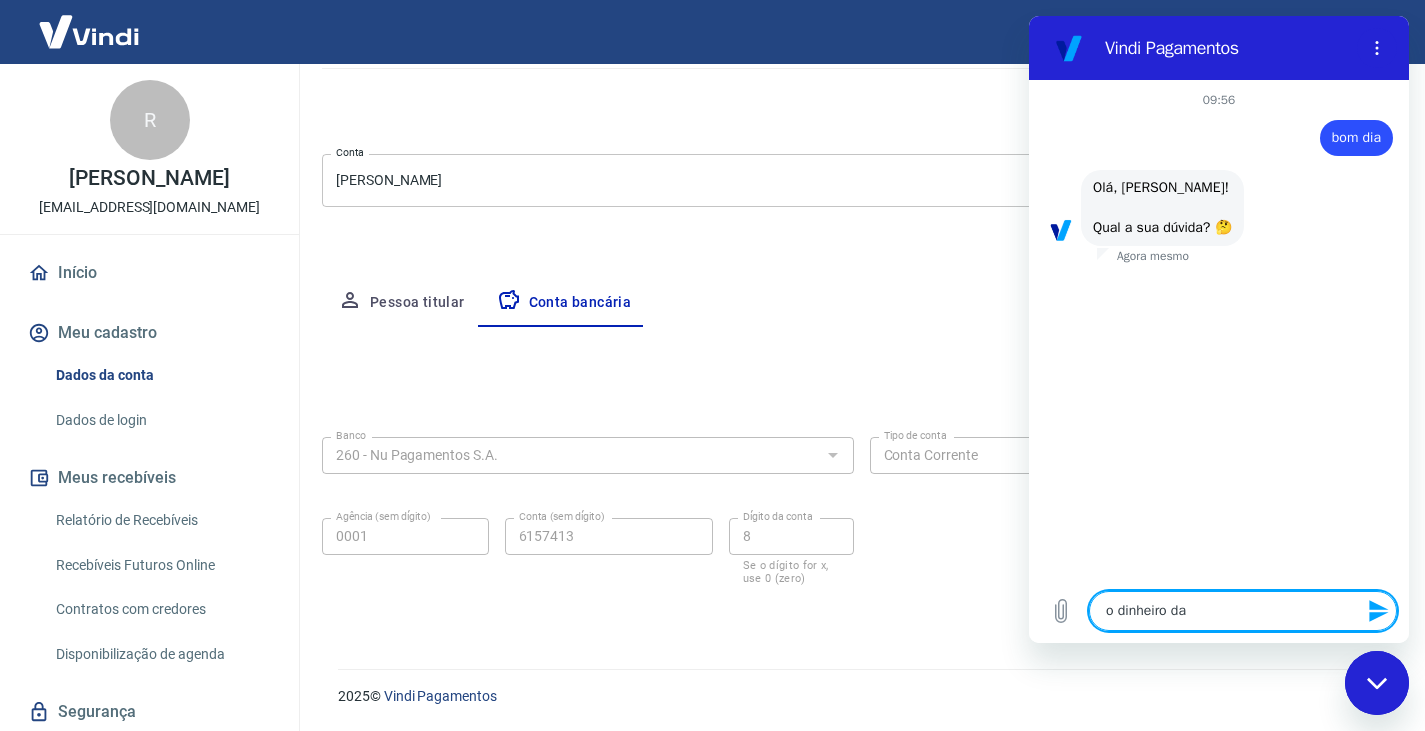 type on "o dinheiro das" 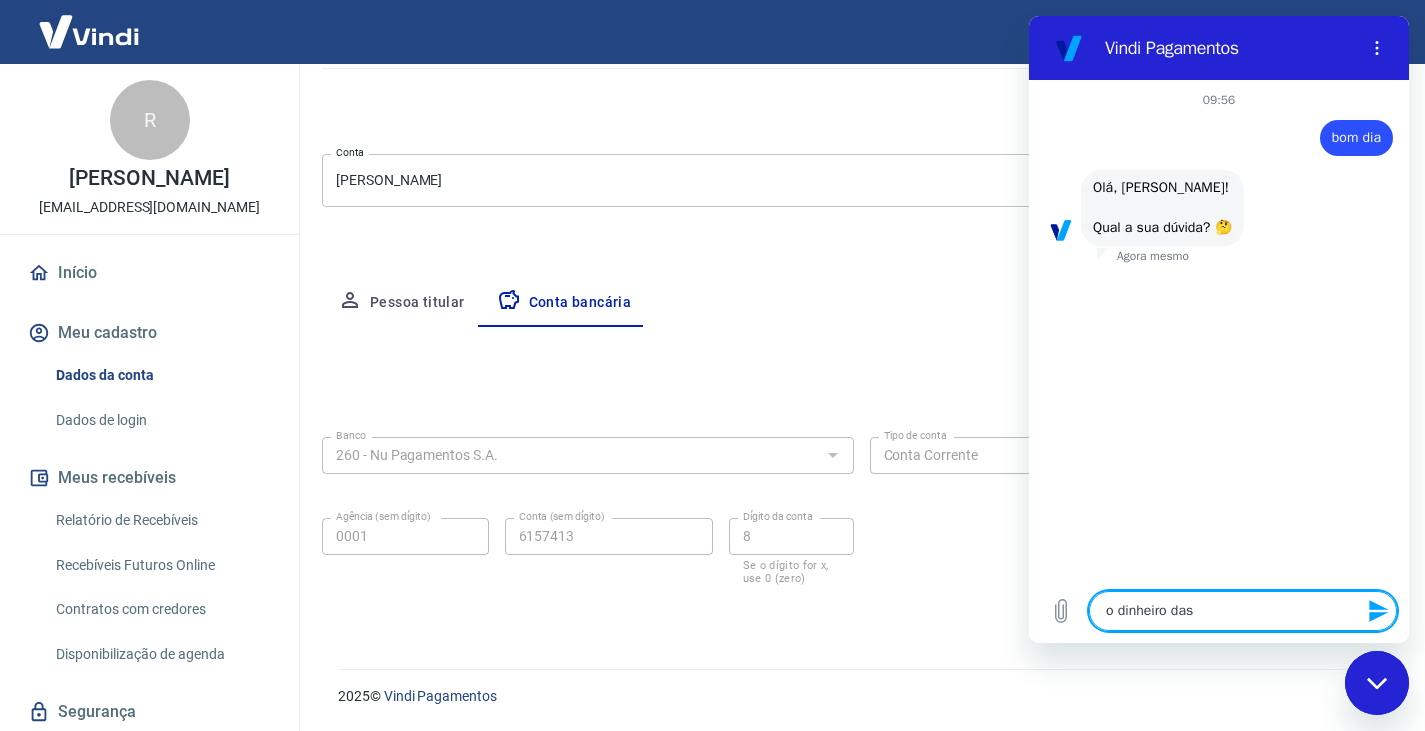 type on "o dinheiro das" 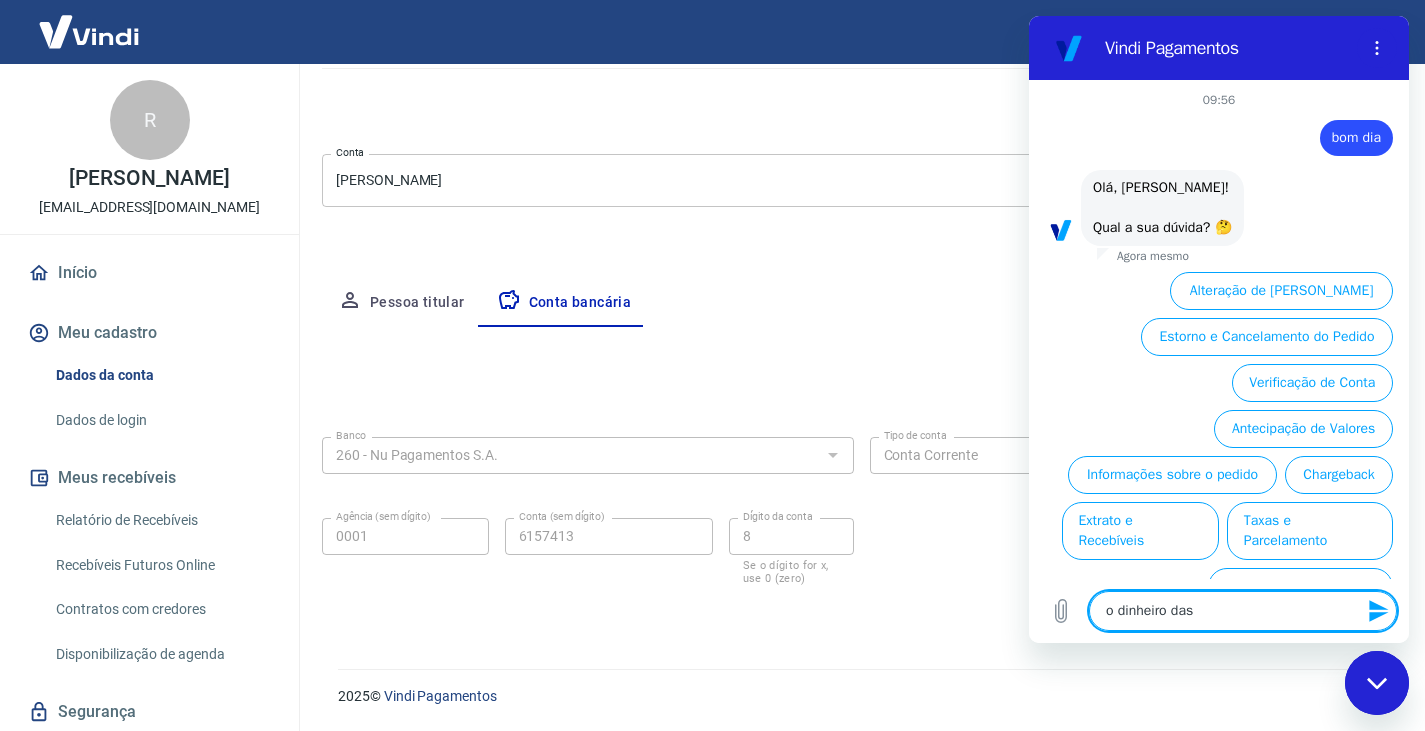 scroll, scrollTop: 78, scrollLeft: 0, axis: vertical 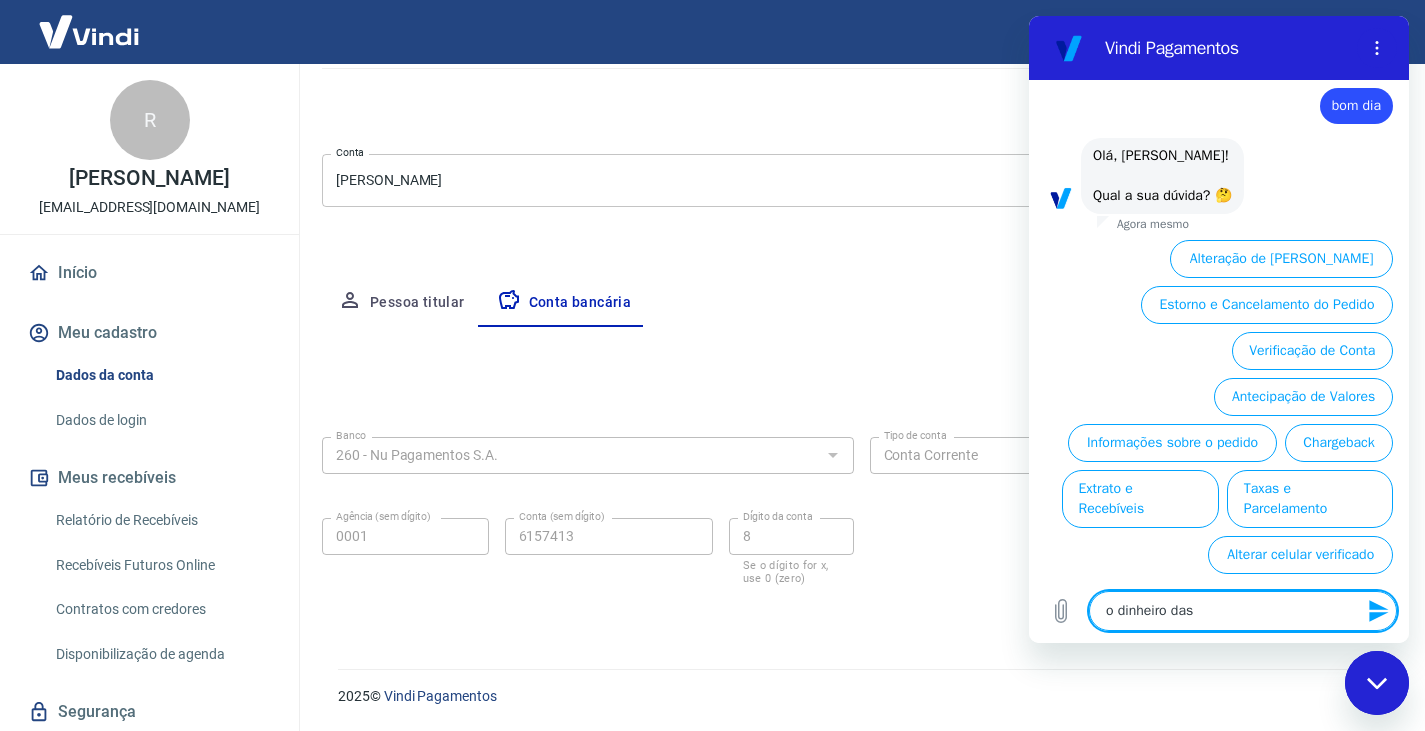 type on "o dinheiro das v" 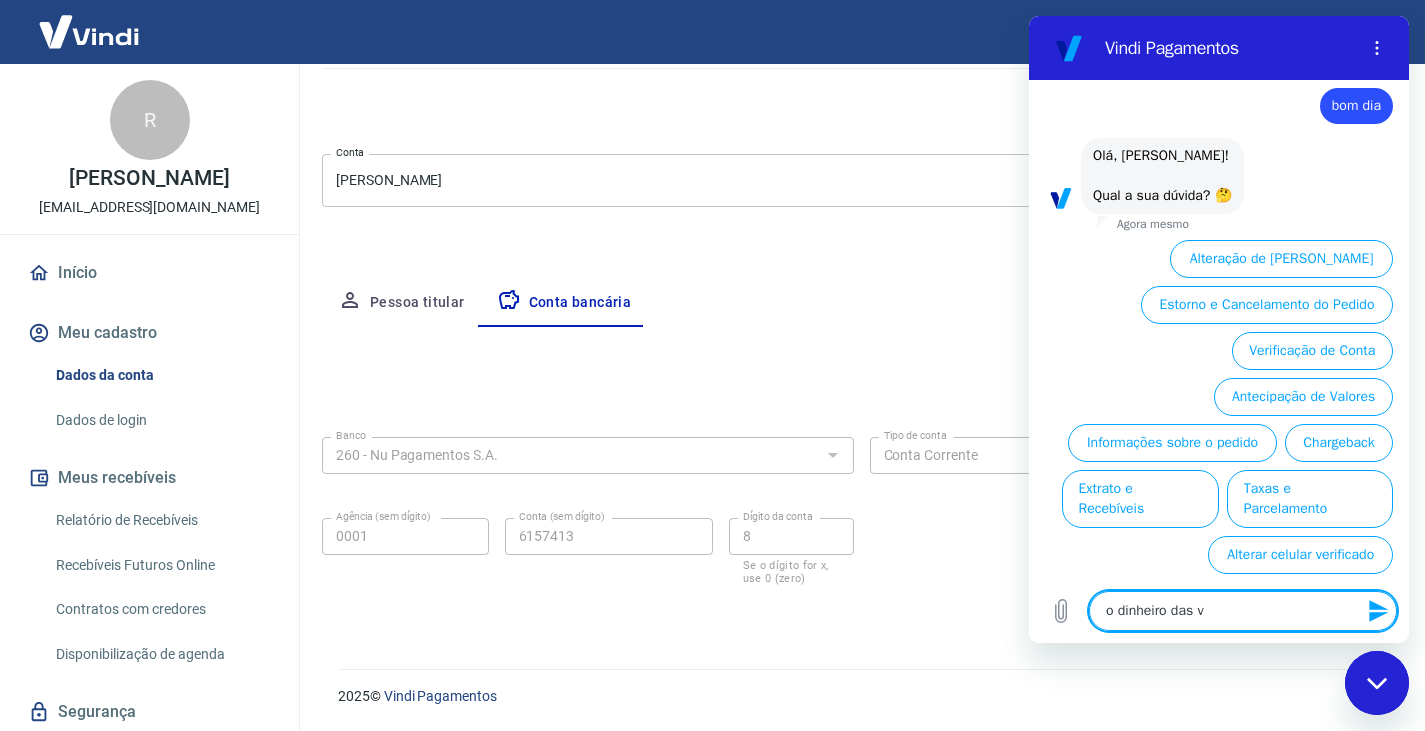 type on "o dinheiro das ve" 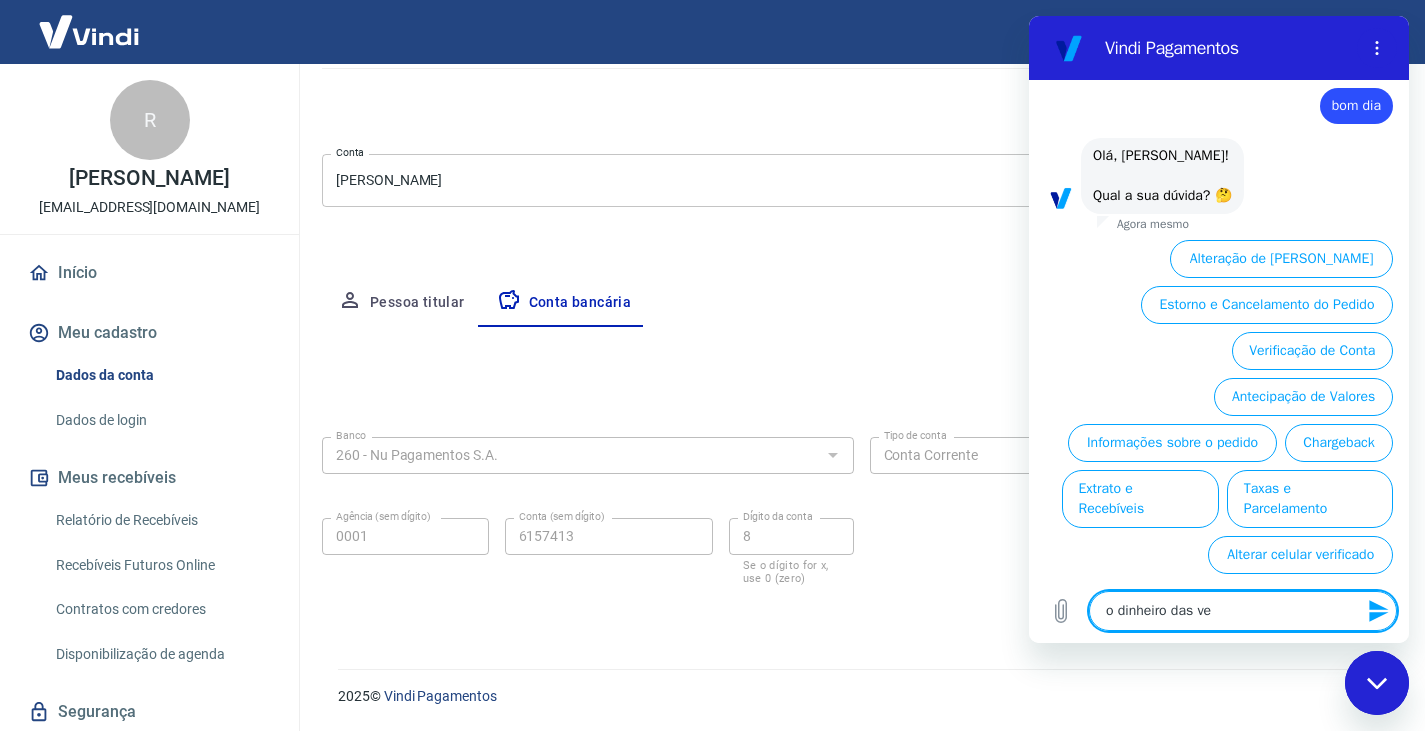 type on "o dinheiro das ven" 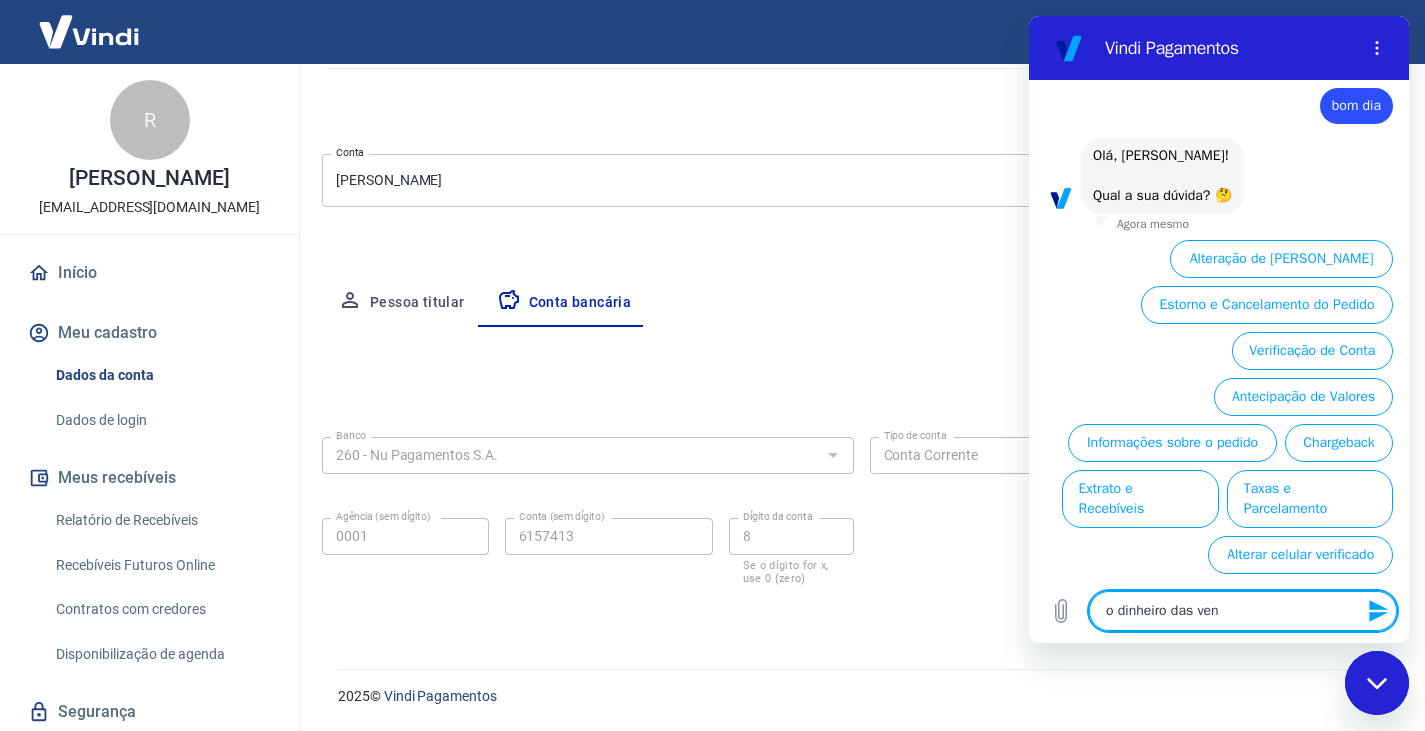 type on "o dinheiro das vend" 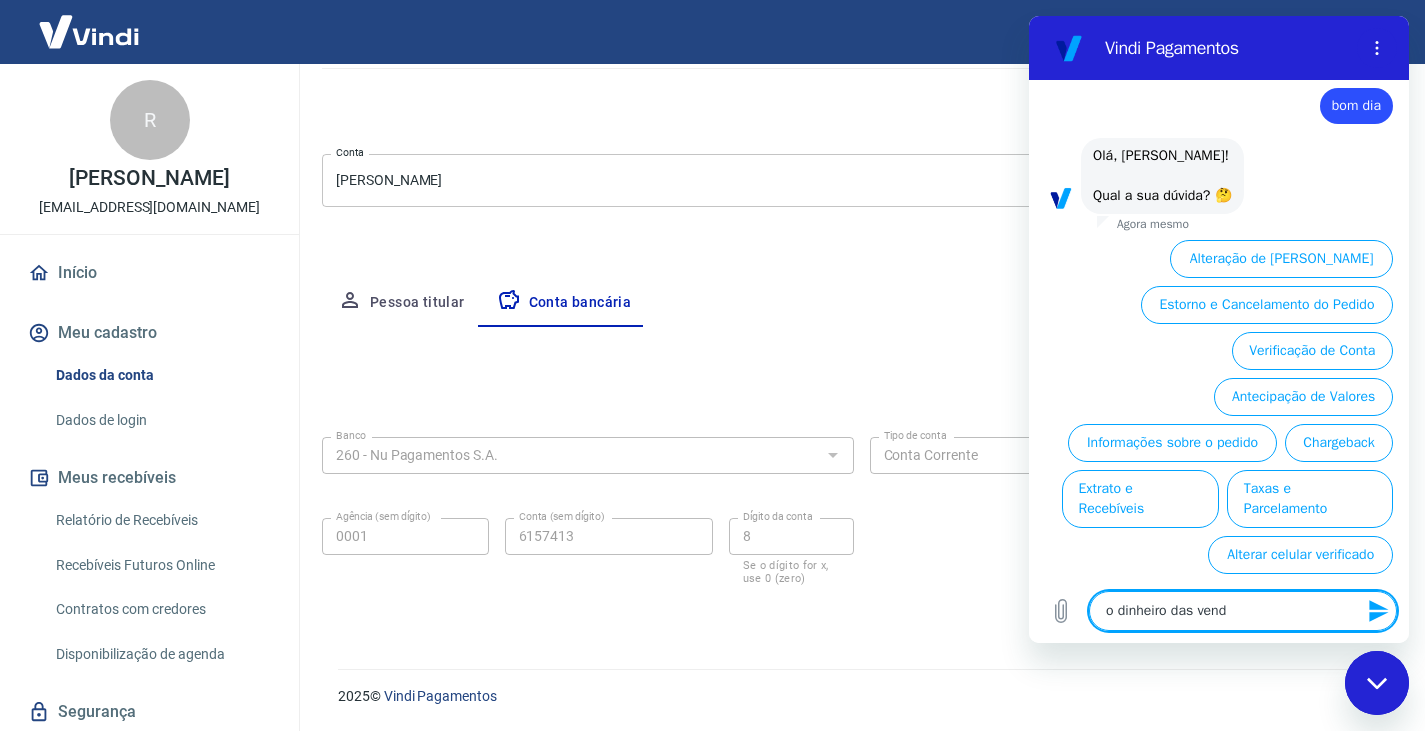 type on "x" 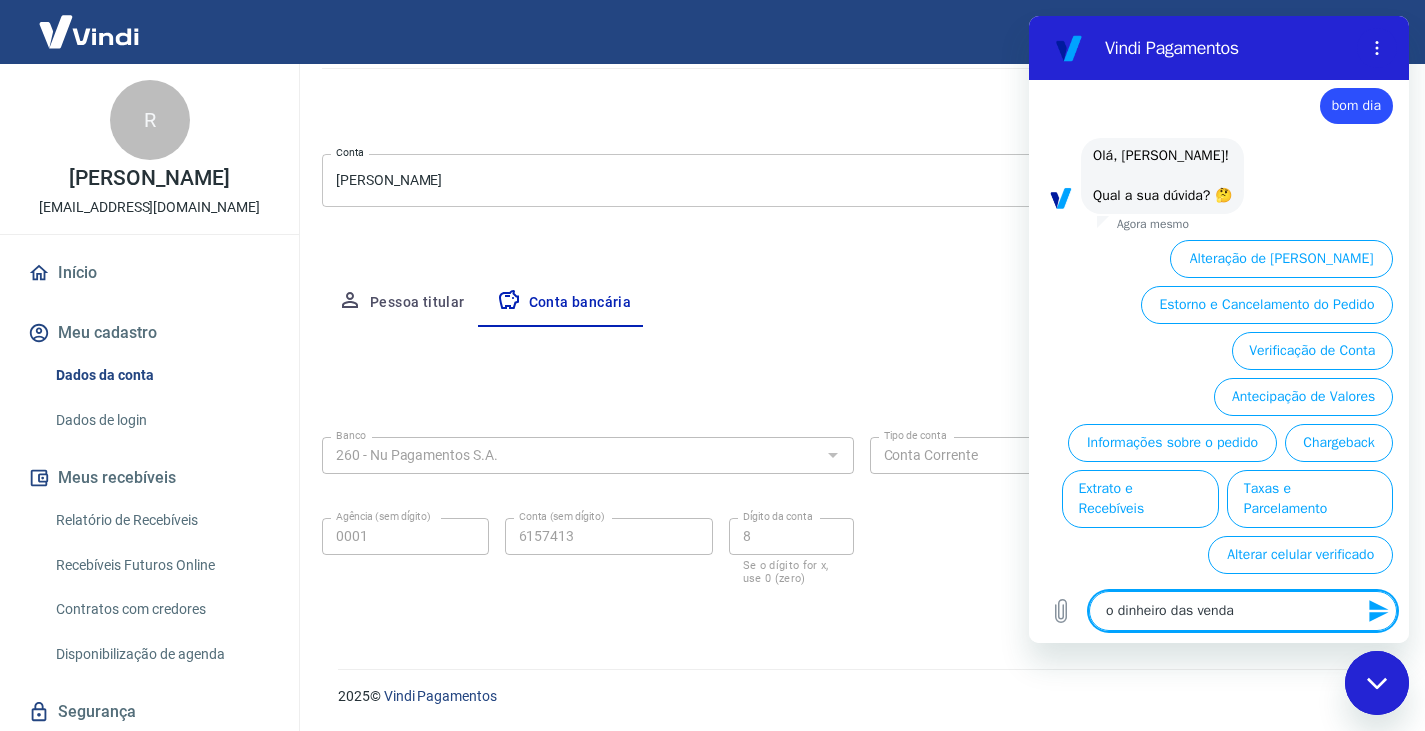 type on "o dinheiro das vendas" 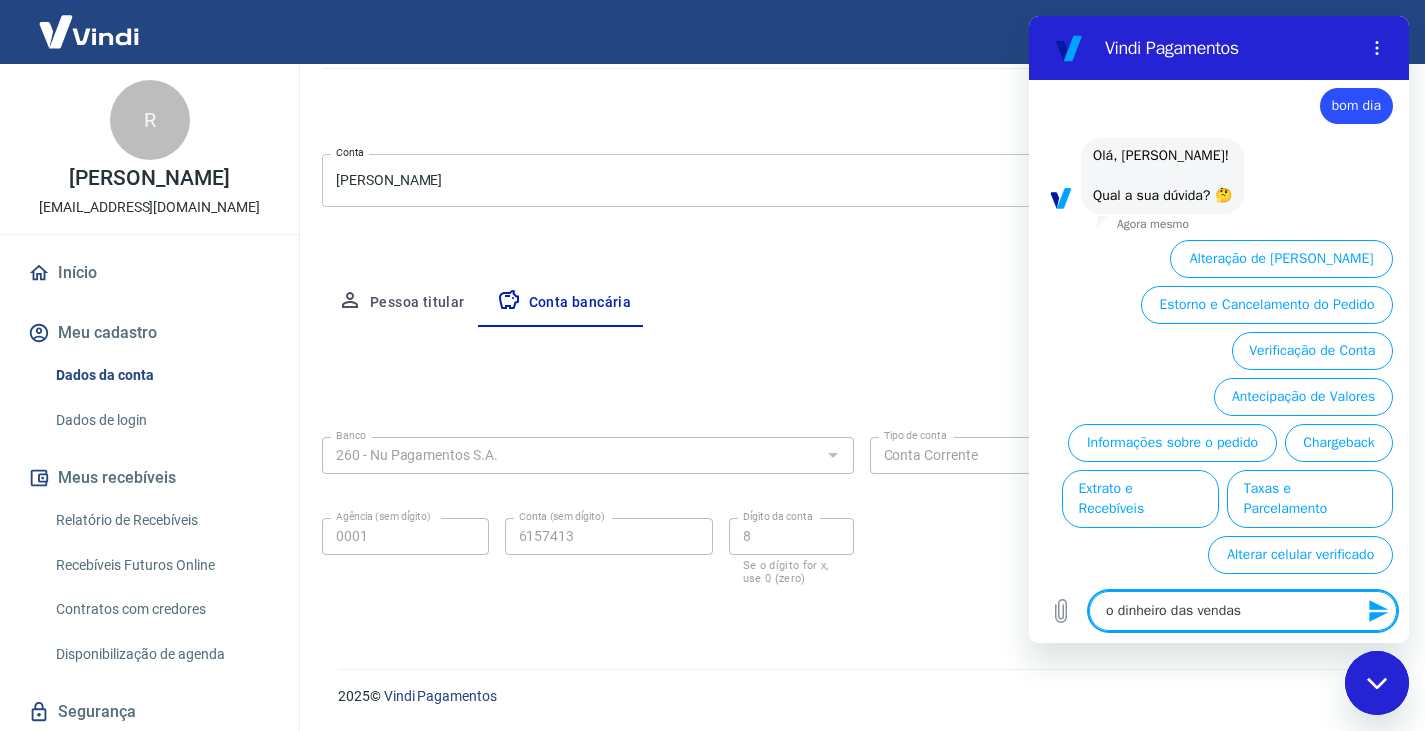 type on "o dinheiro das vendas" 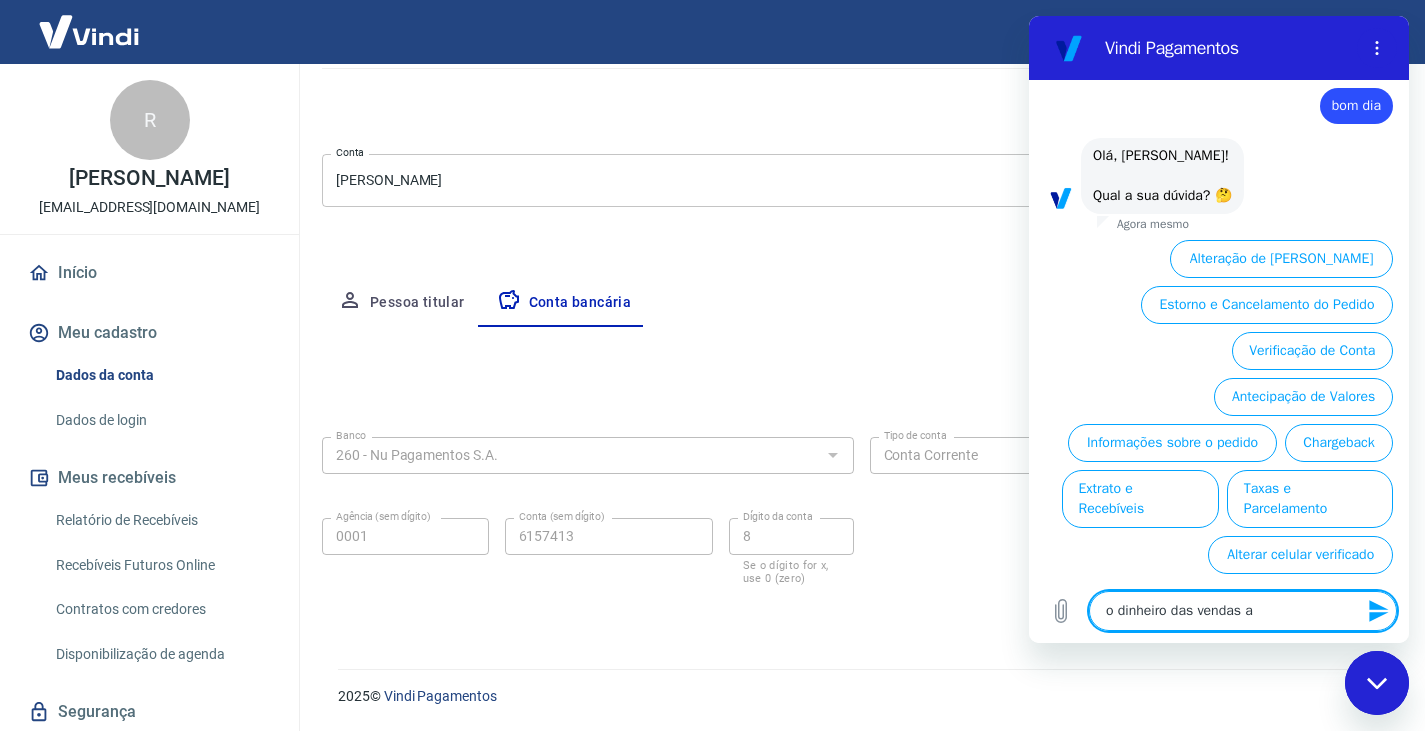 type on "o dinheiro das vendas ai" 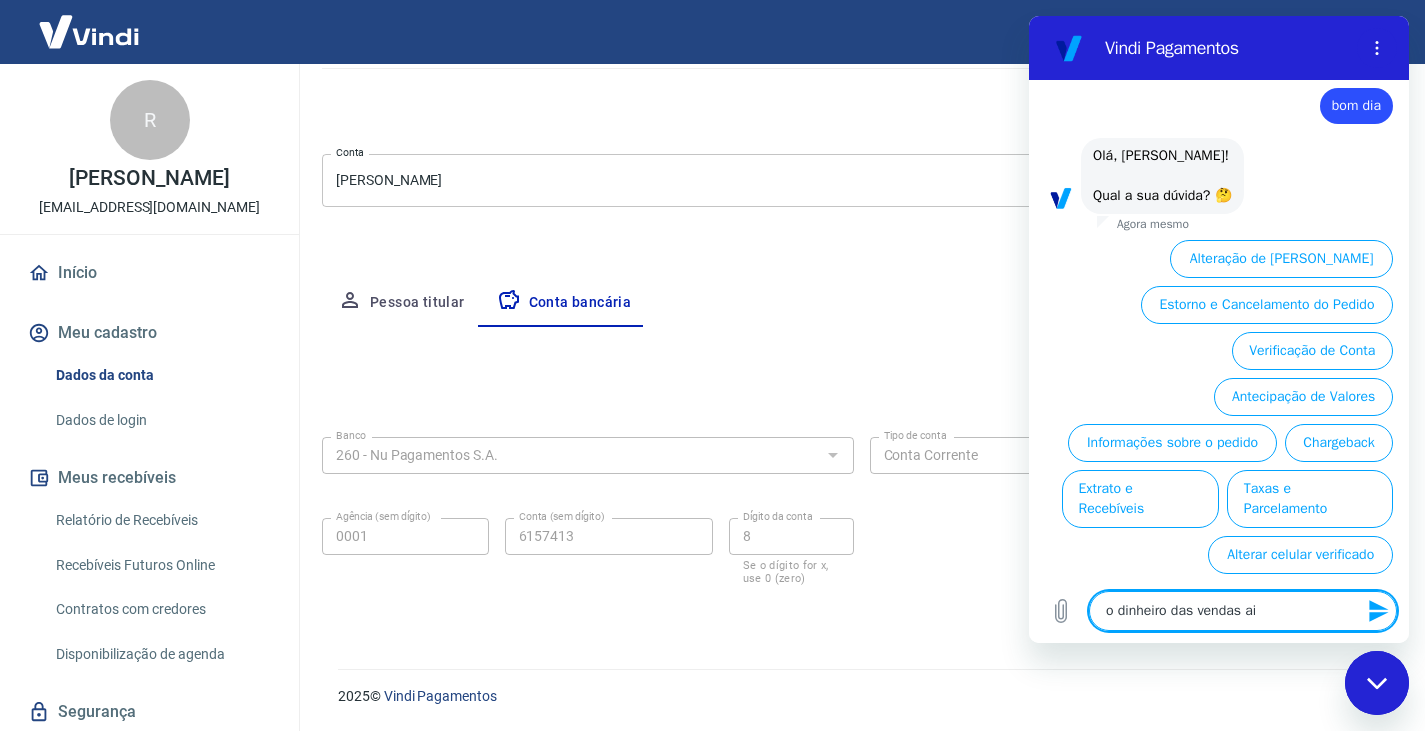 type on "o dinheiro das vendas ain" 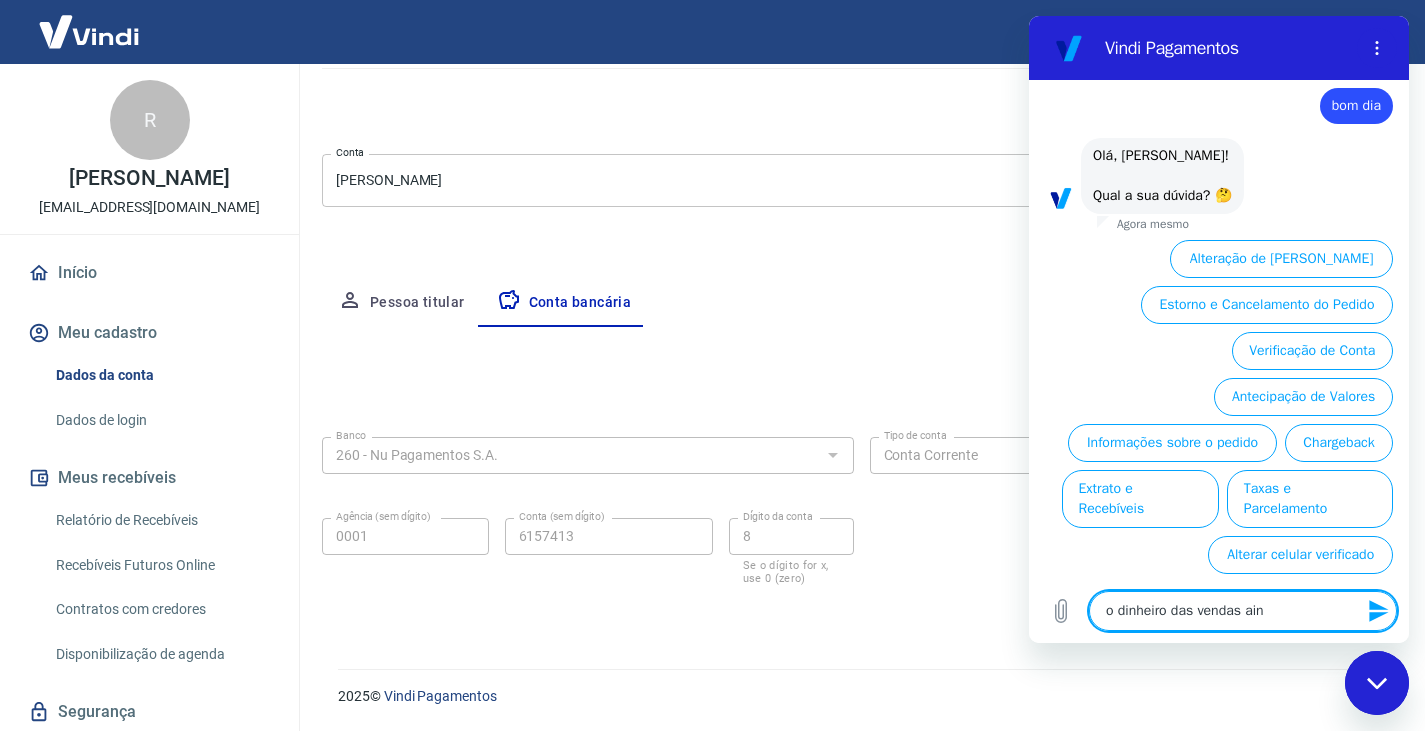type on "o dinheiro das vendas aind" 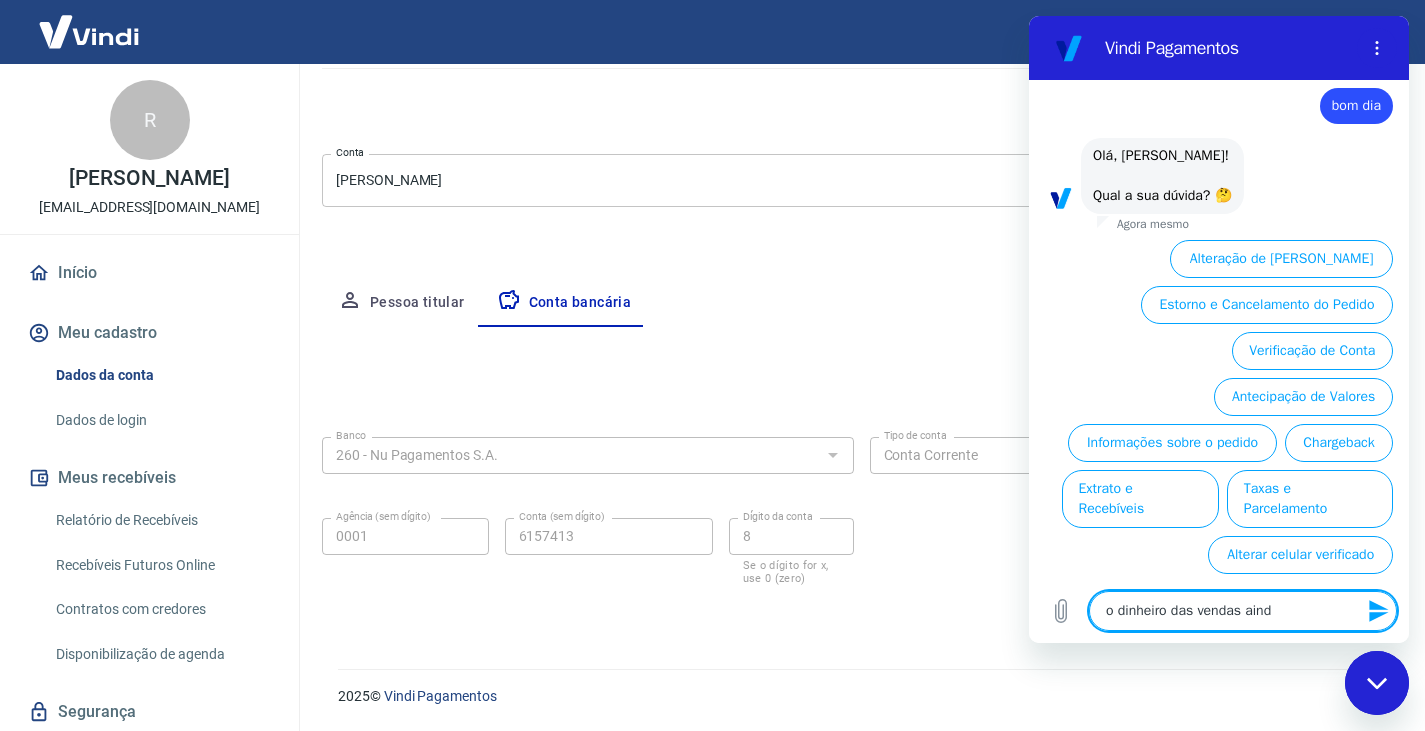 type on "o dinheiro das vendas ainda" 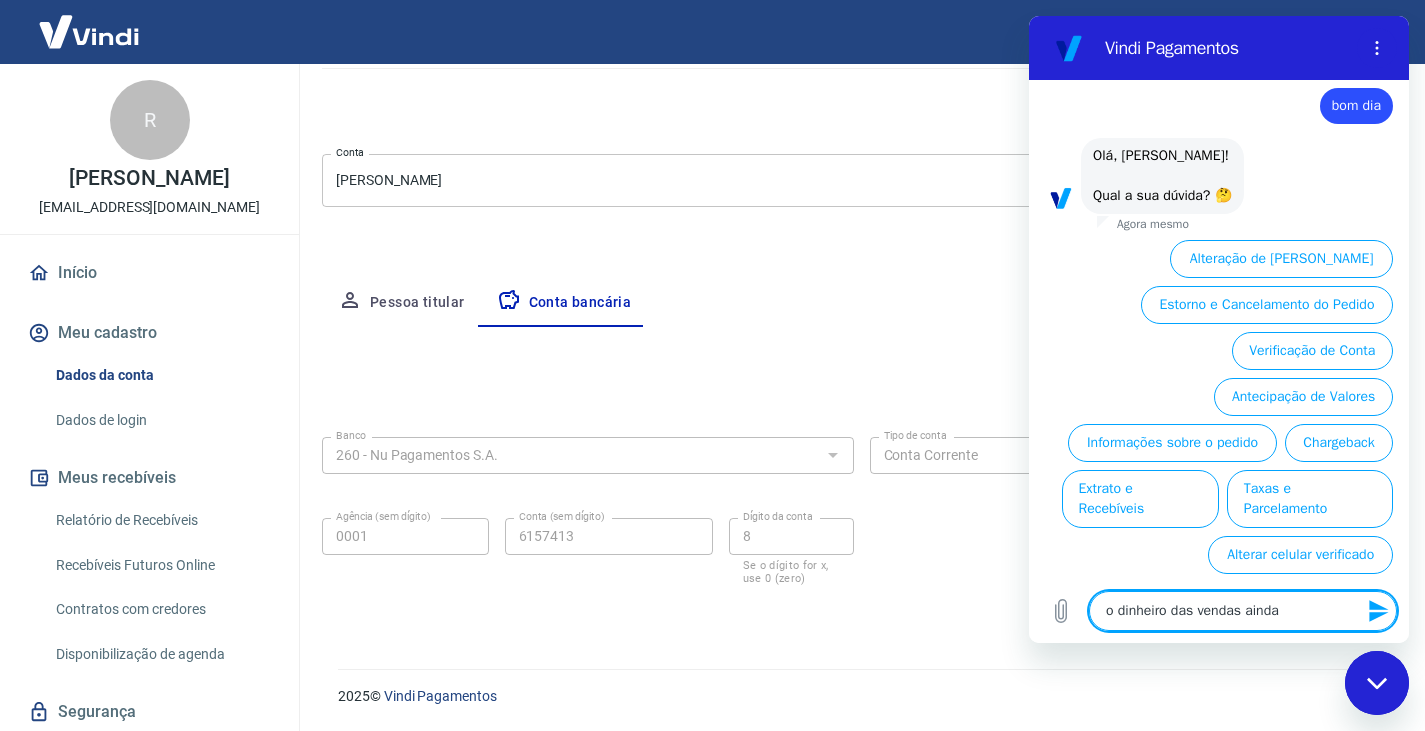 type on "o dinheiro das vendas ainda" 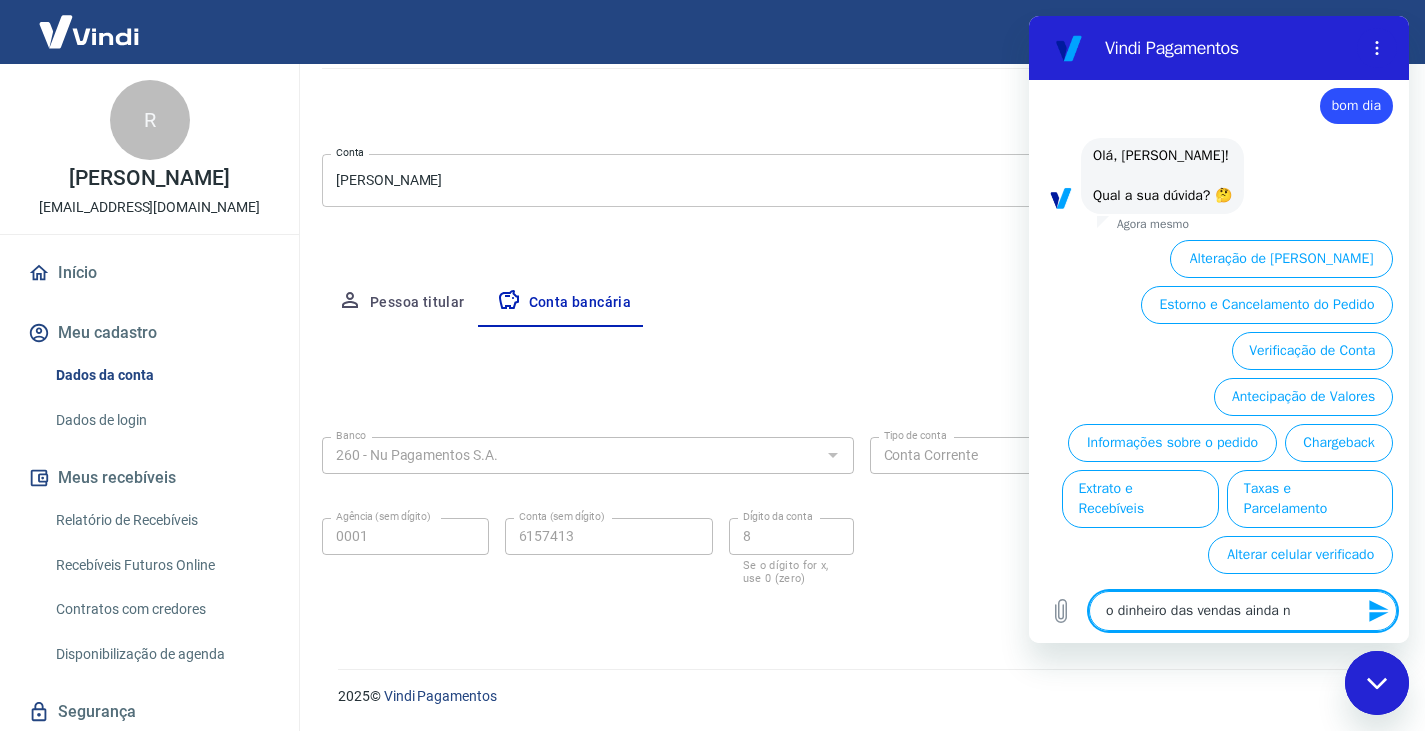type on "o dinheiro das vendas ainda nç" 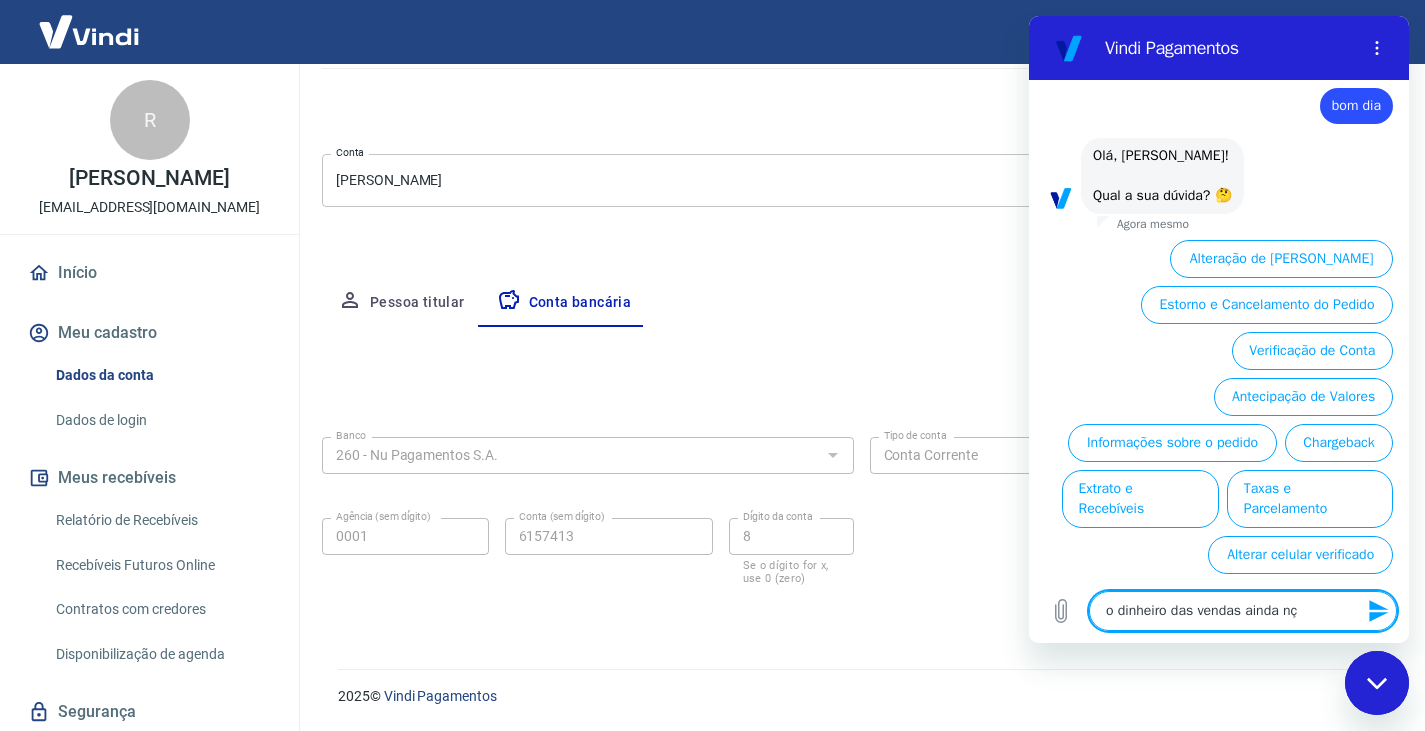 type on "o dinheiro das vendas ainda nça" 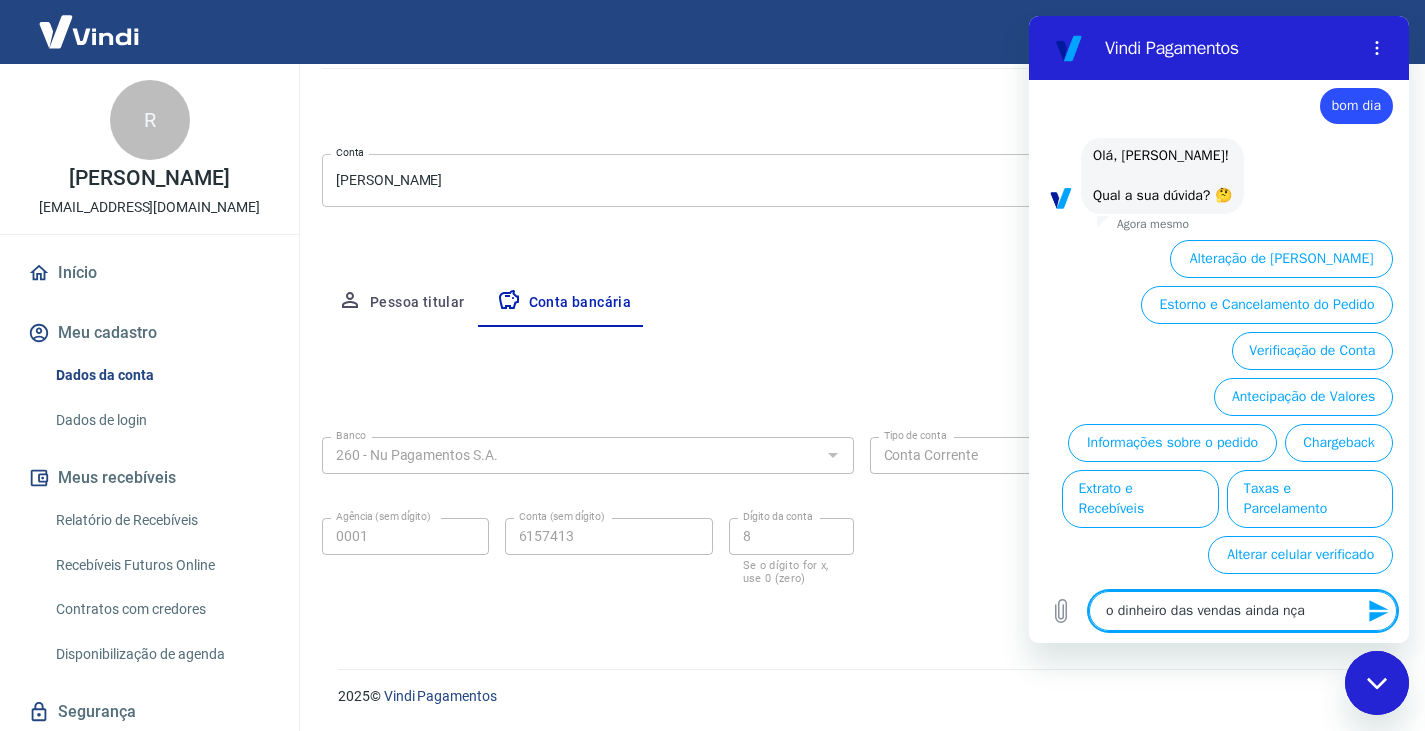 type on "x" 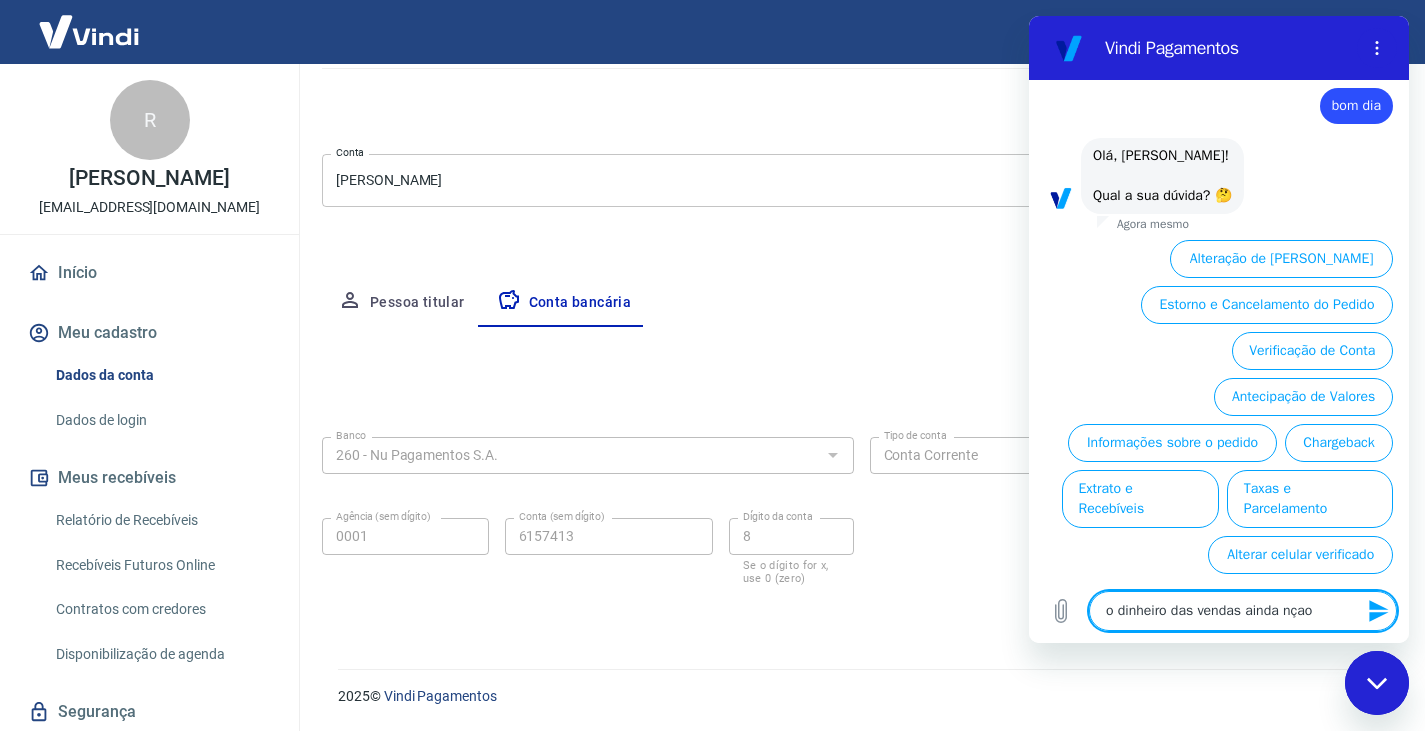 type on "o dinheiro das vendas ainda nçao" 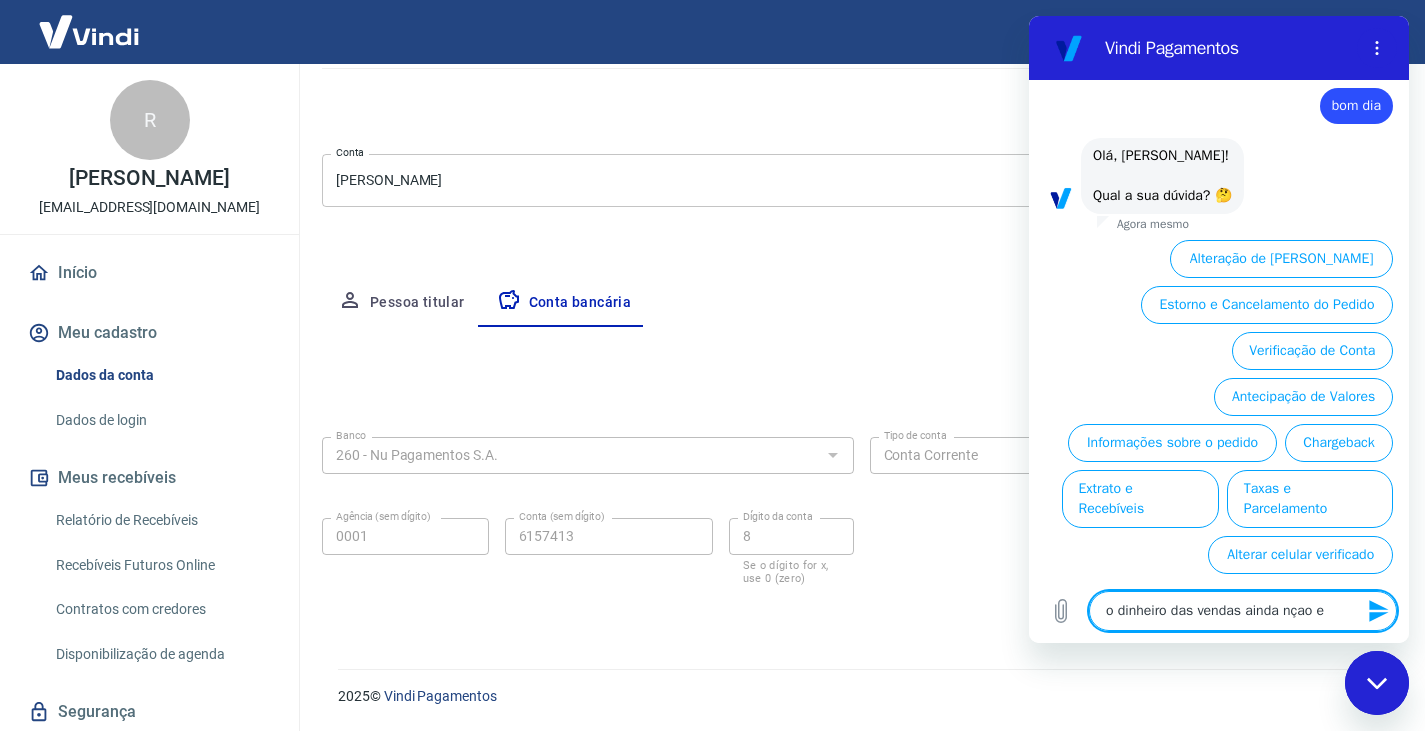 type on "x" 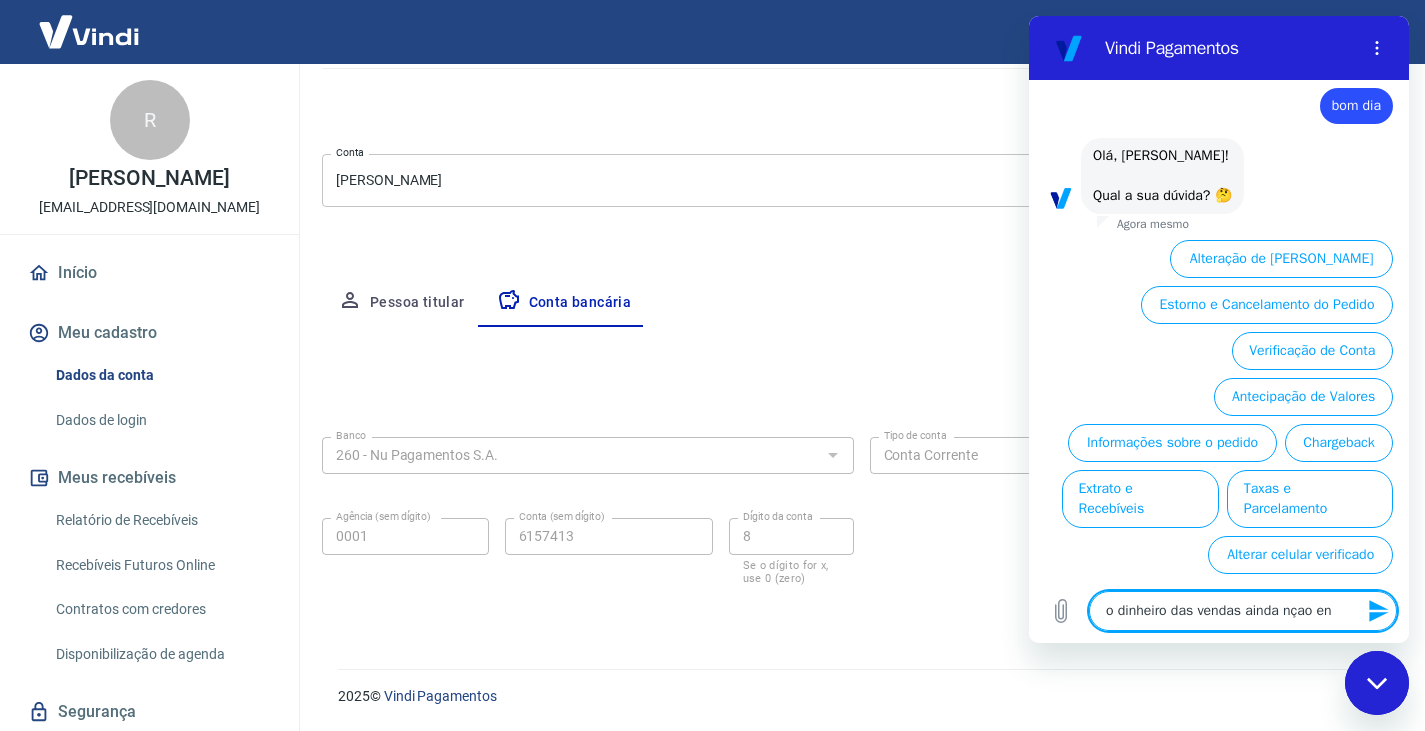 type on "o dinheiro das vendas ainda nçao ent" 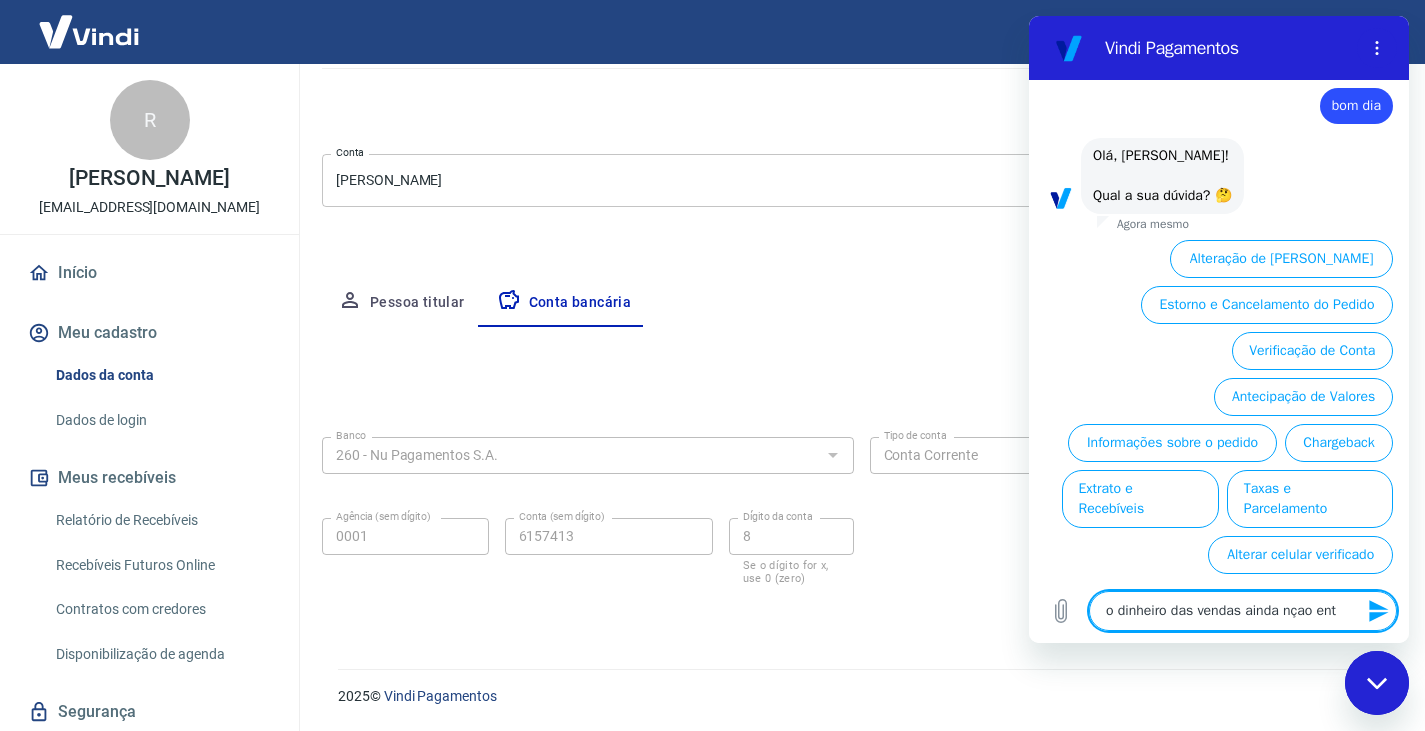 type on "o dinheiro das vendas ainda nçao entr" 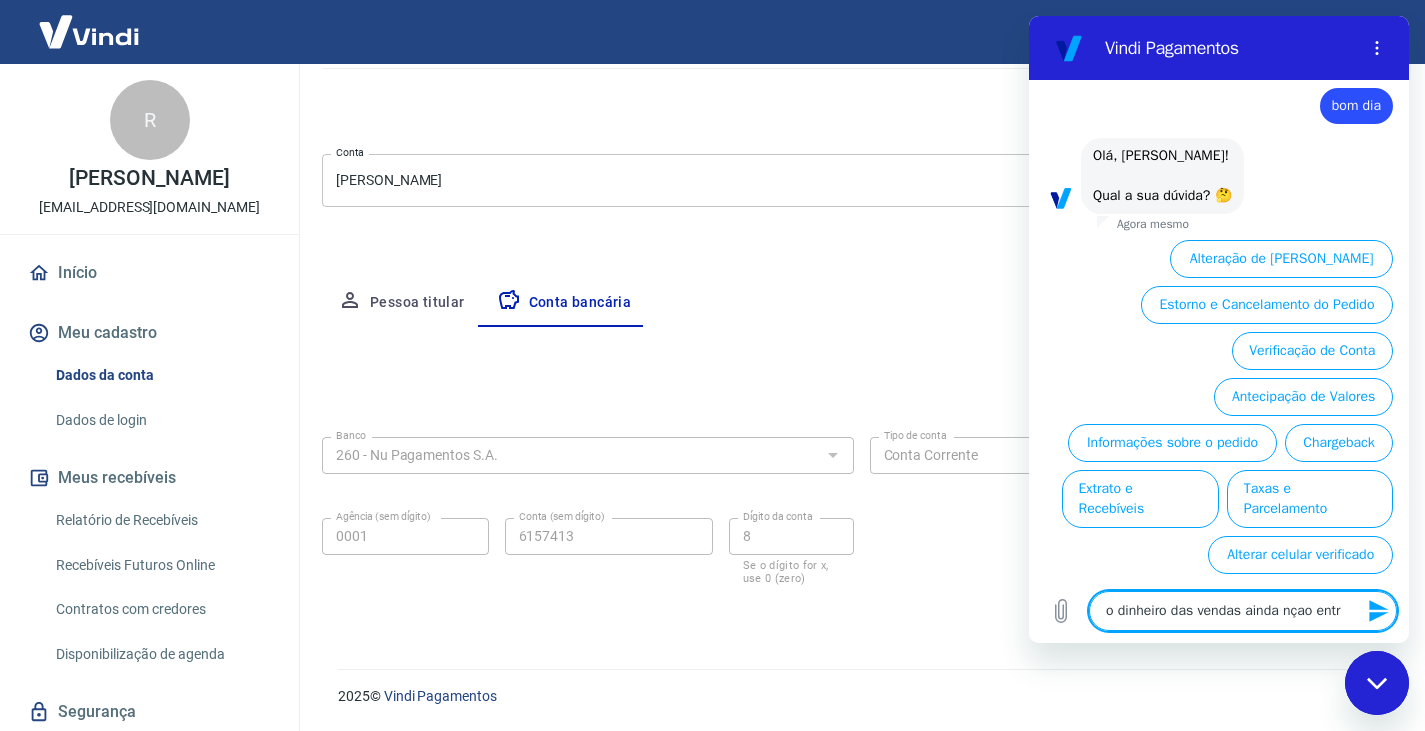 type on "o dinheiro das vendas ainda nçao entro" 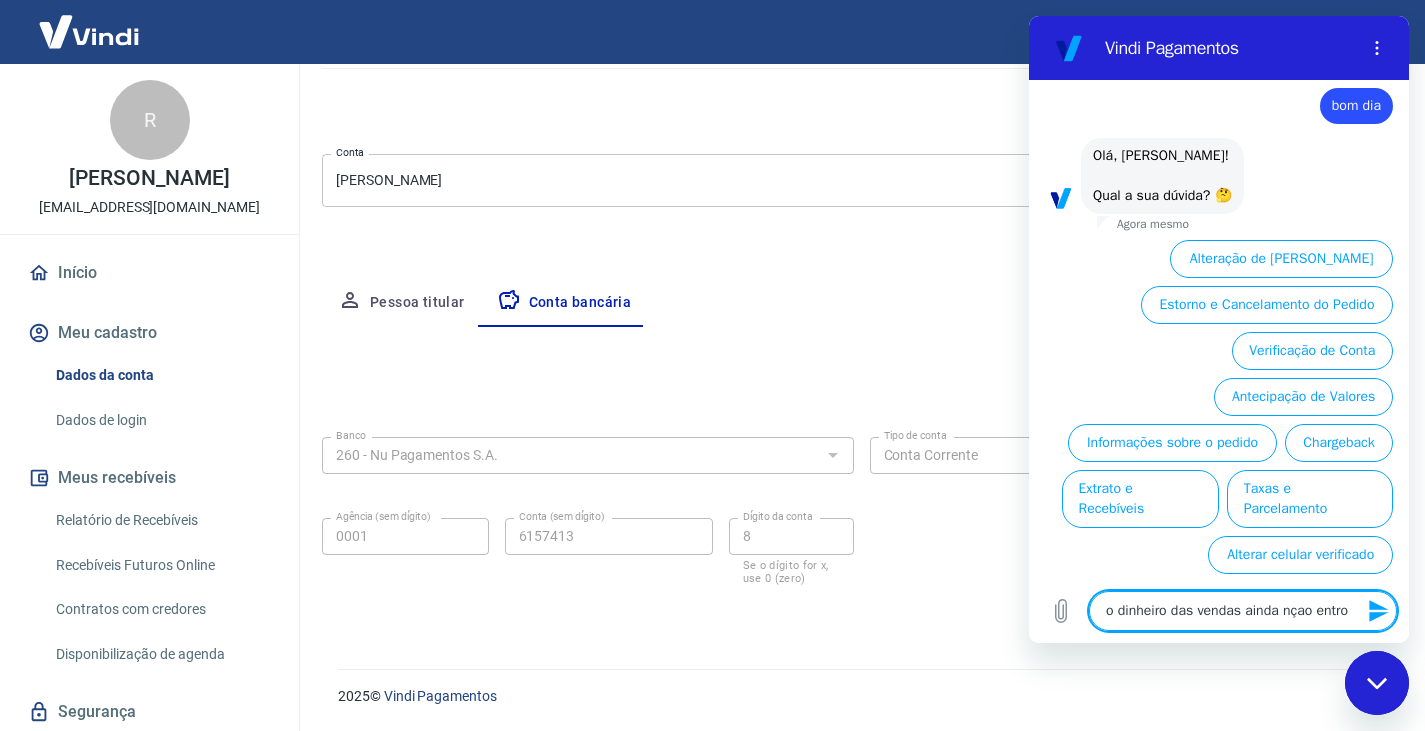 type on "x" 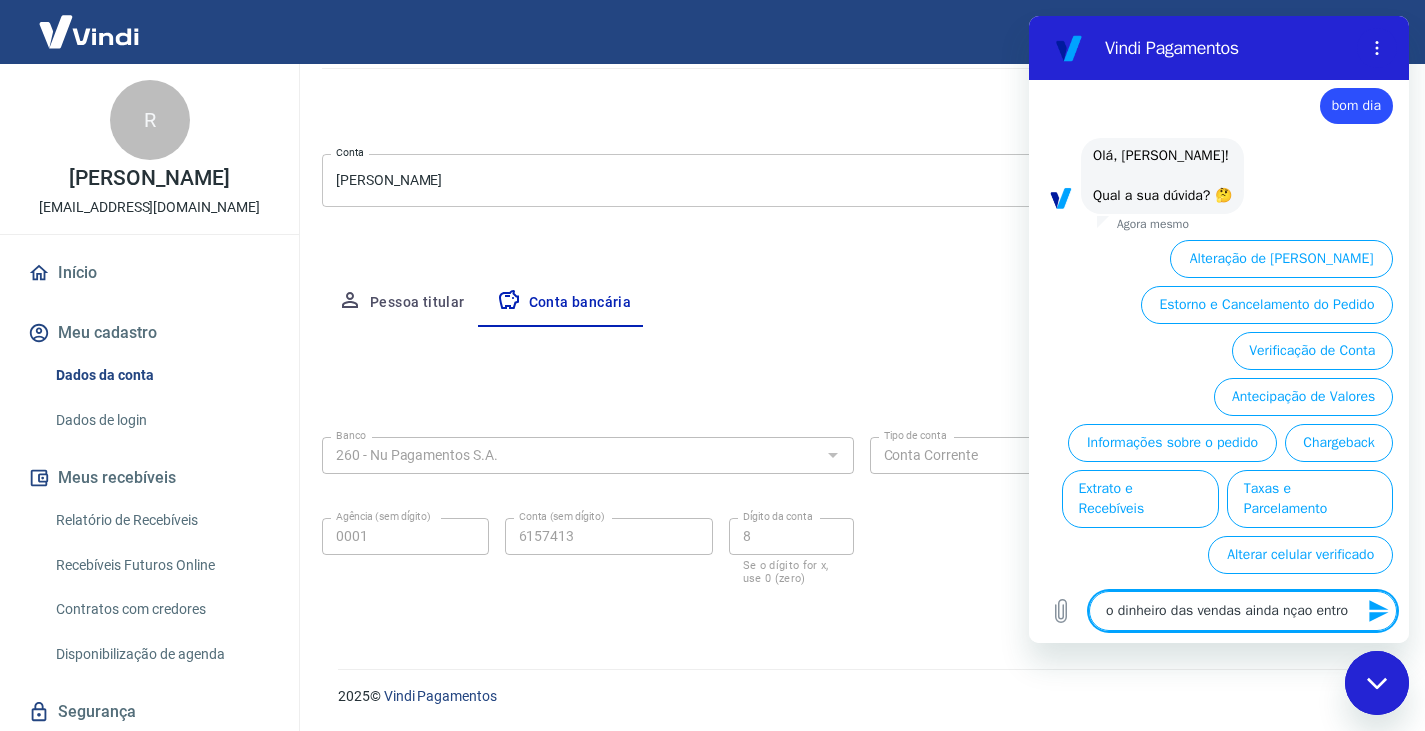 type on "o dinheiro das vendas ainda nçao entrou" 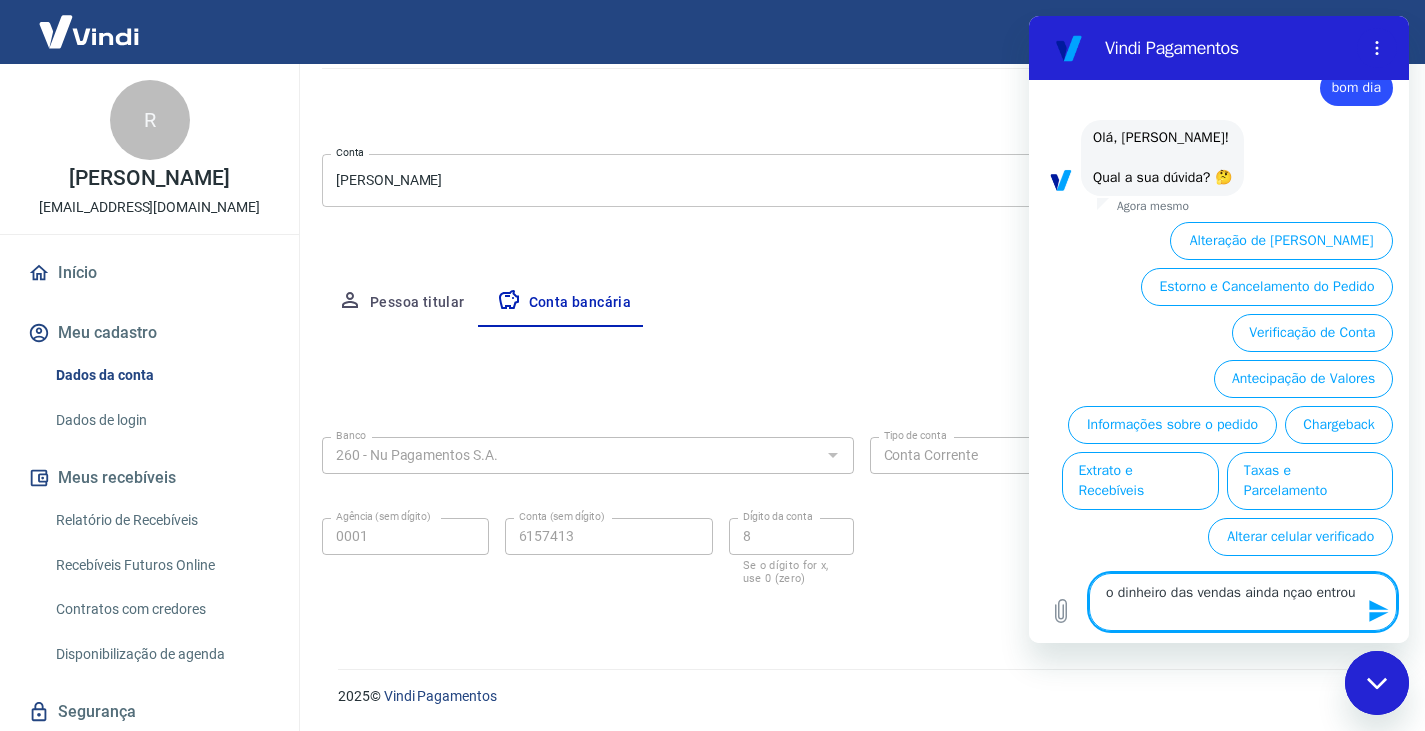 type 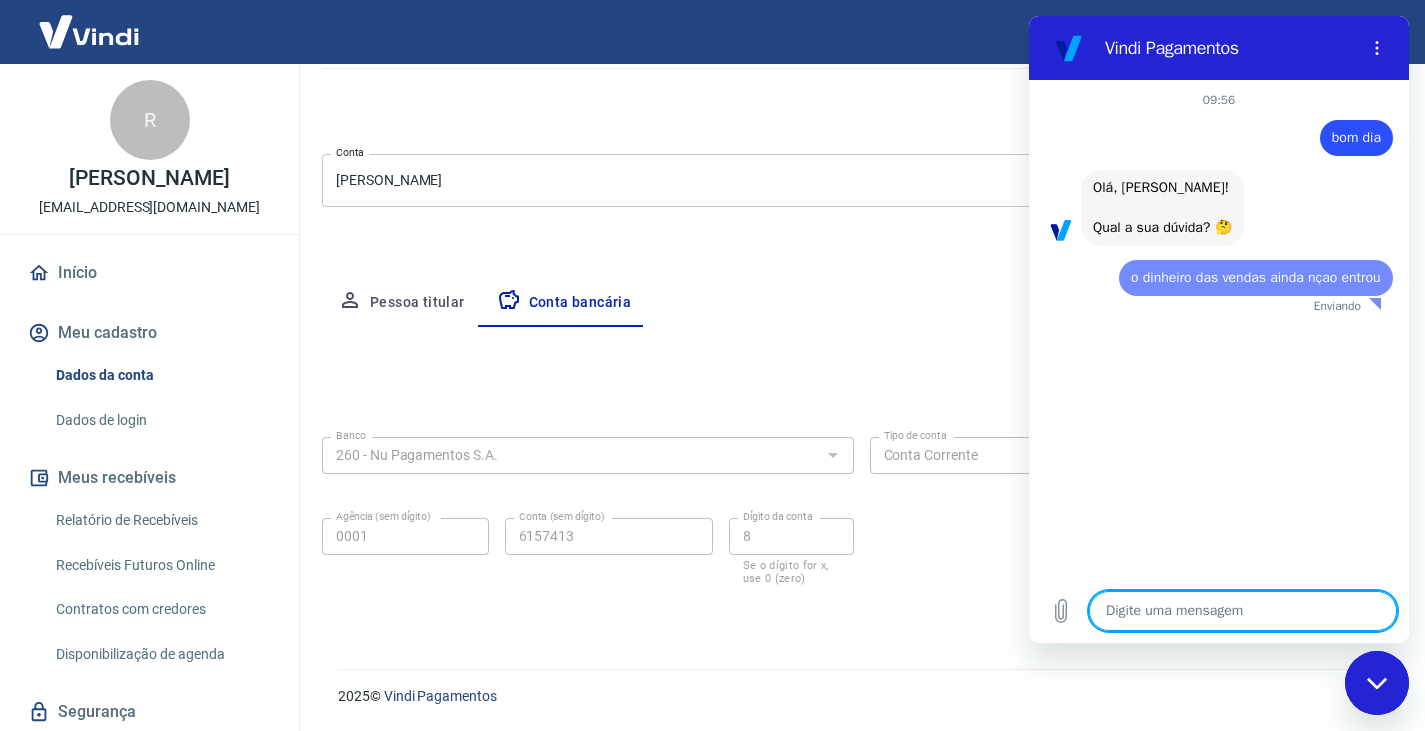 scroll, scrollTop: 0, scrollLeft: 0, axis: both 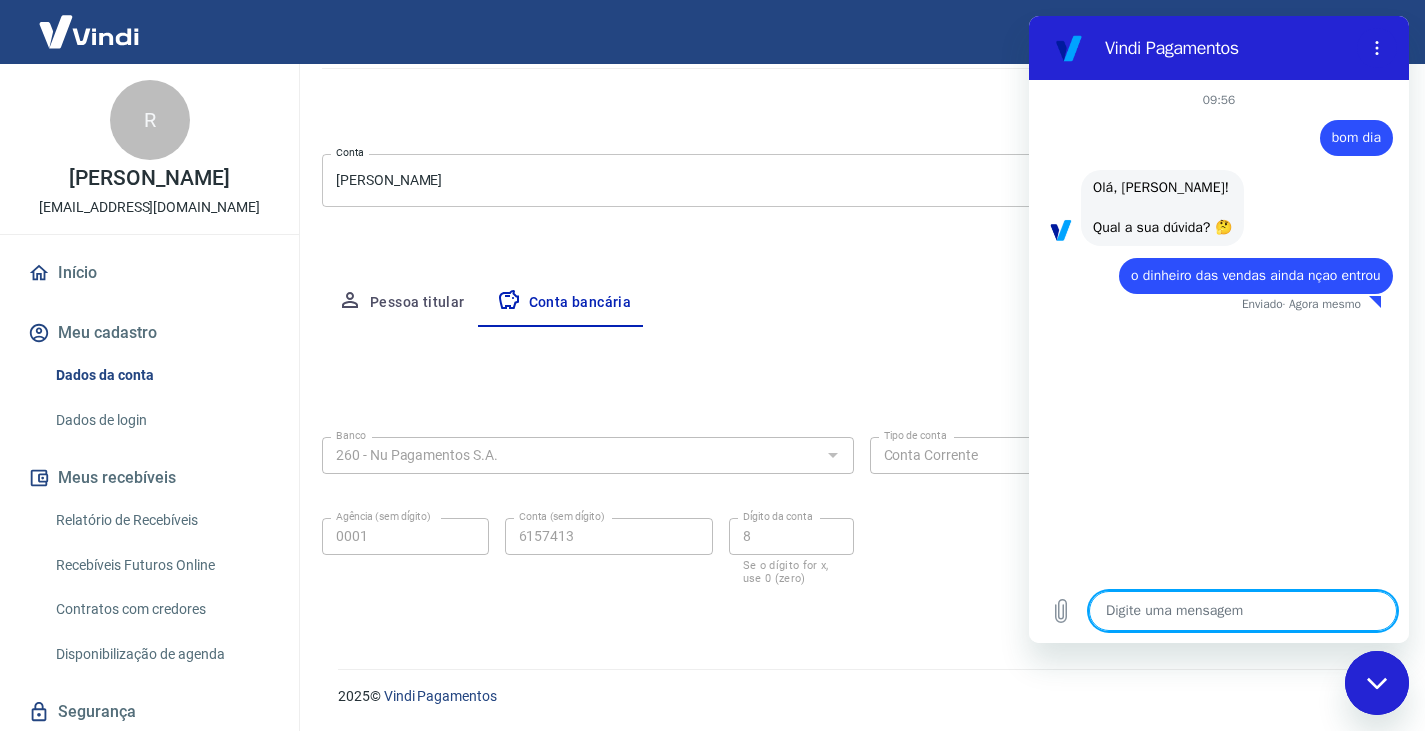 type on "x" 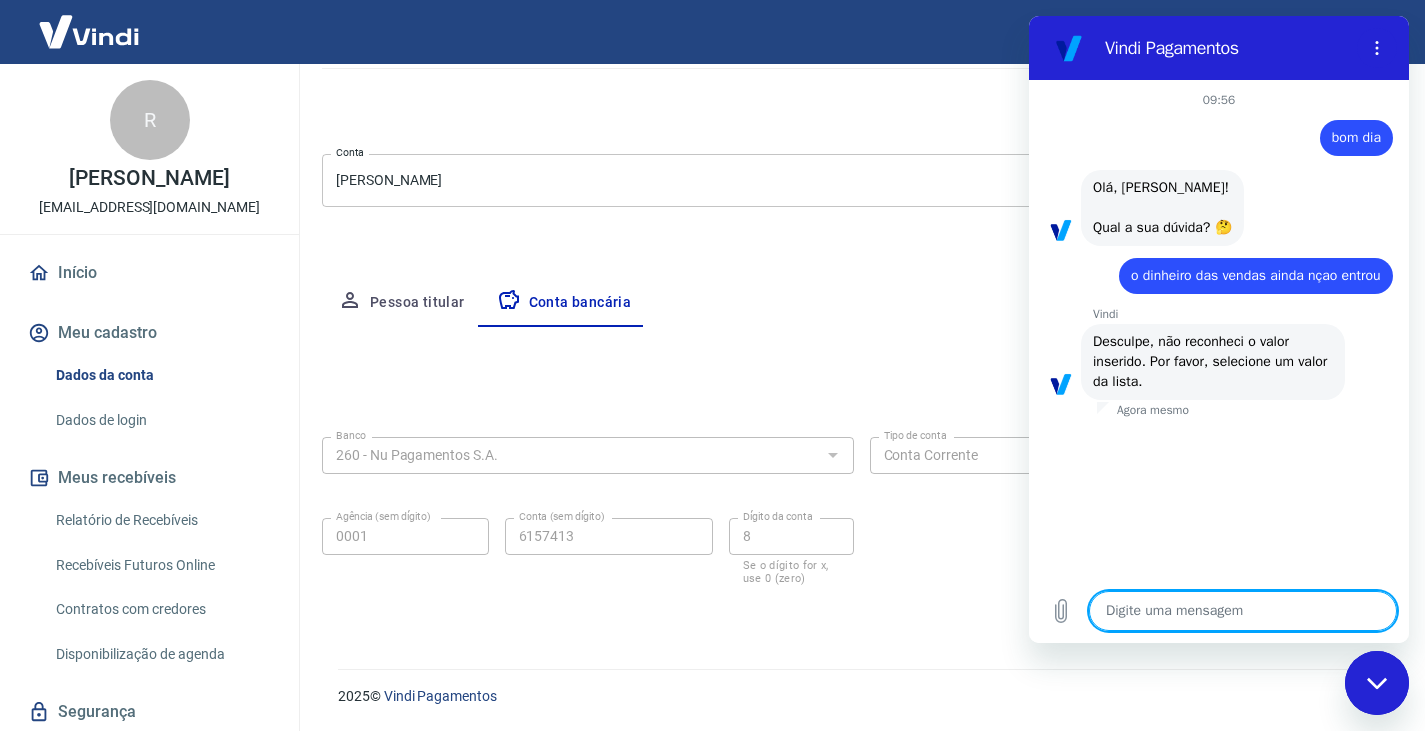 click at bounding box center [1243, 611] 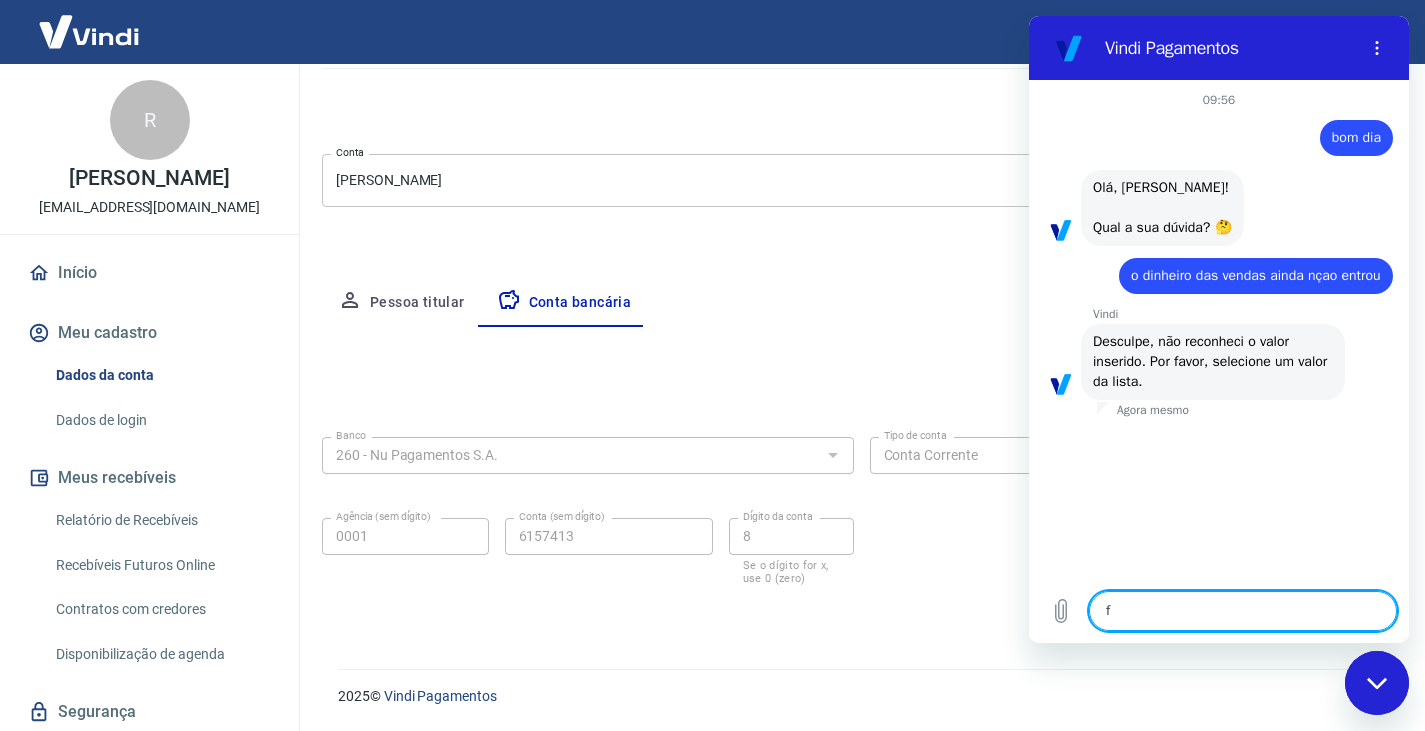 type on "fa" 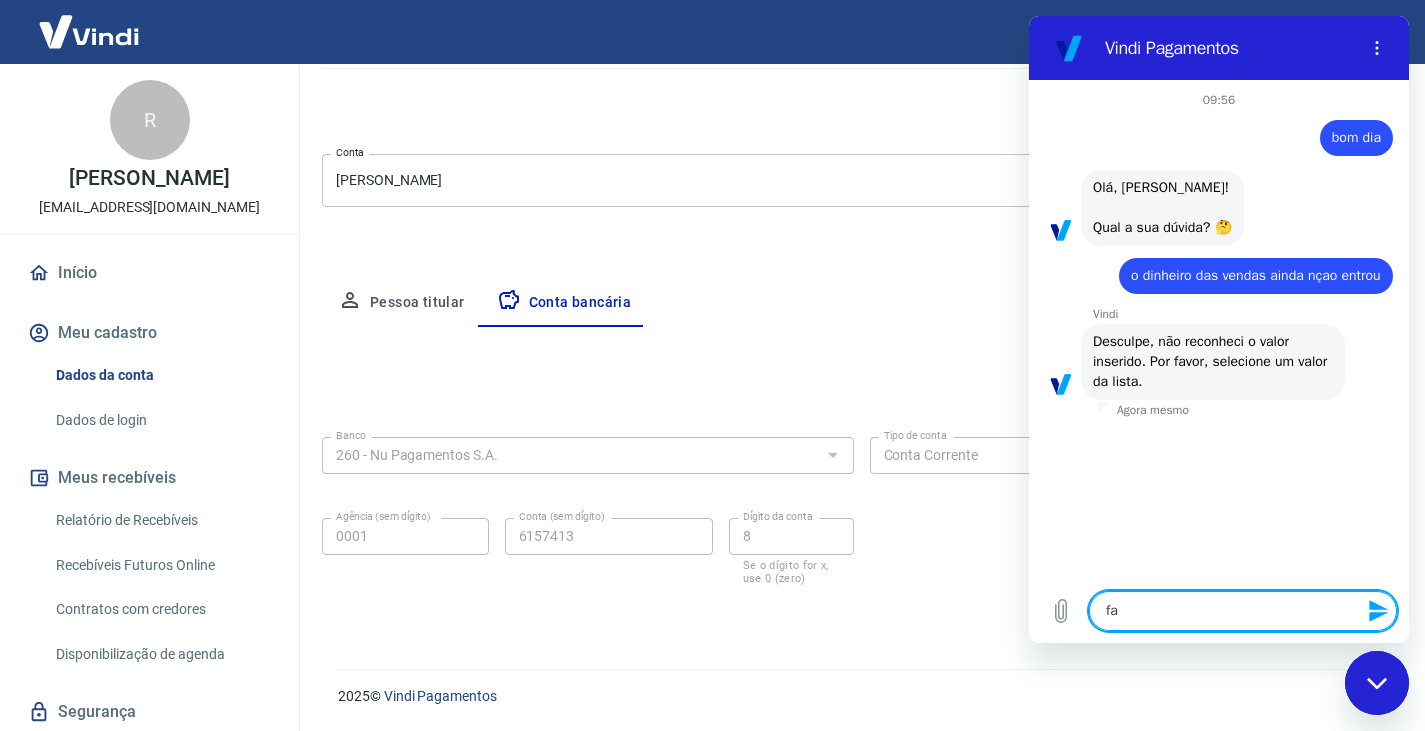 type on "fal" 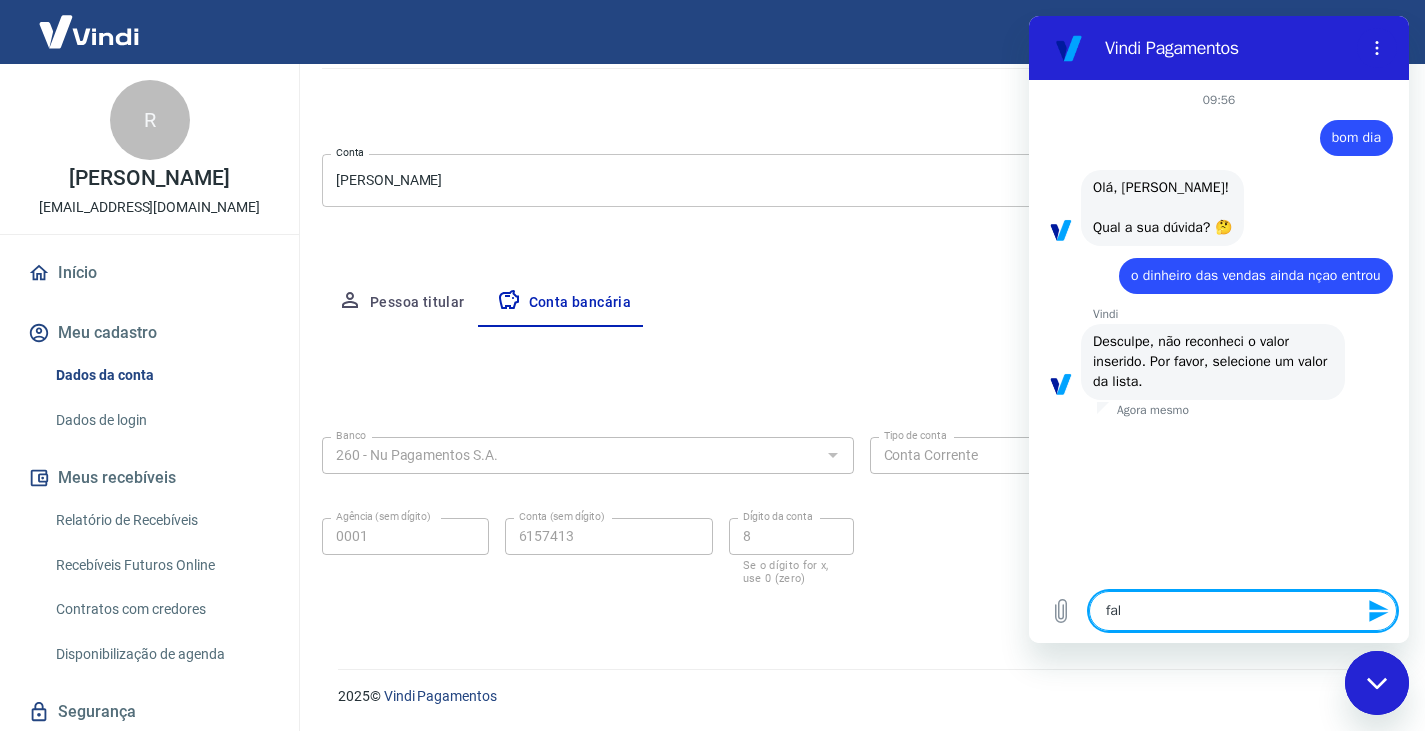 type on "x" 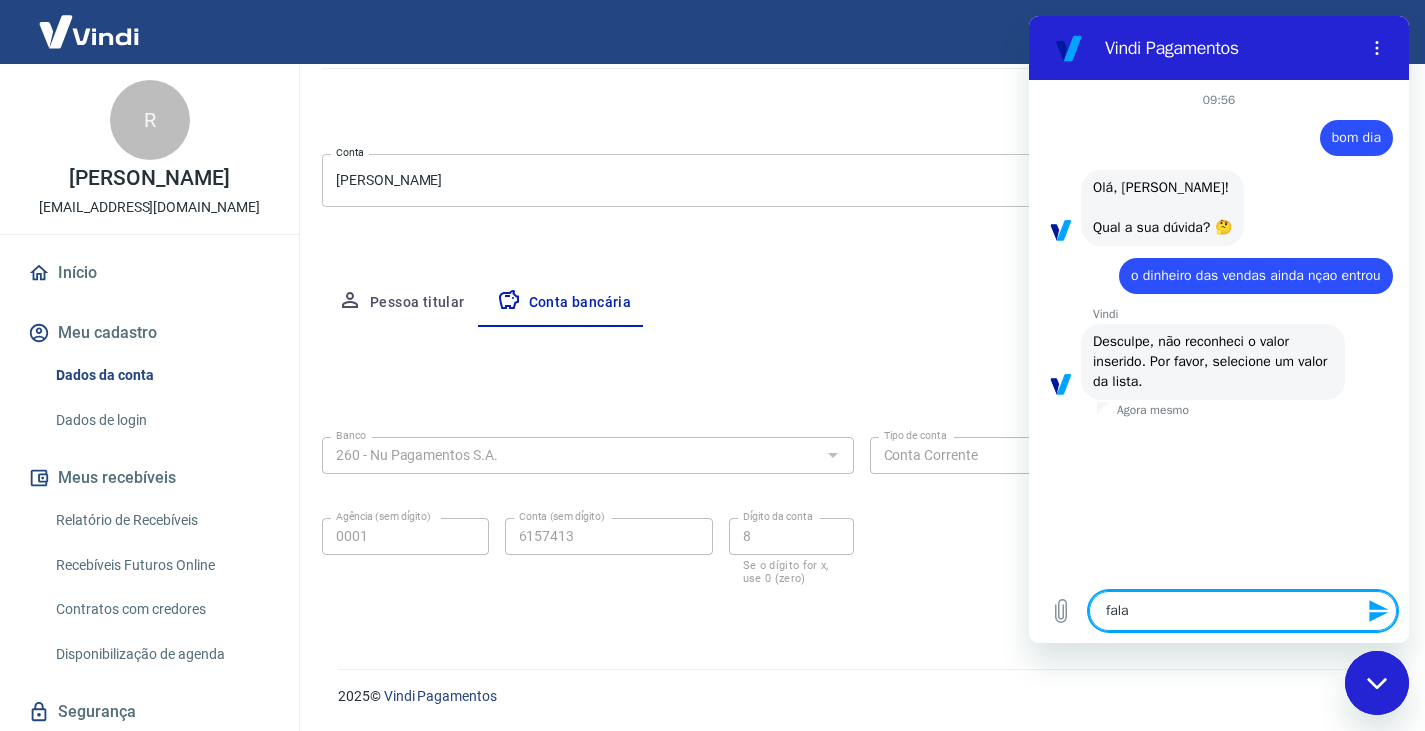 type on "falar" 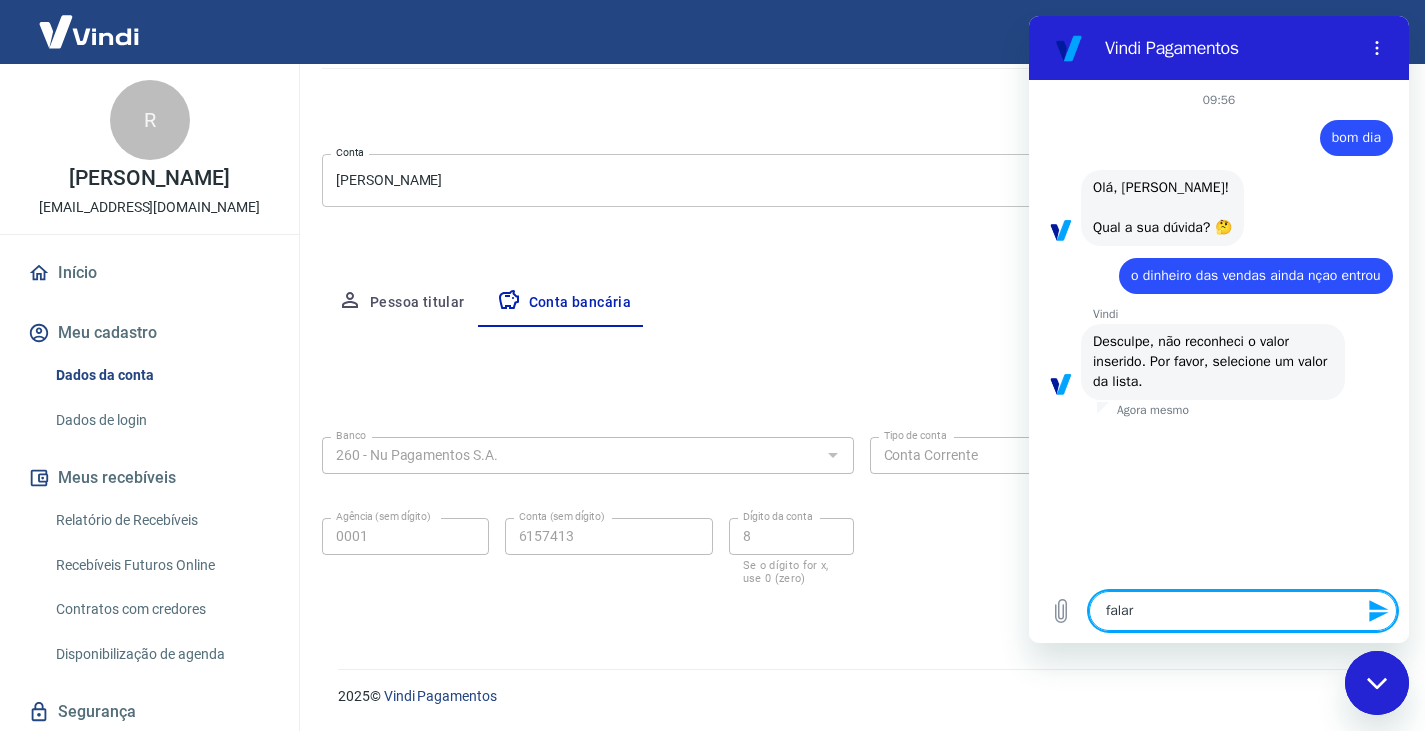 type on "falar" 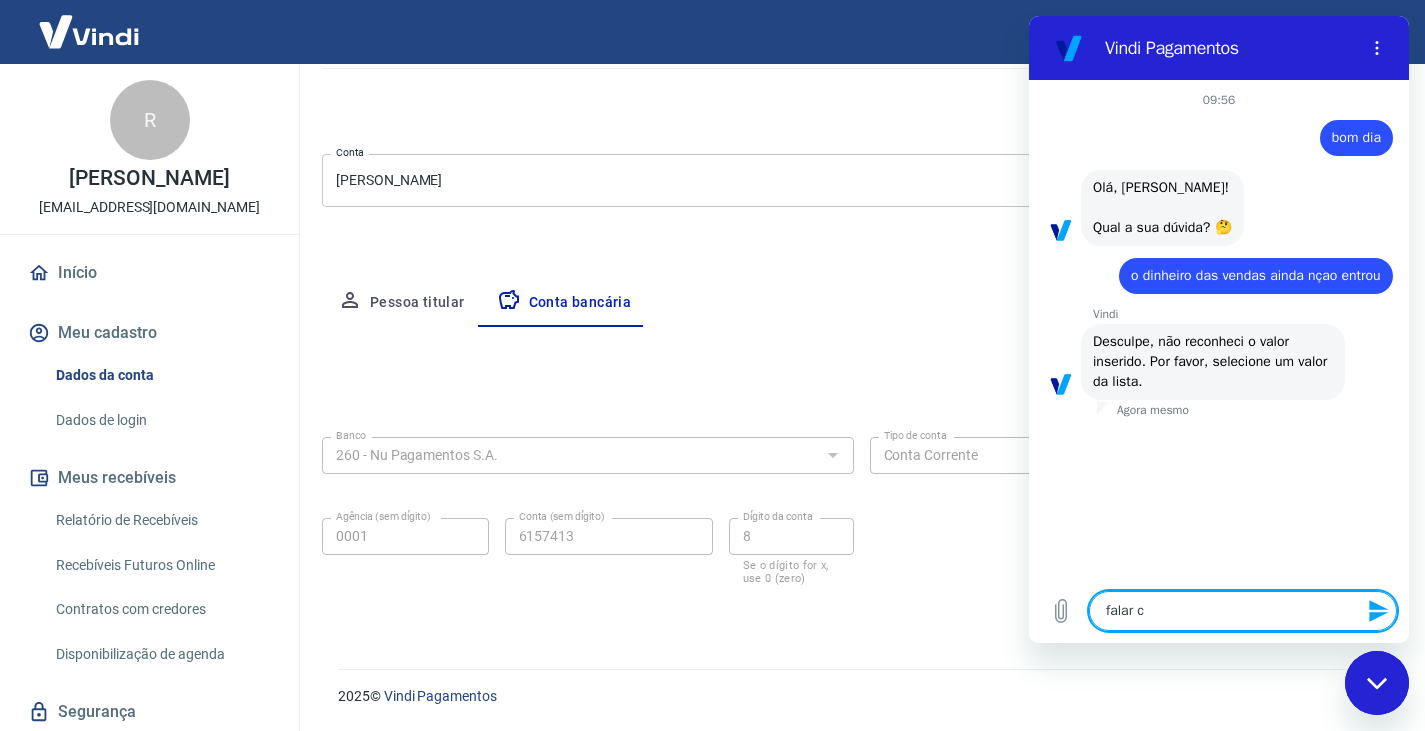 type on "falar co" 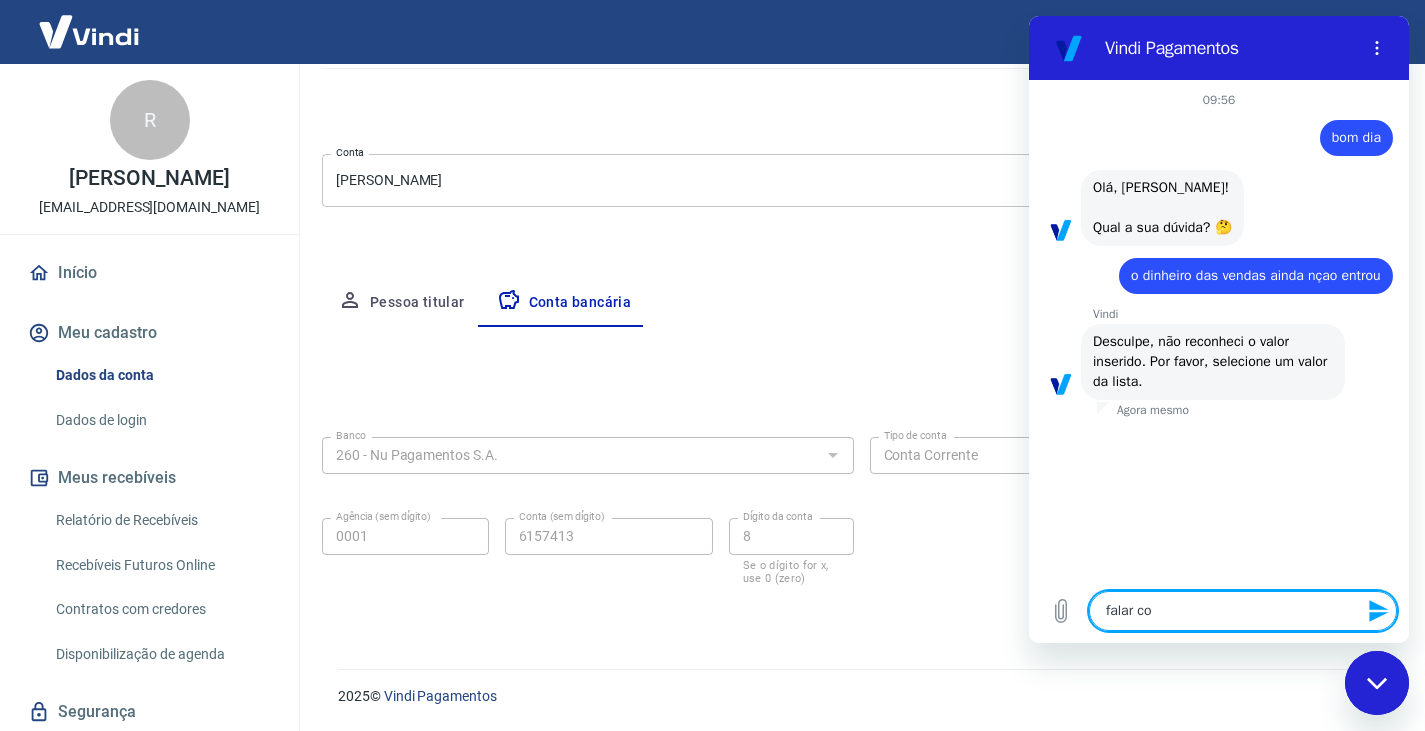 type on "falar com" 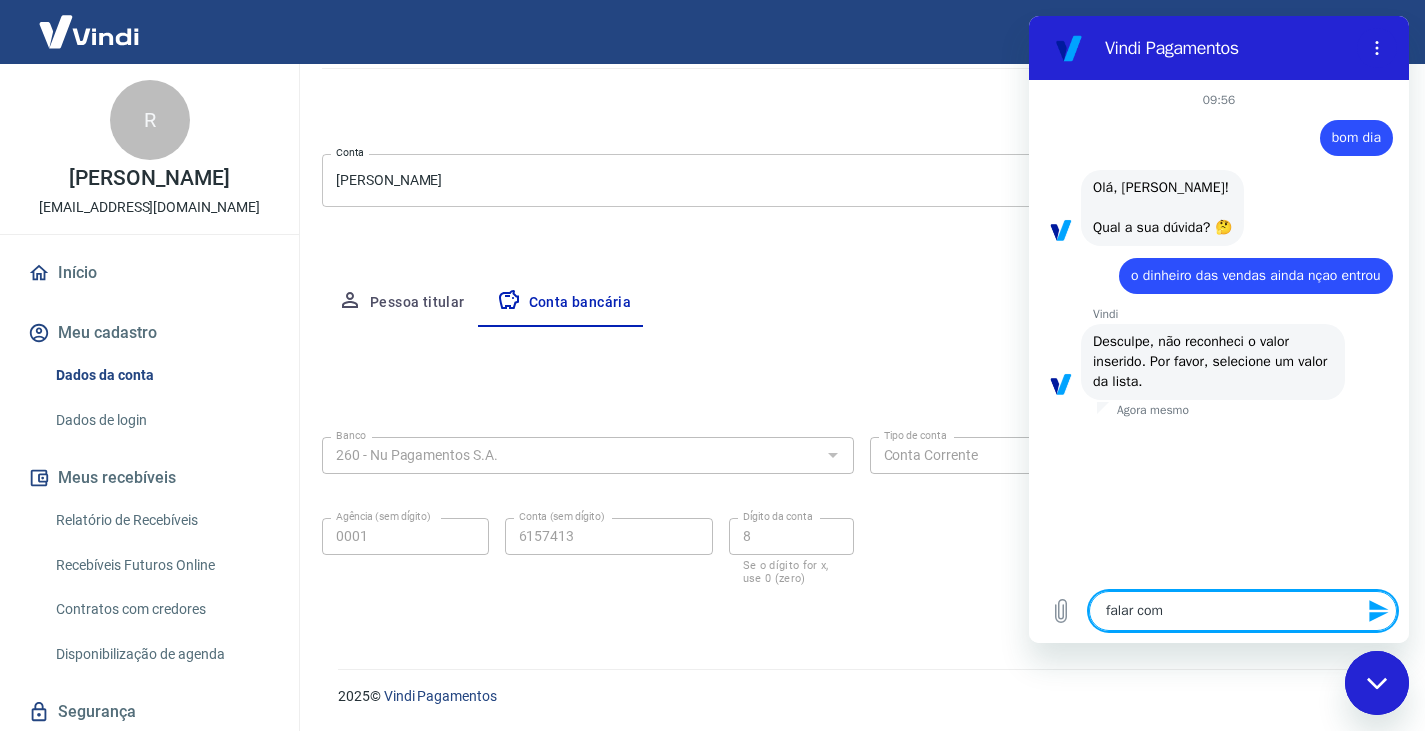 type on "falar com" 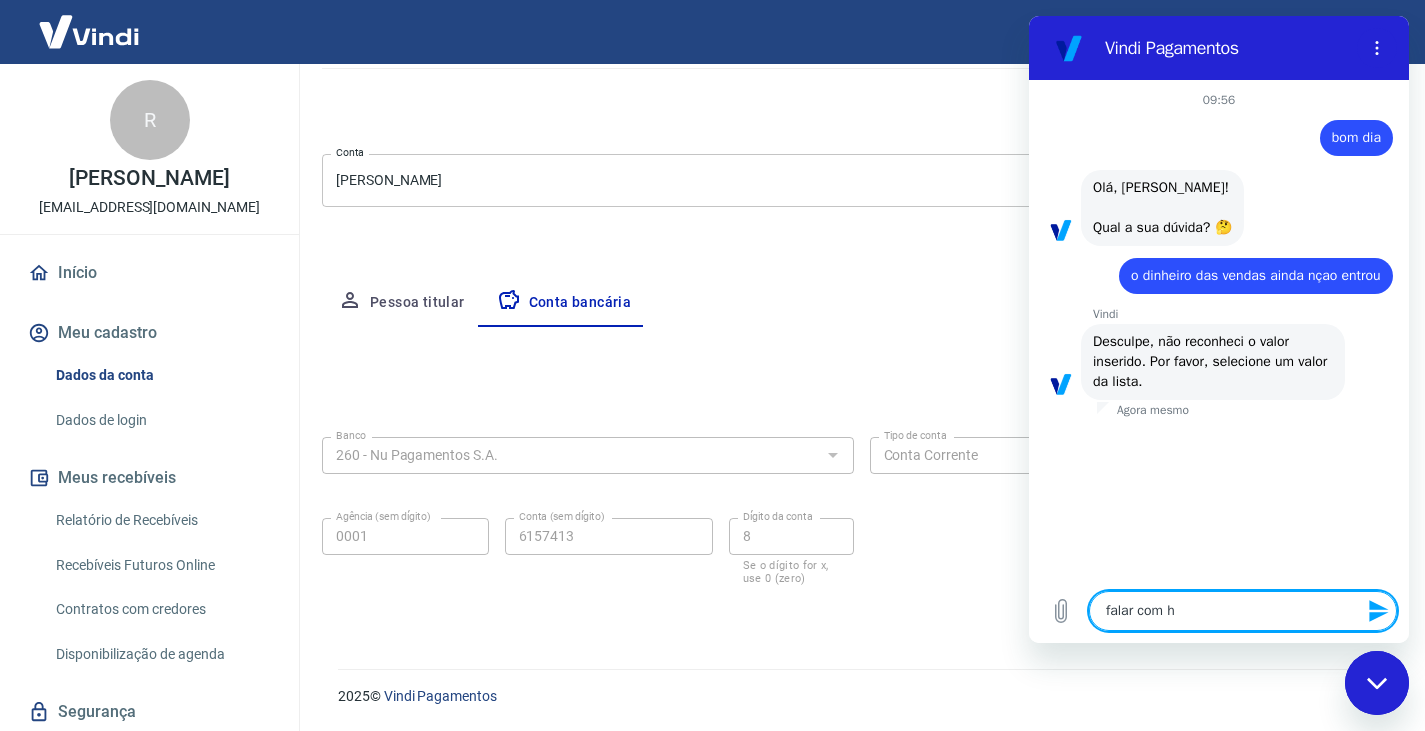 type on "falar com hu" 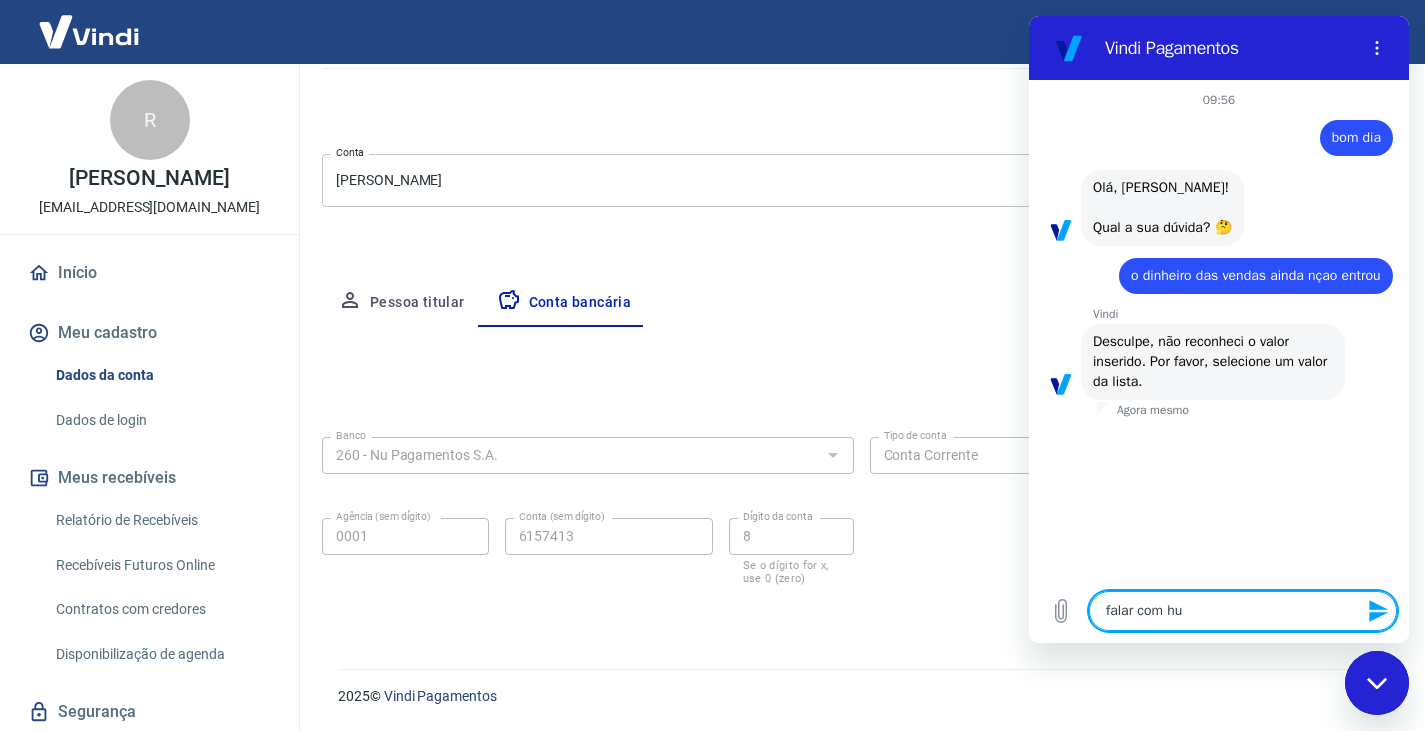 type on "falar com hum" 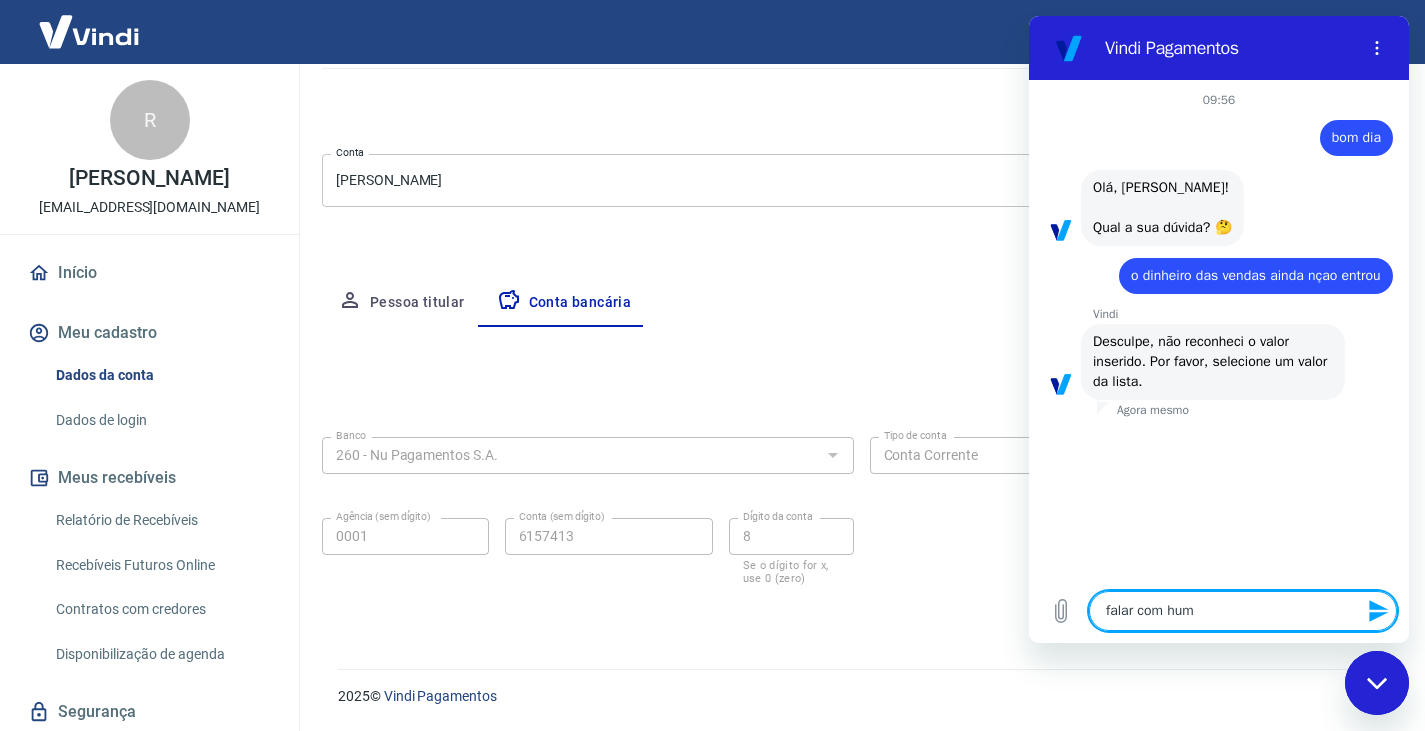 type on "falar com huma" 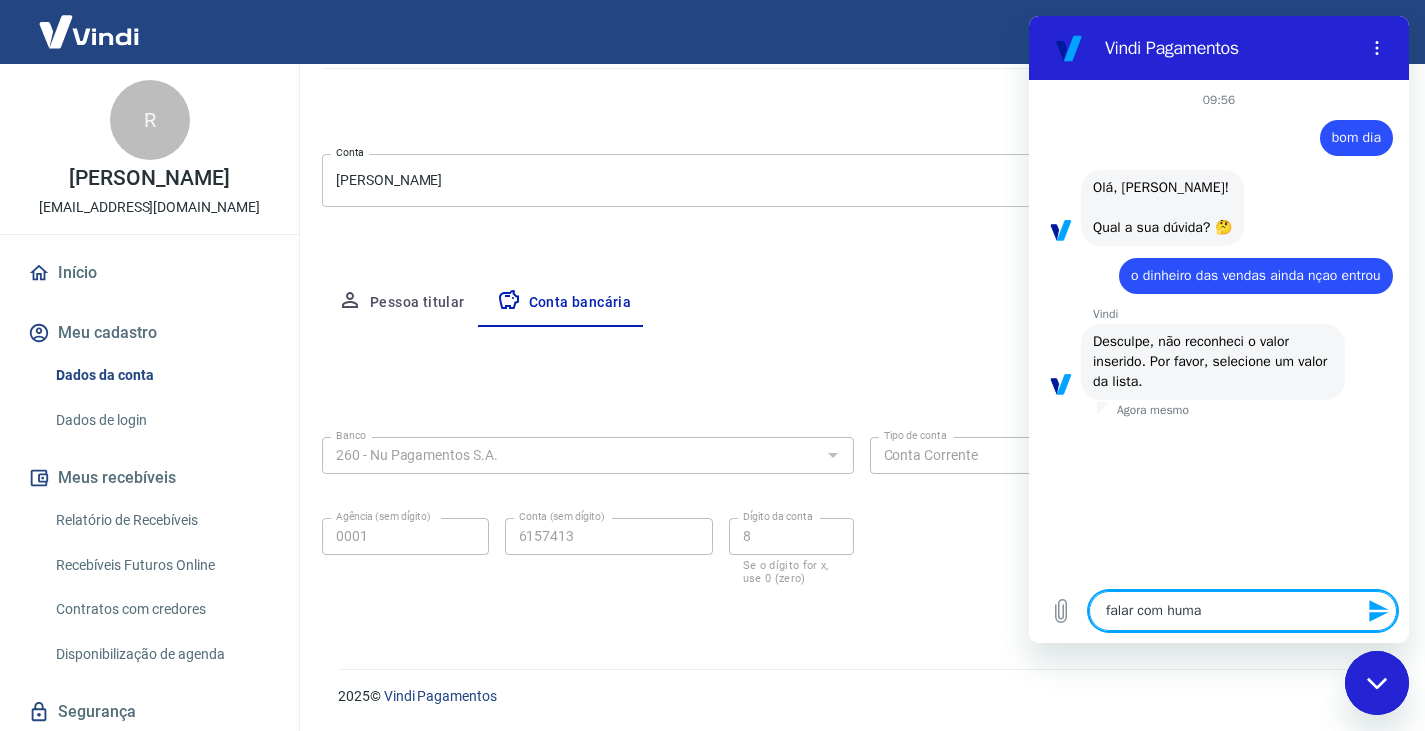 type on "falar com human" 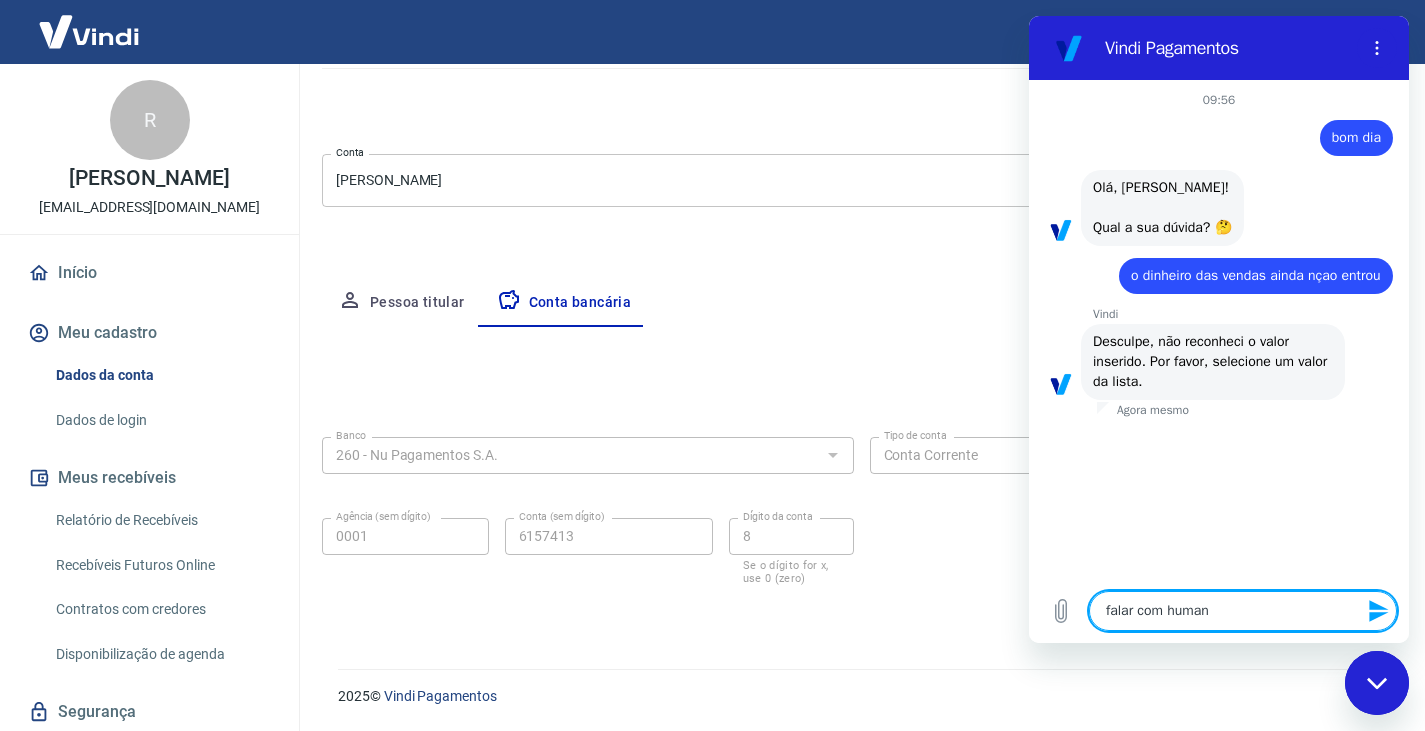 type on "falar com humano" 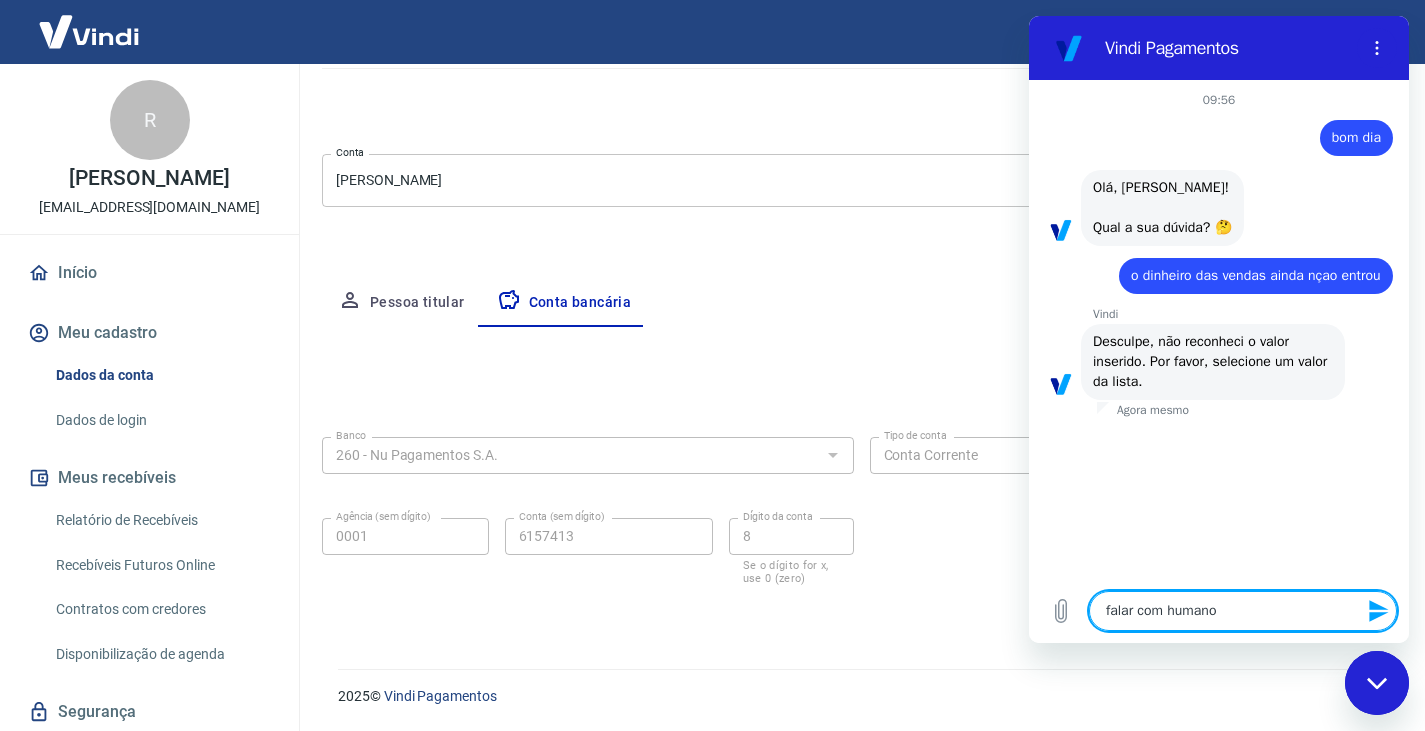 type 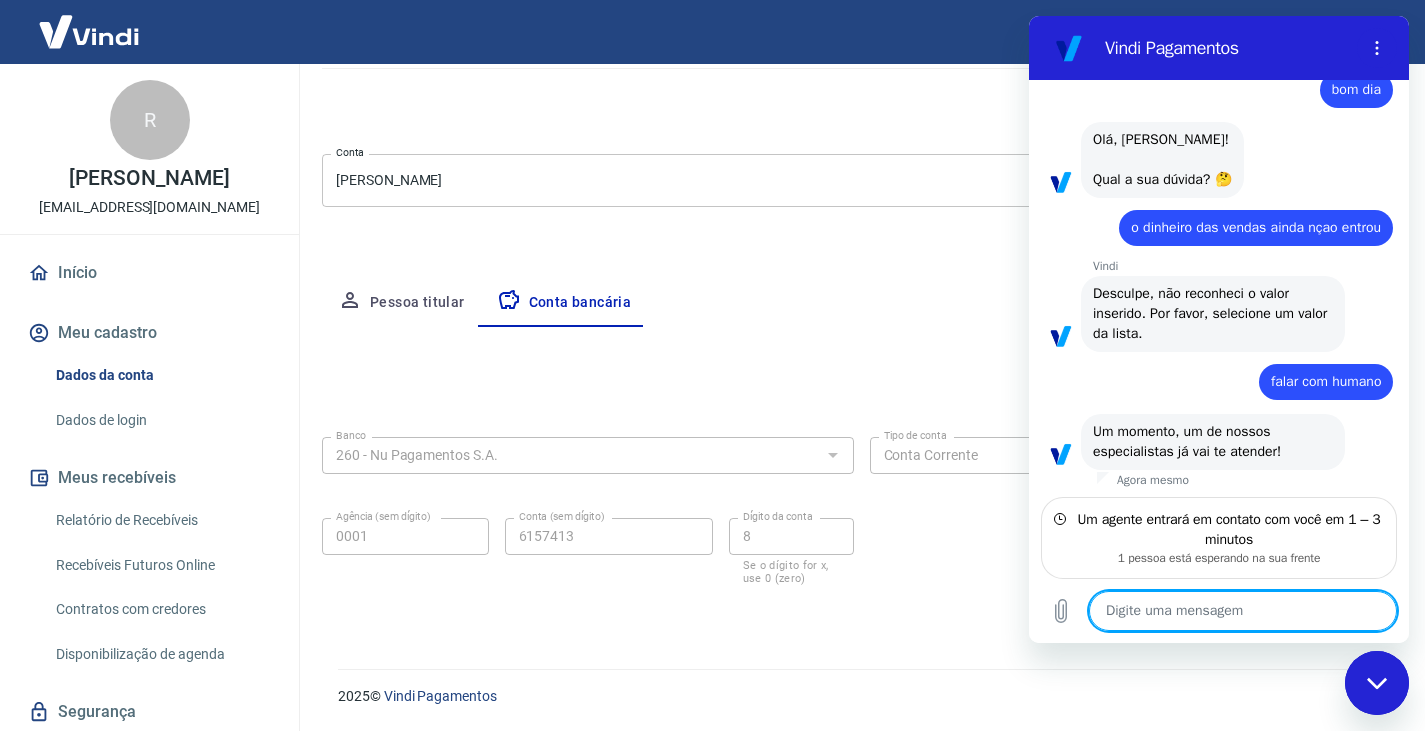 scroll, scrollTop: 92, scrollLeft: 0, axis: vertical 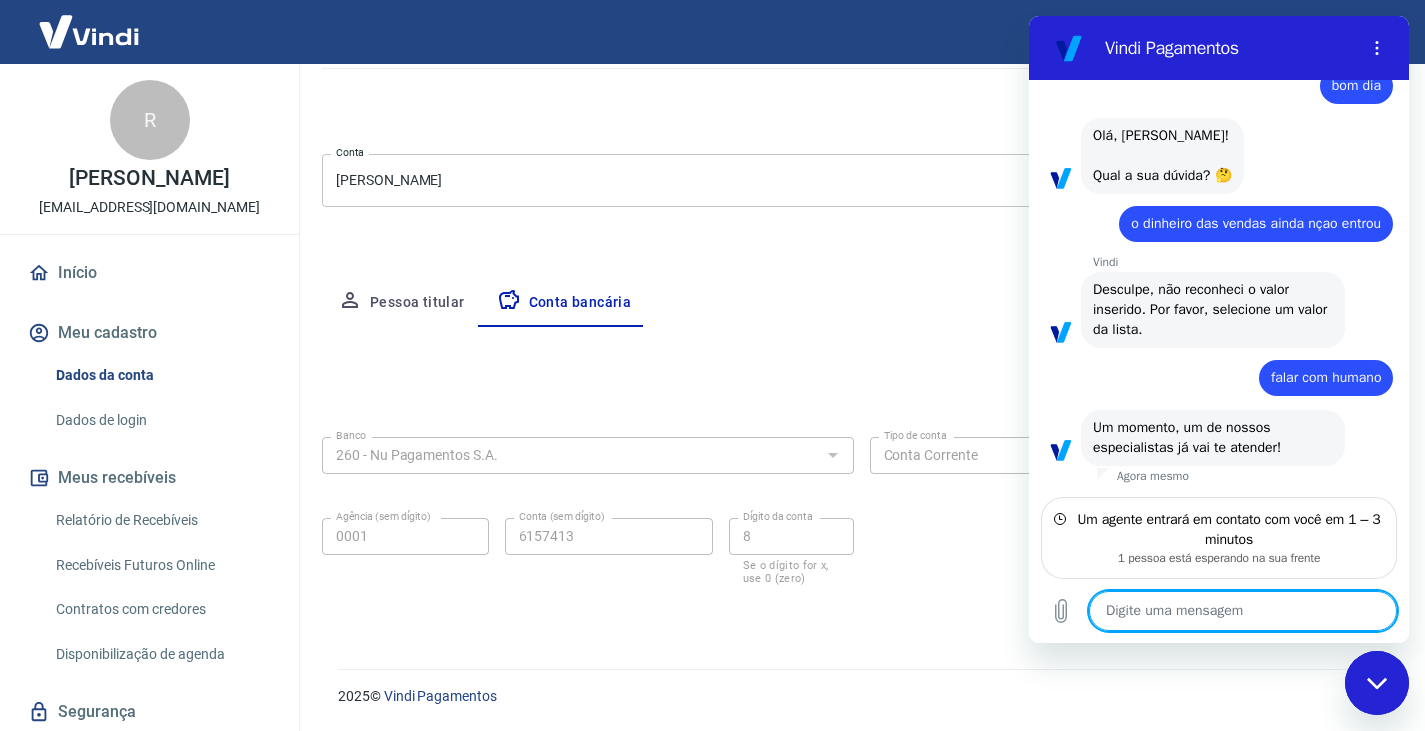 click at bounding box center (1243, 611) 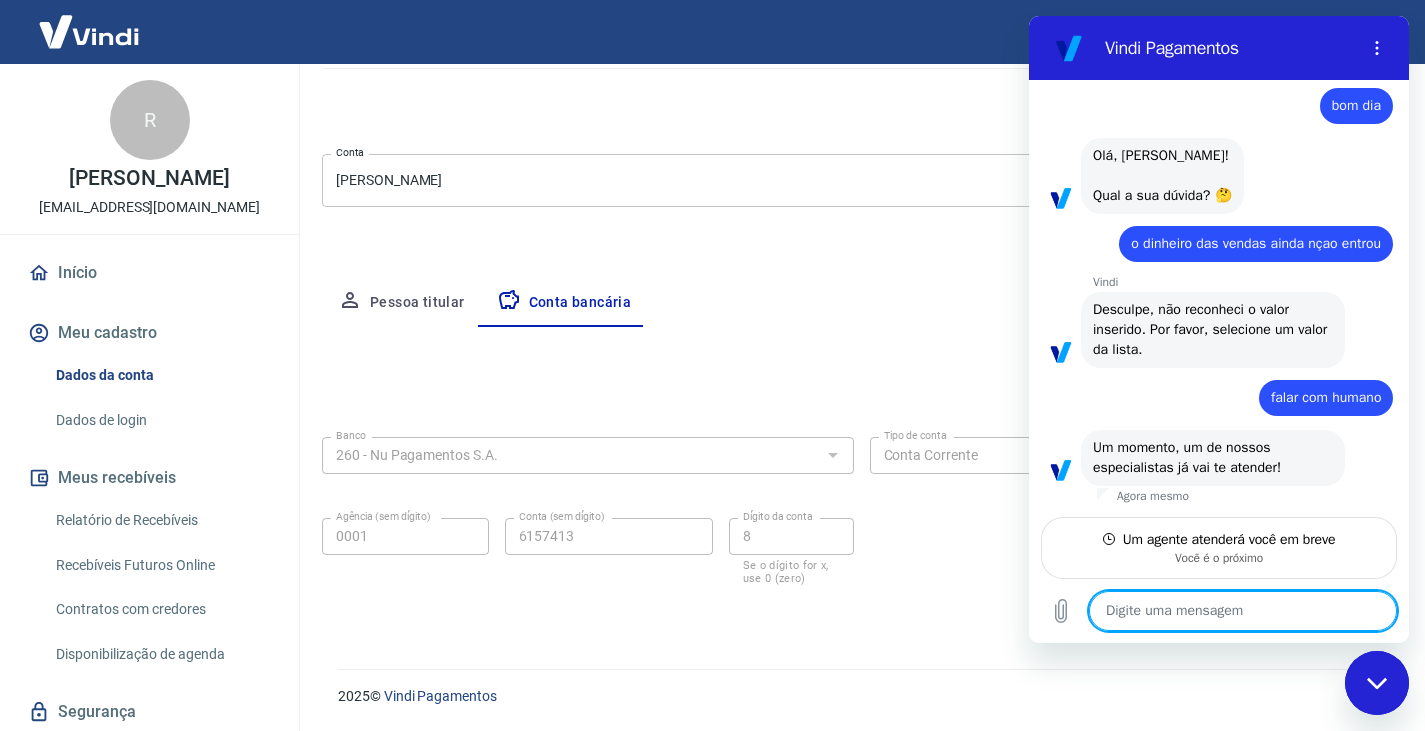 scroll, scrollTop: 72, scrollLeft: 0, axis: vertical 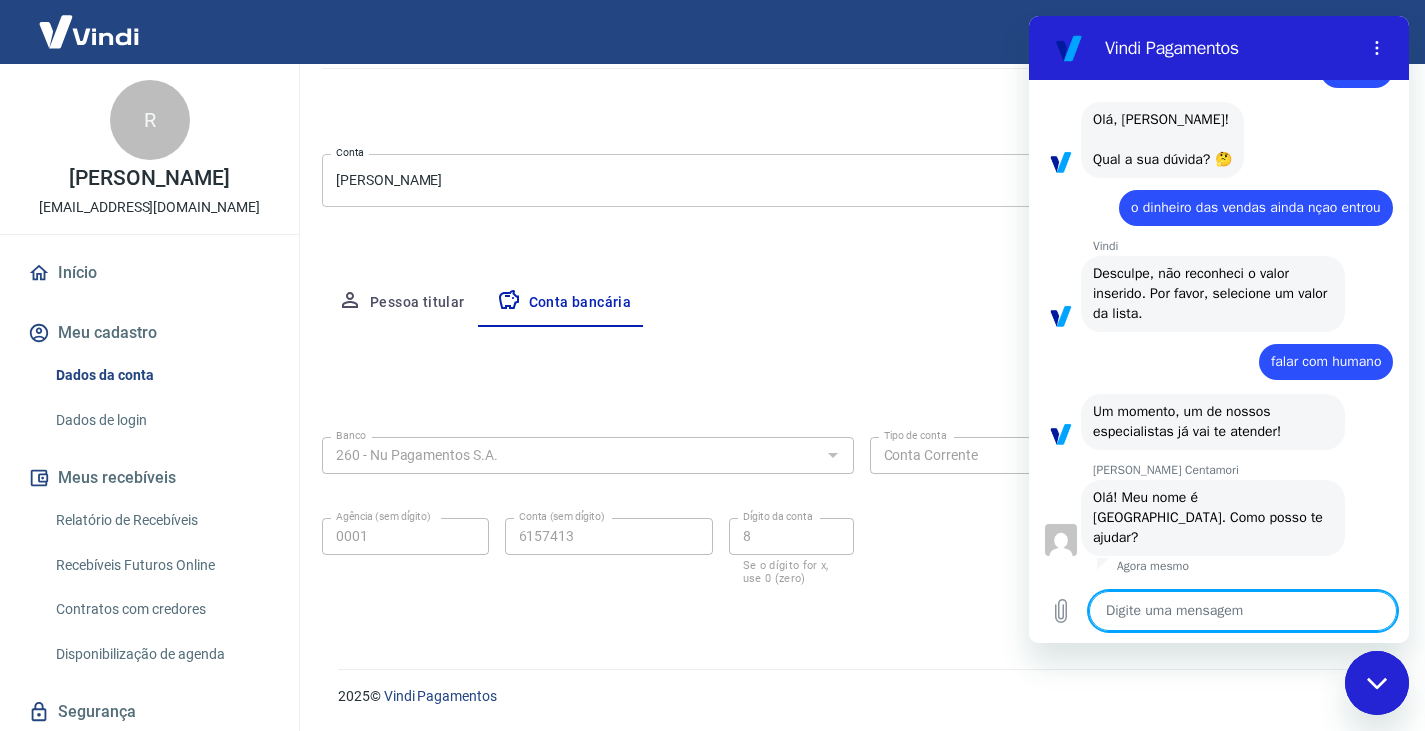 type on "x" 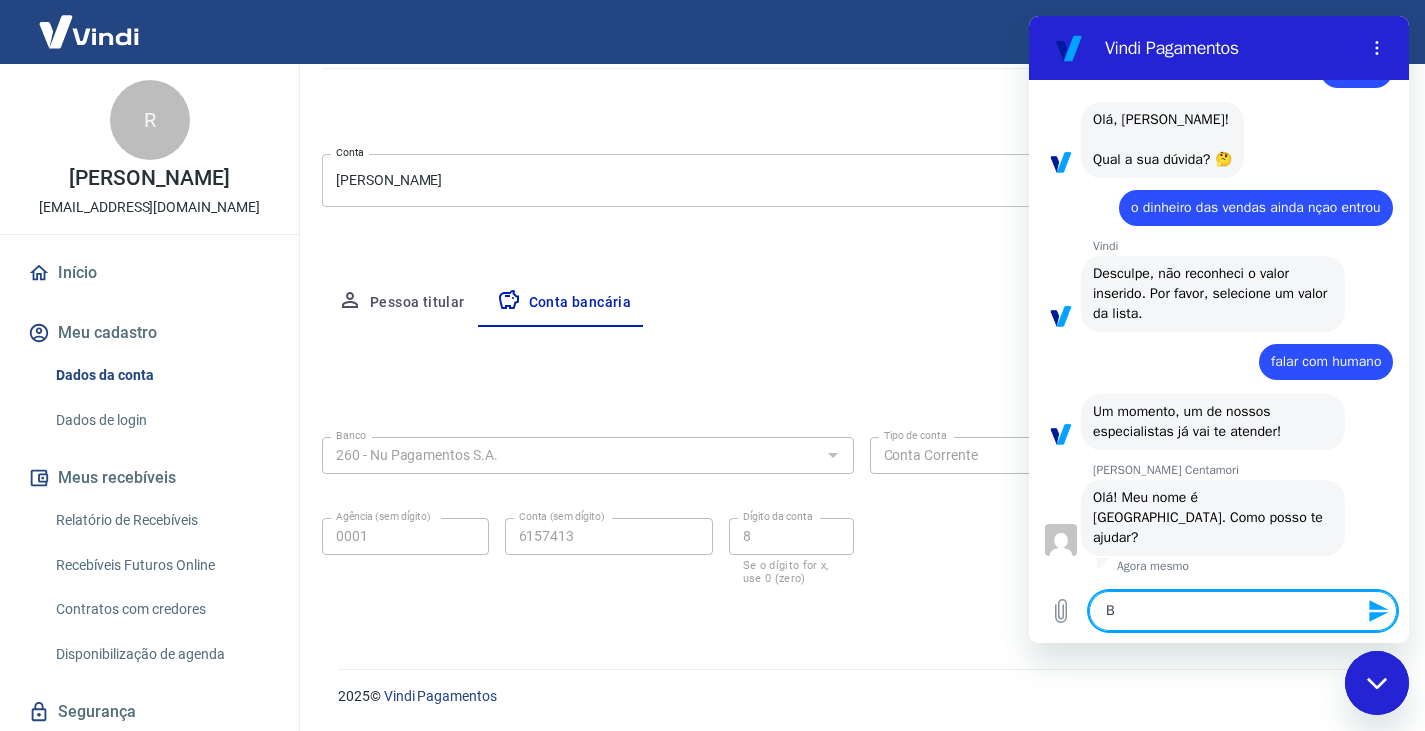 type on "Bo" 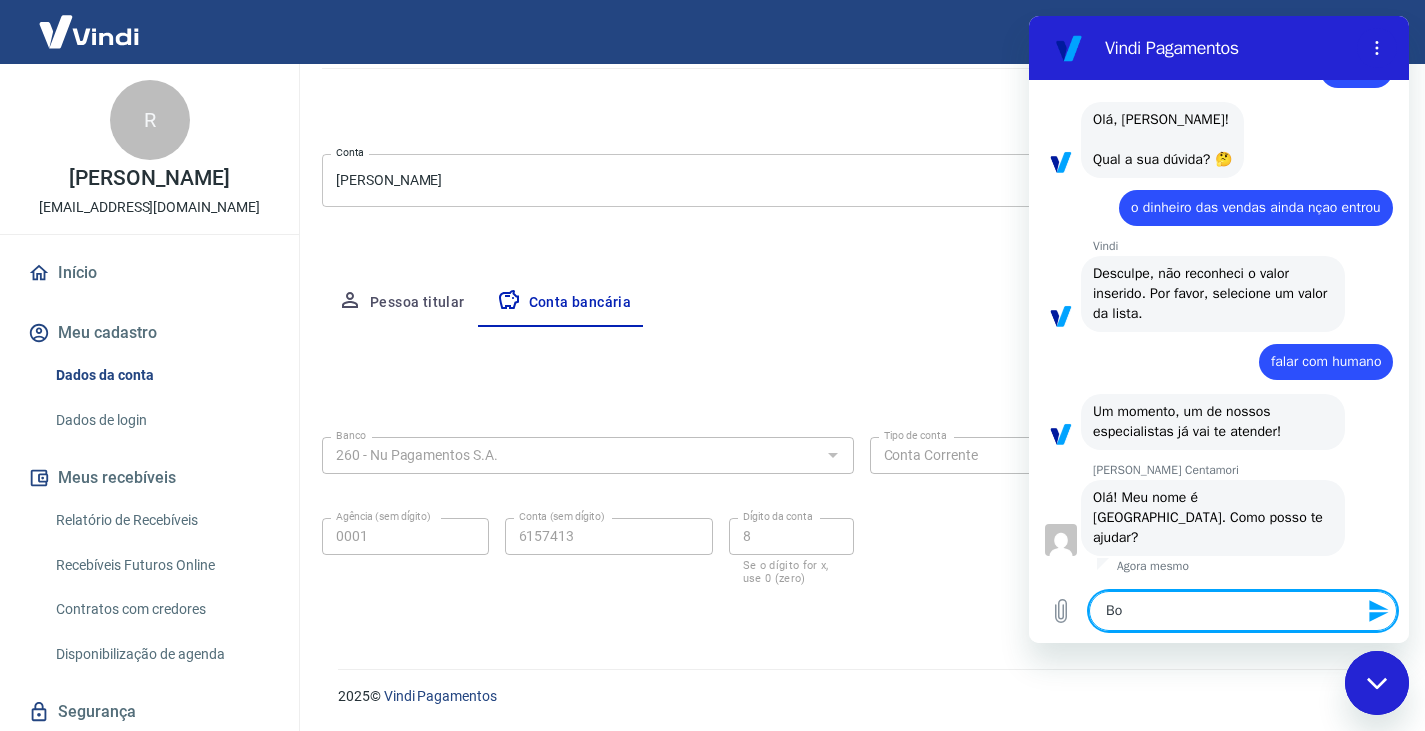type on "Bo" 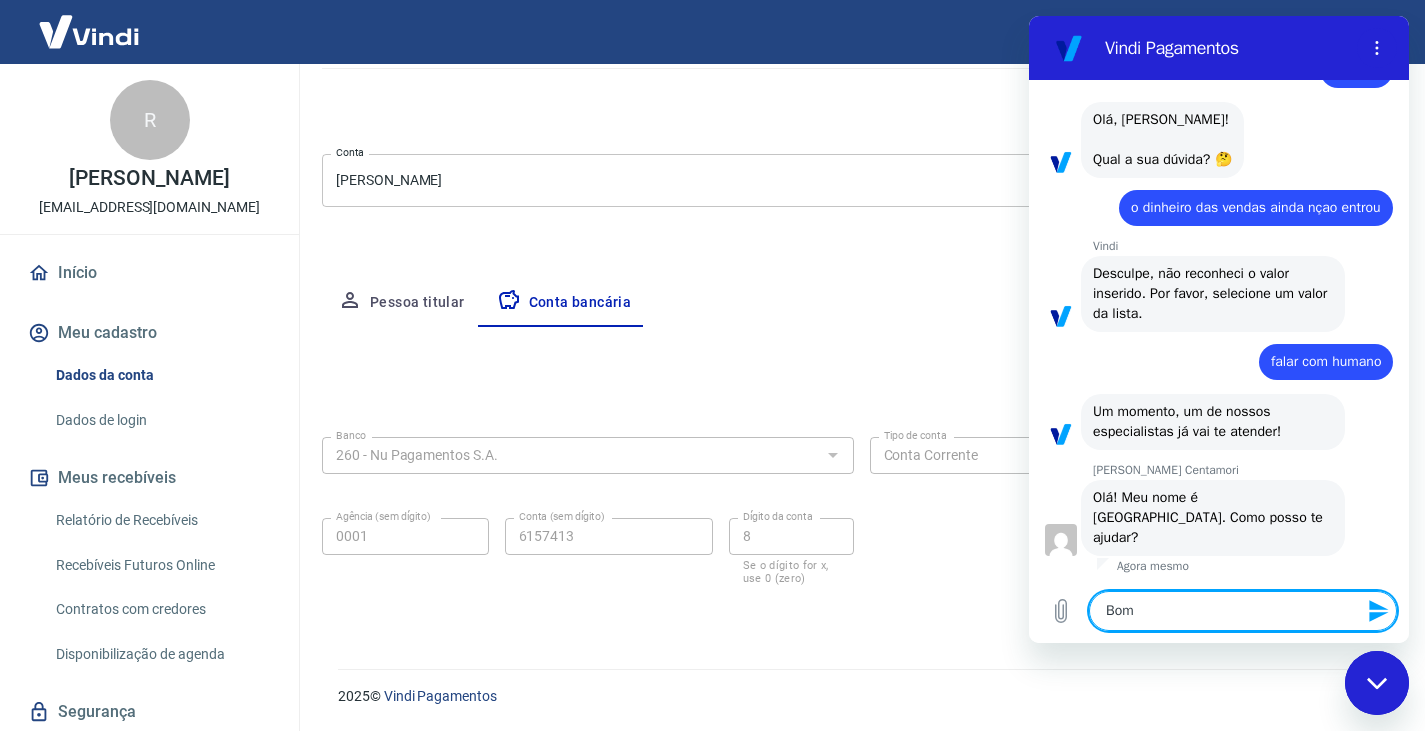 type on "Bom" 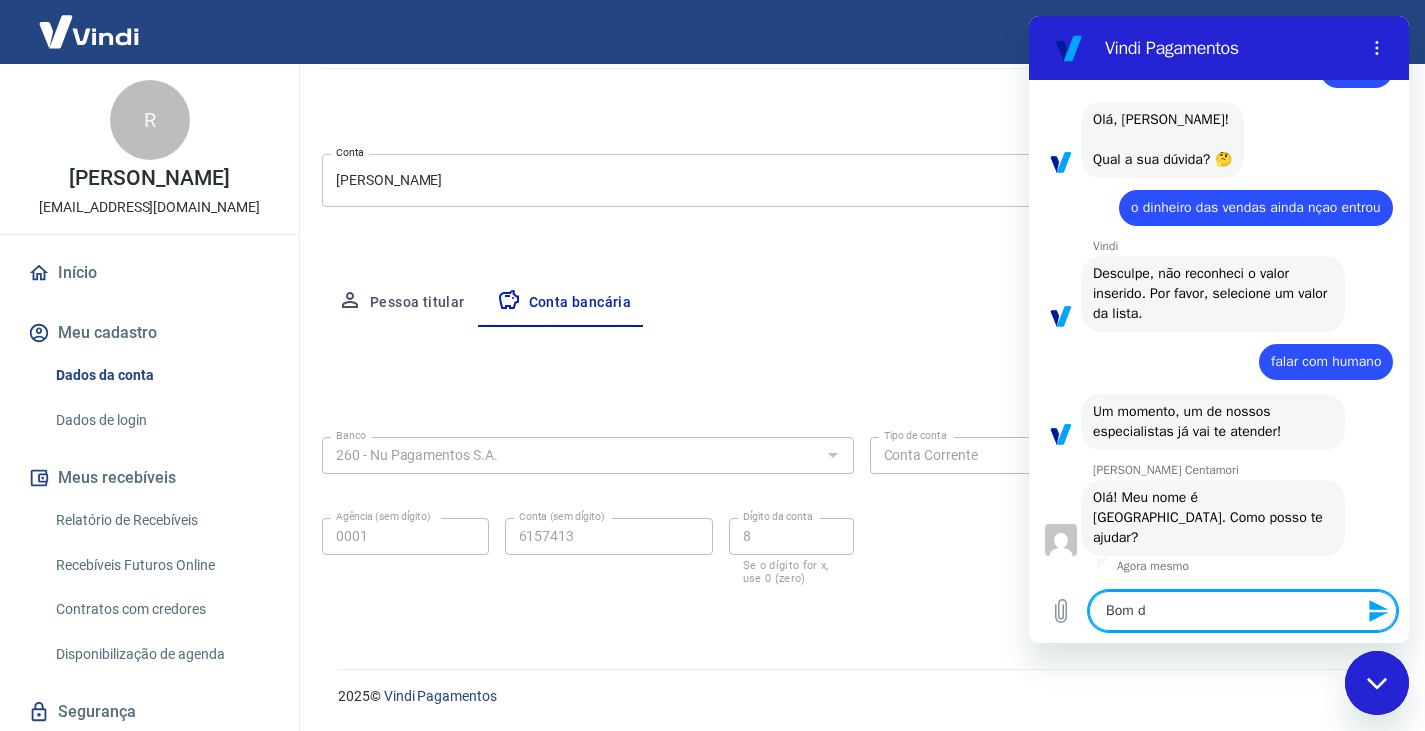 type on "Bom di" 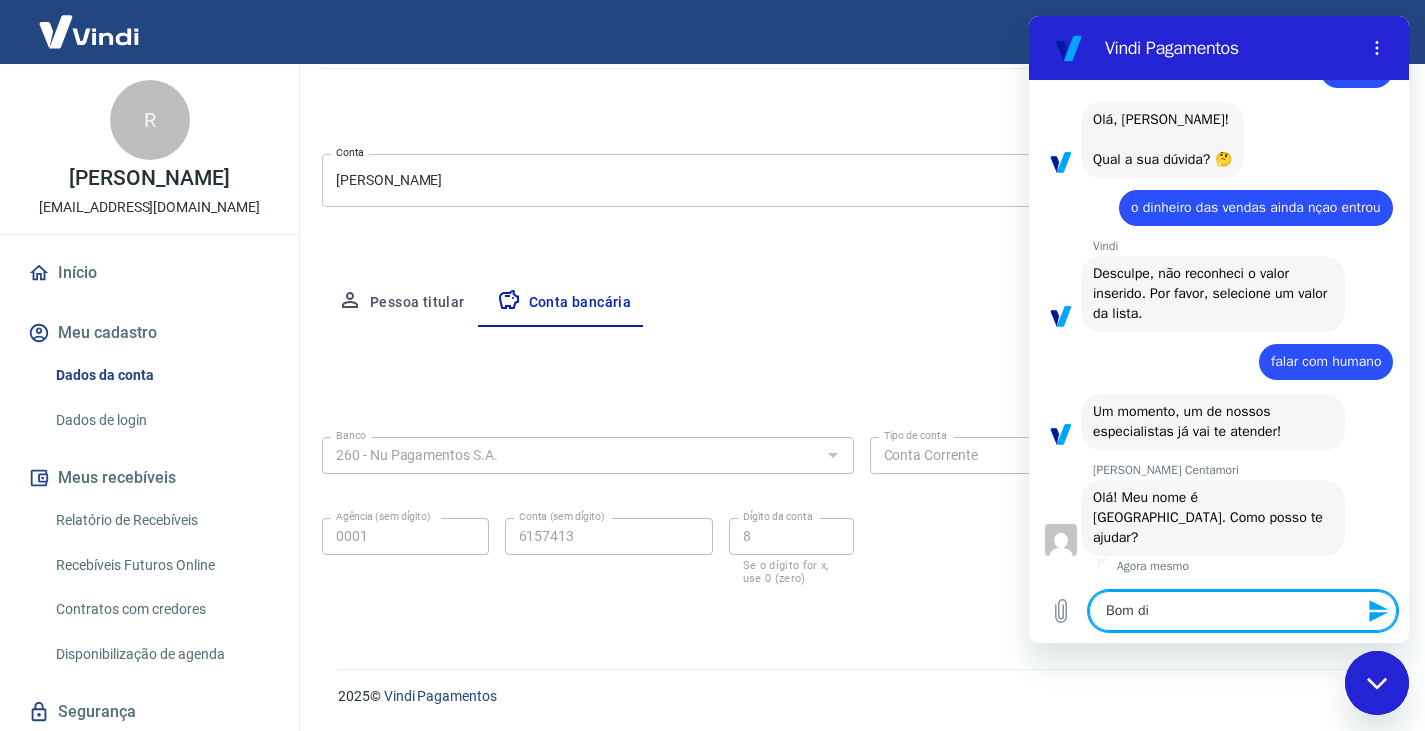 type on "Bom dia" 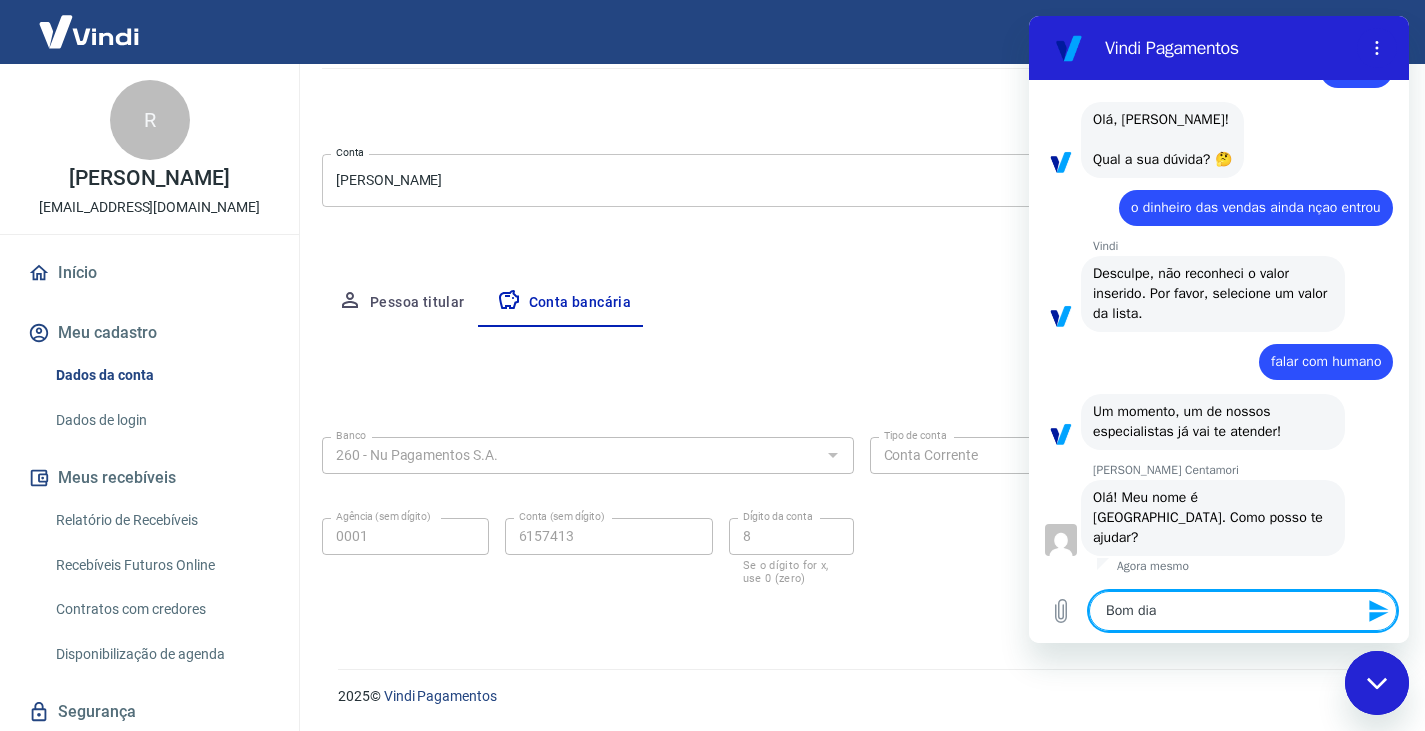 type 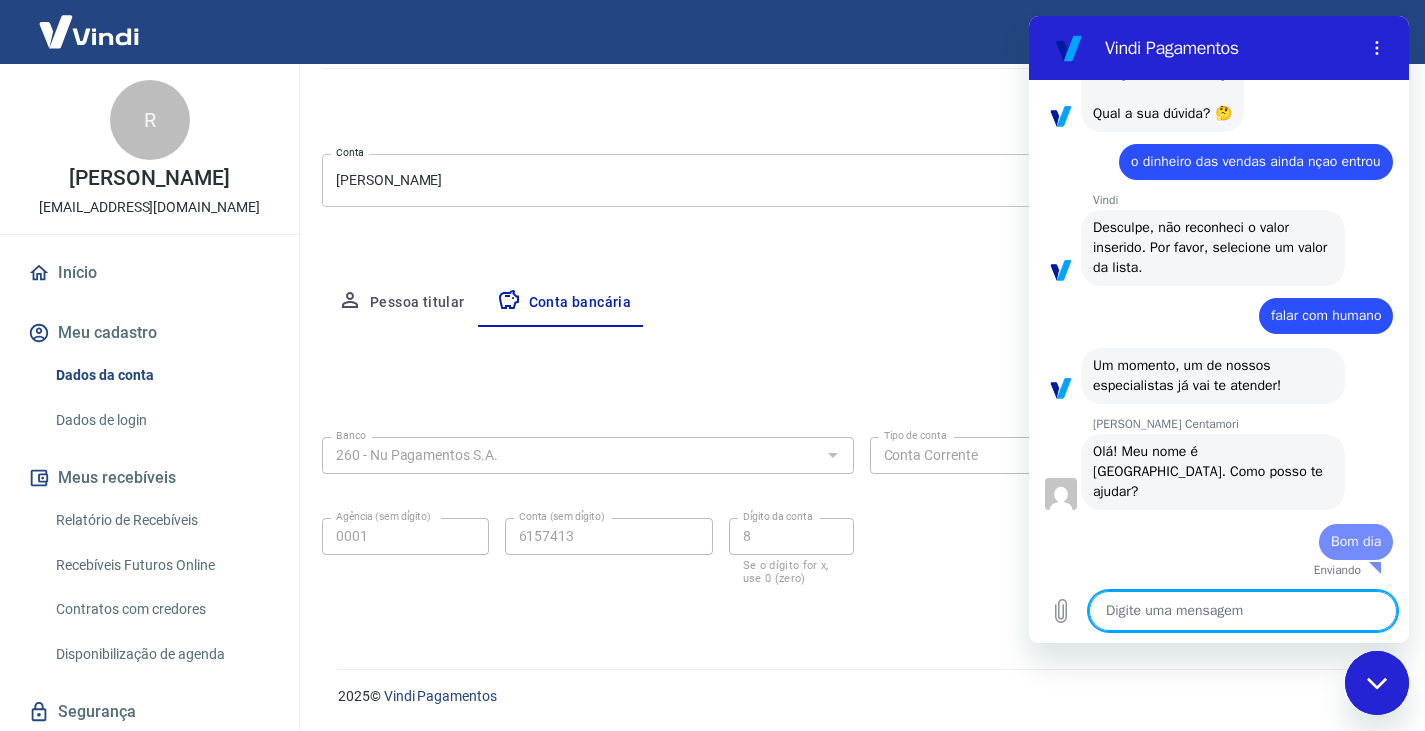 type on "x" 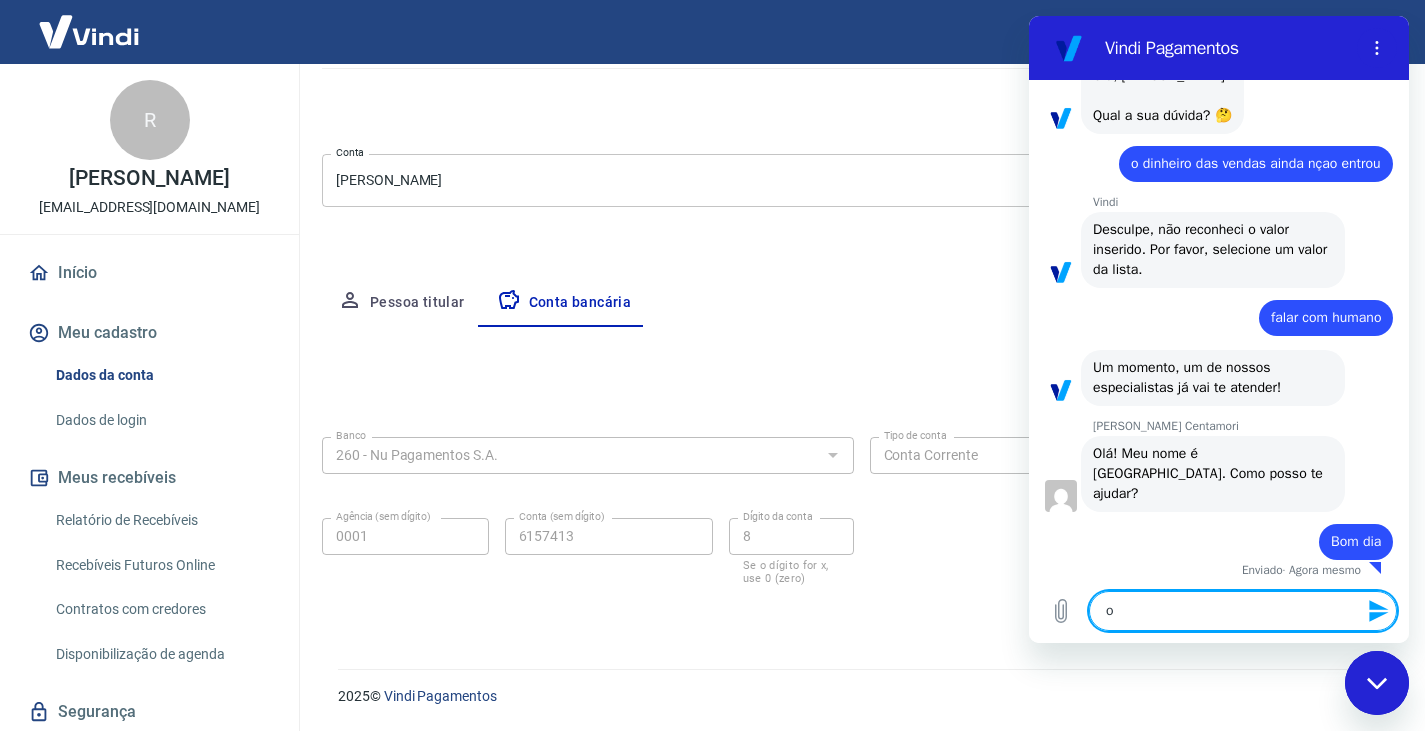 type on "o" 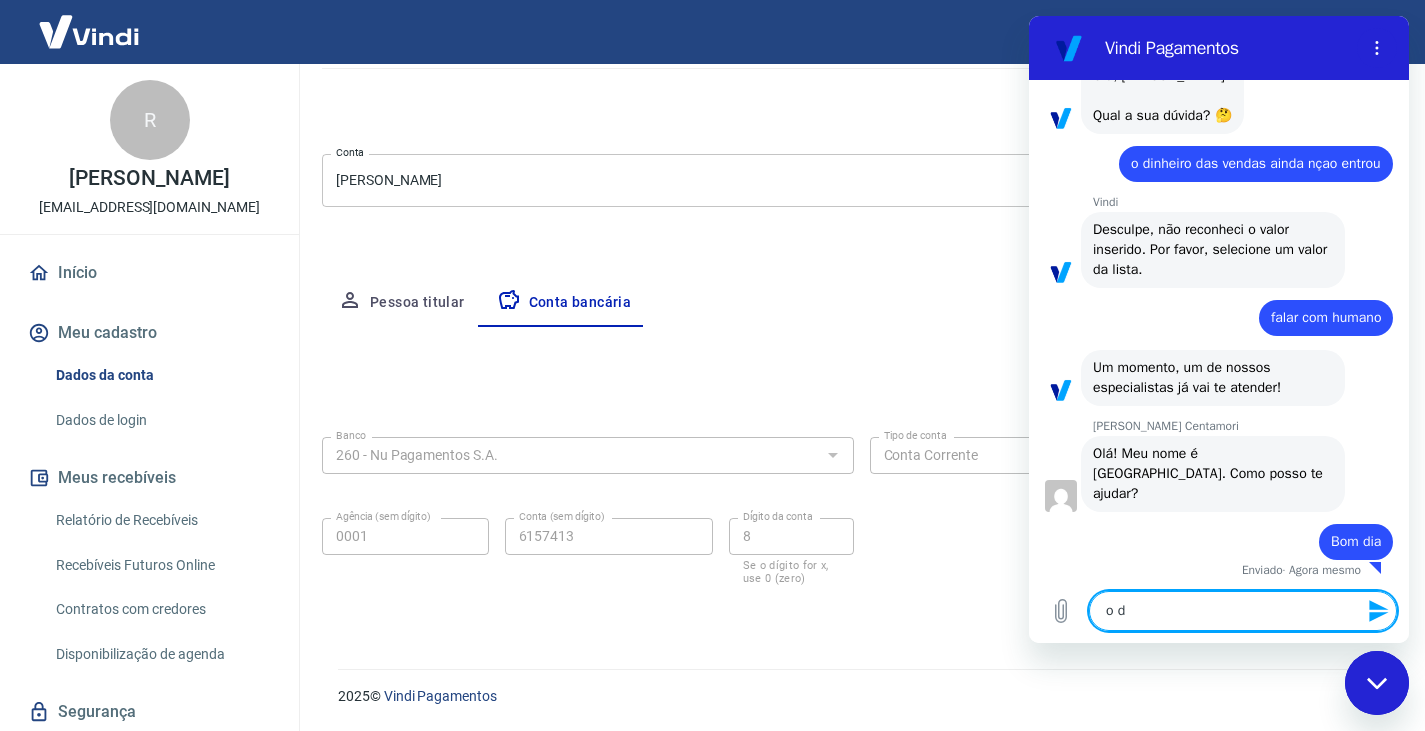 type on "x" 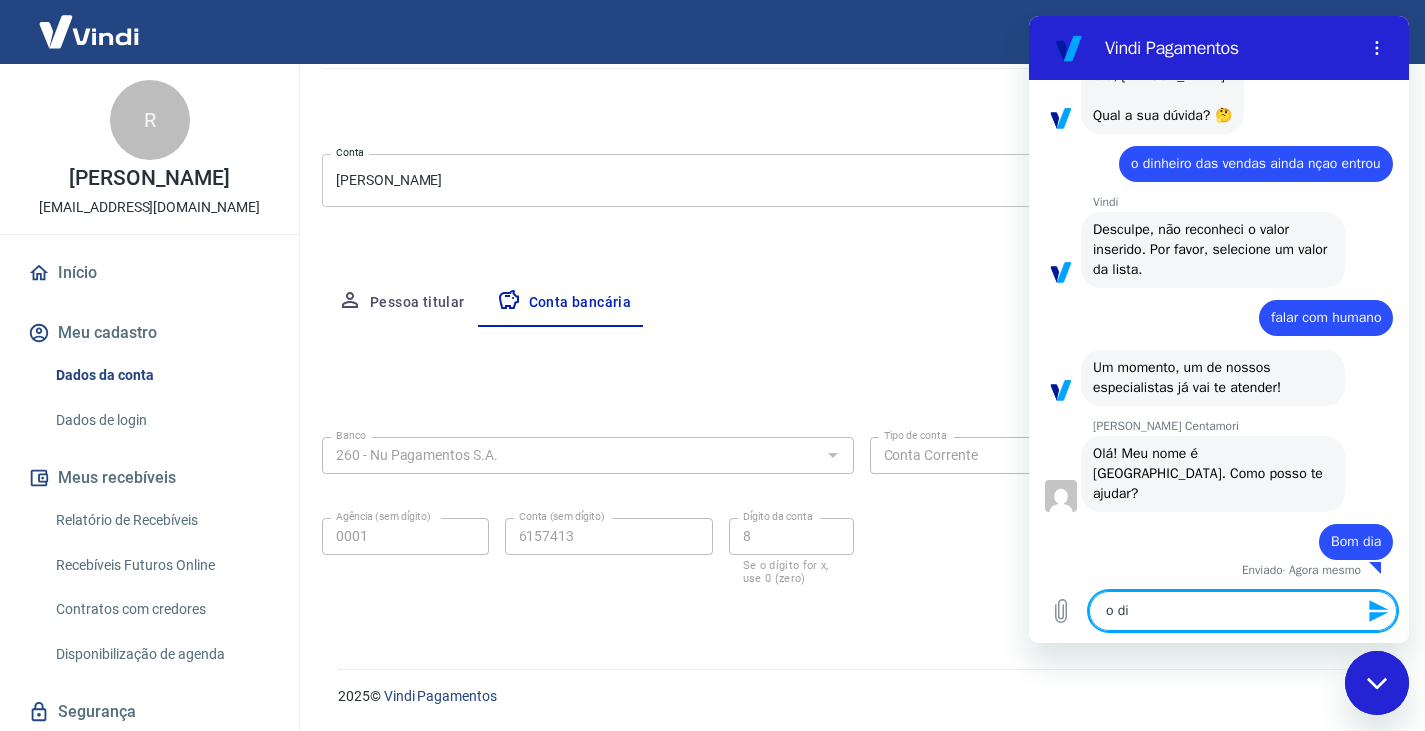 type on "o [DEMOGRAPHIC_DATA]" 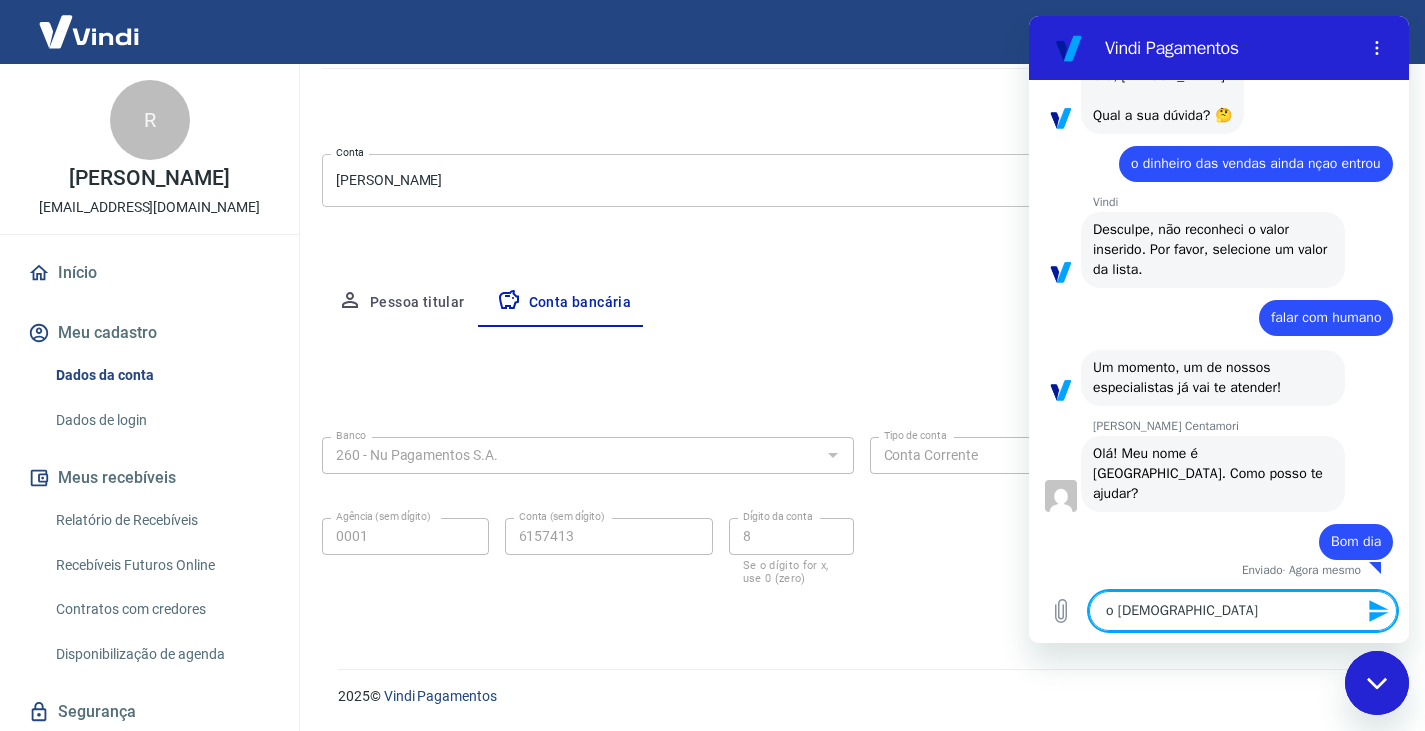 scroll, scrollTop: 136, scrollLeft: 0, axis: vertical 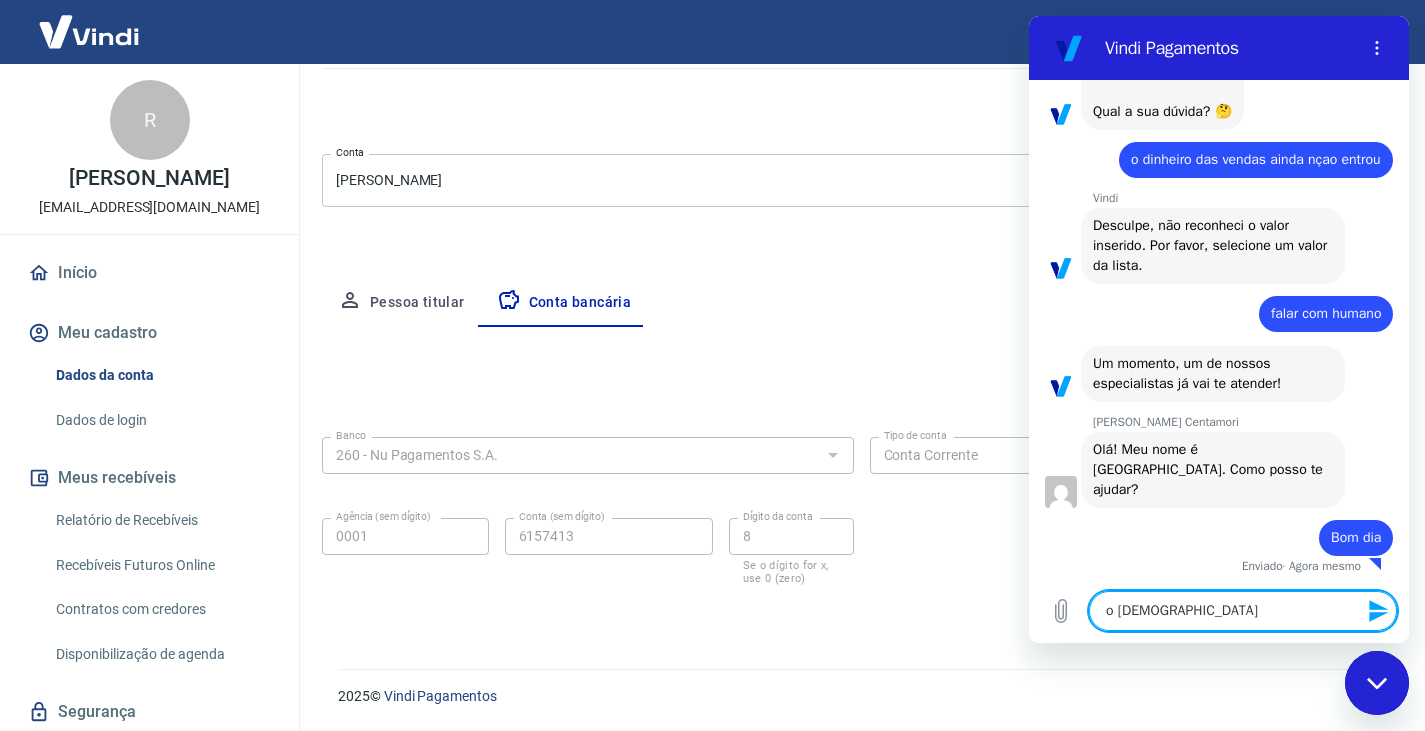type on "o dion" 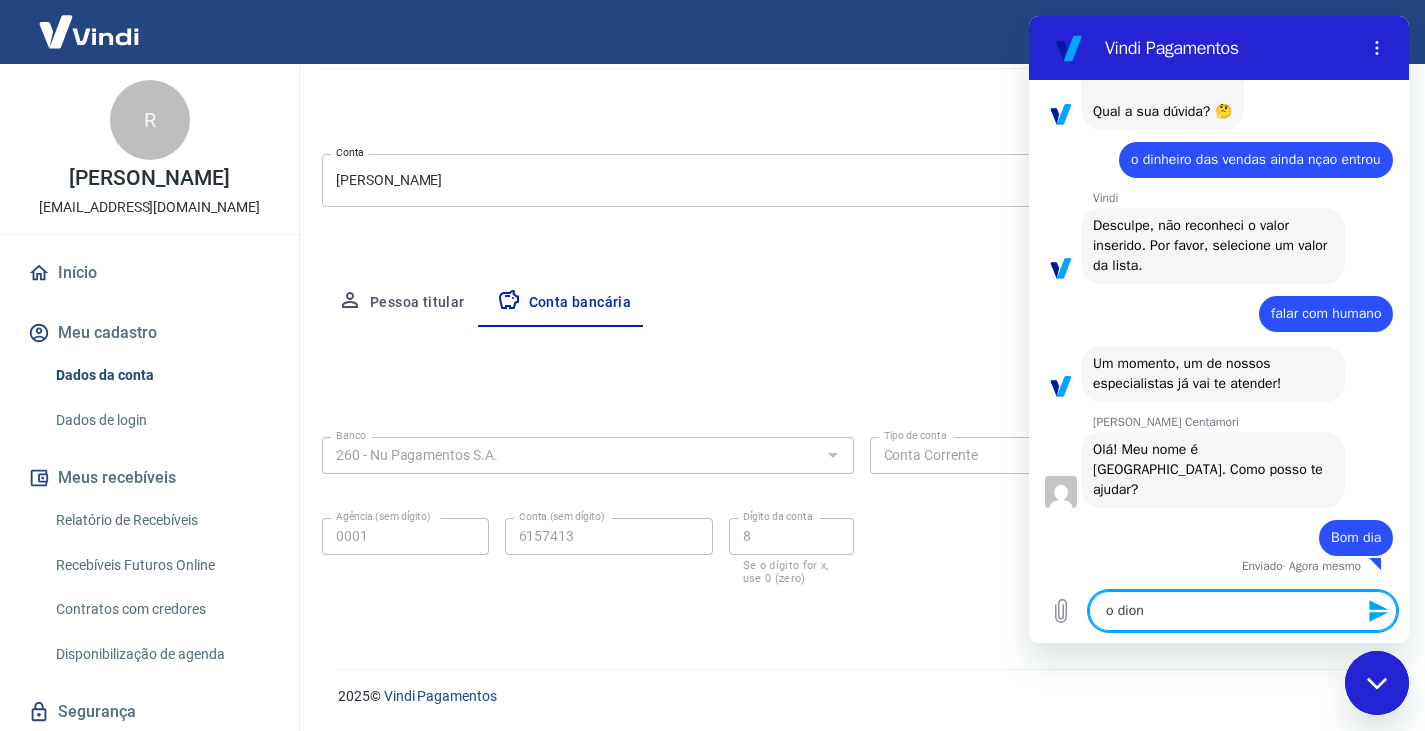 type on "x" 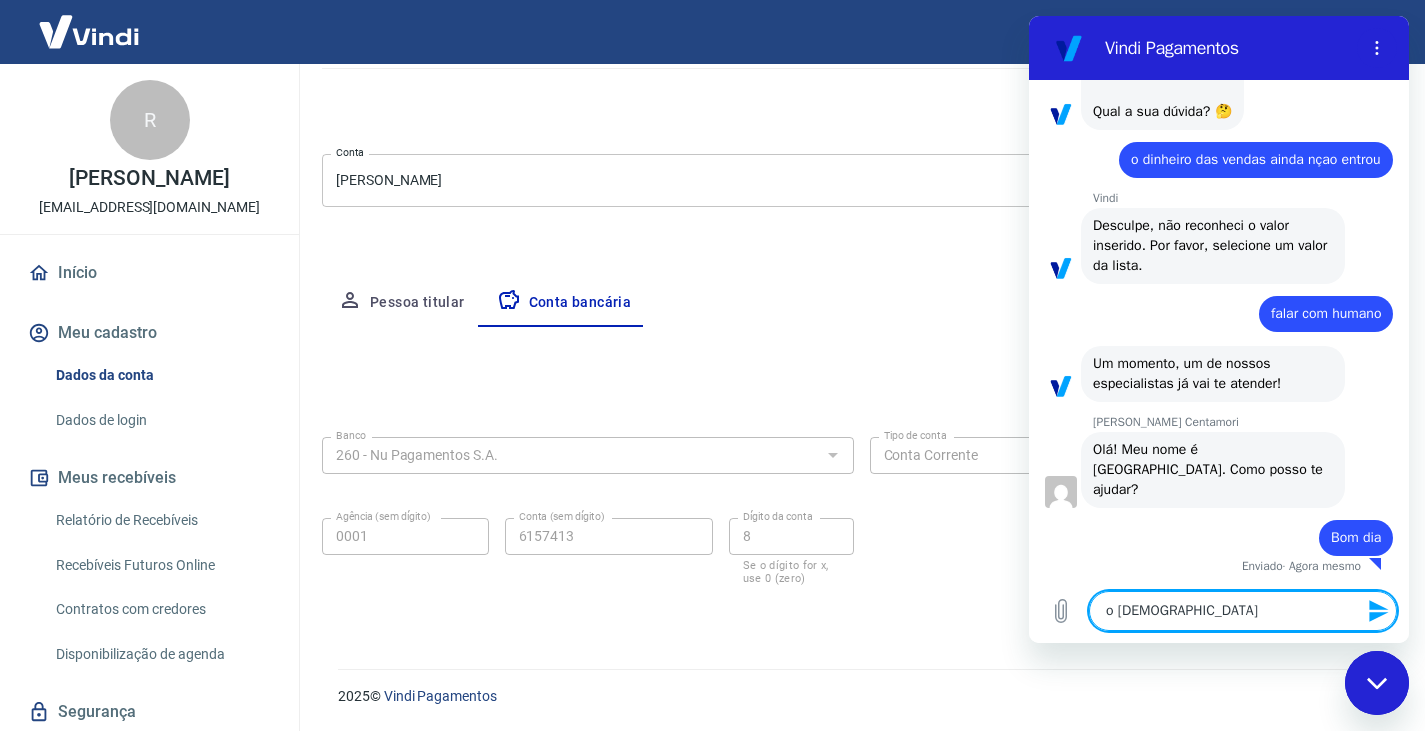 type on "o dion" 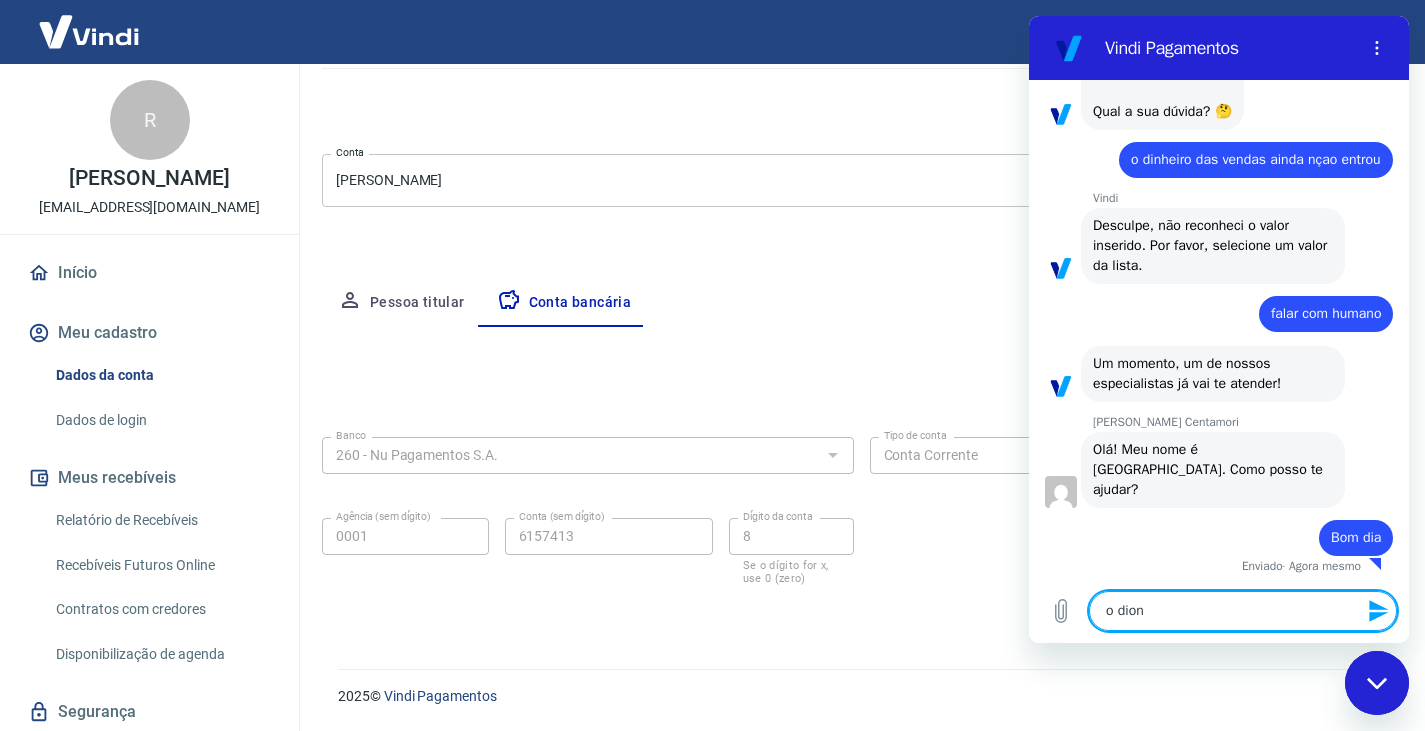 type on "o [DEMOGRAPHIC_DATA]" 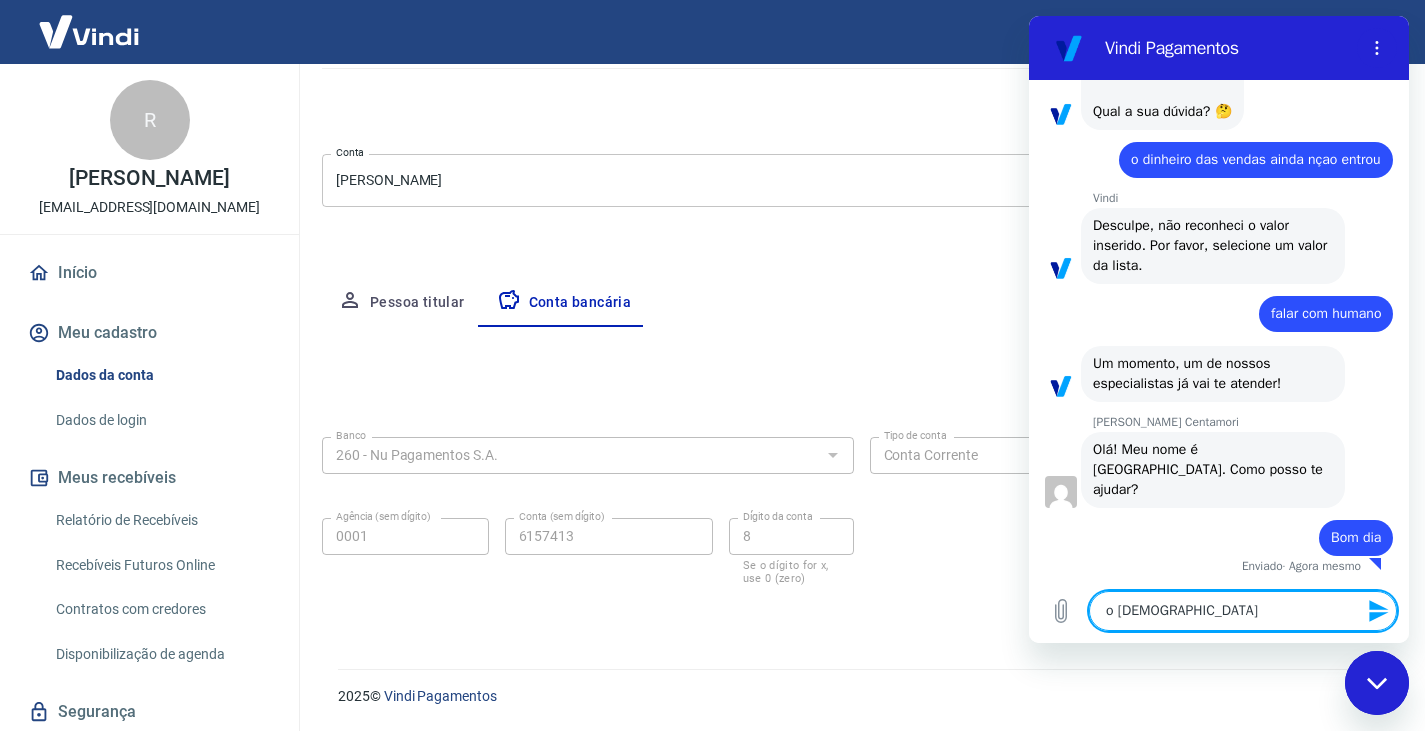 type on "o dion" 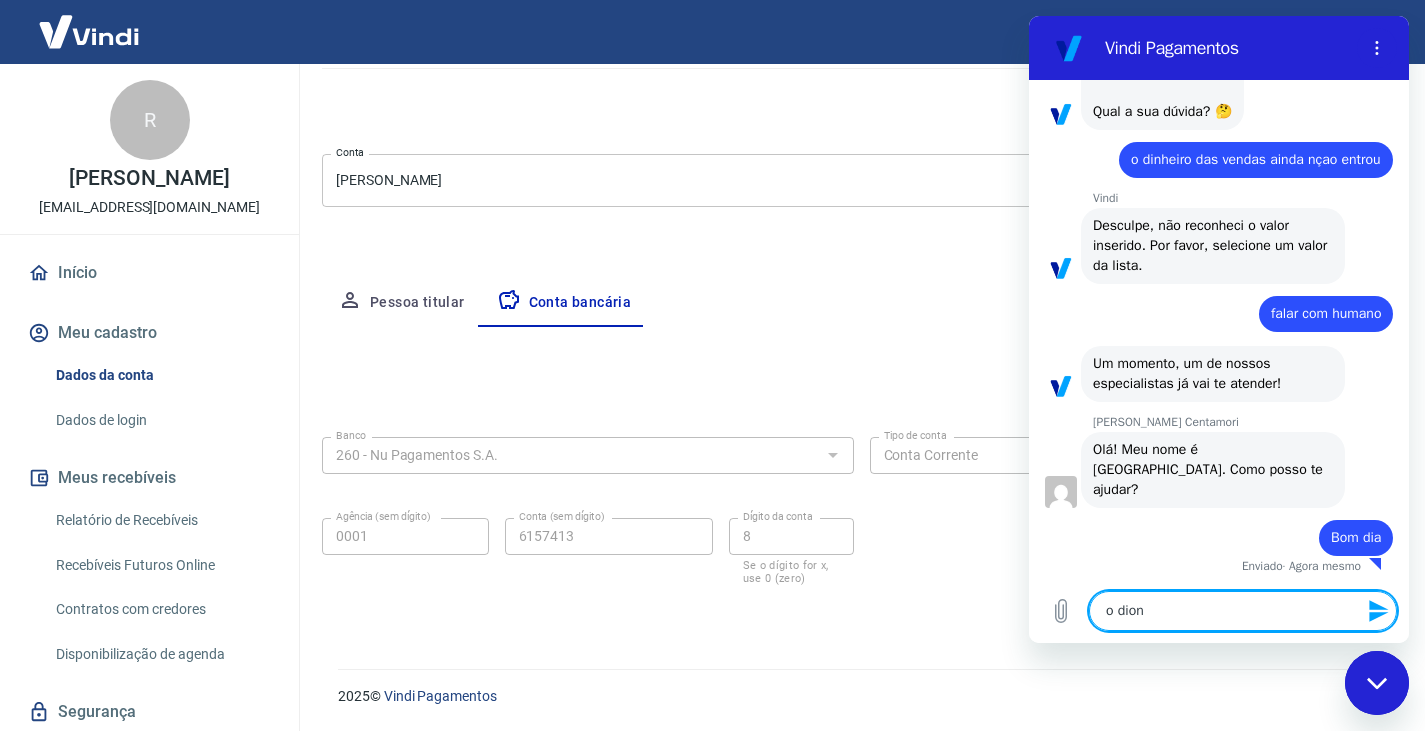 type on "o [DEMOGRAPHIC_DATA]" 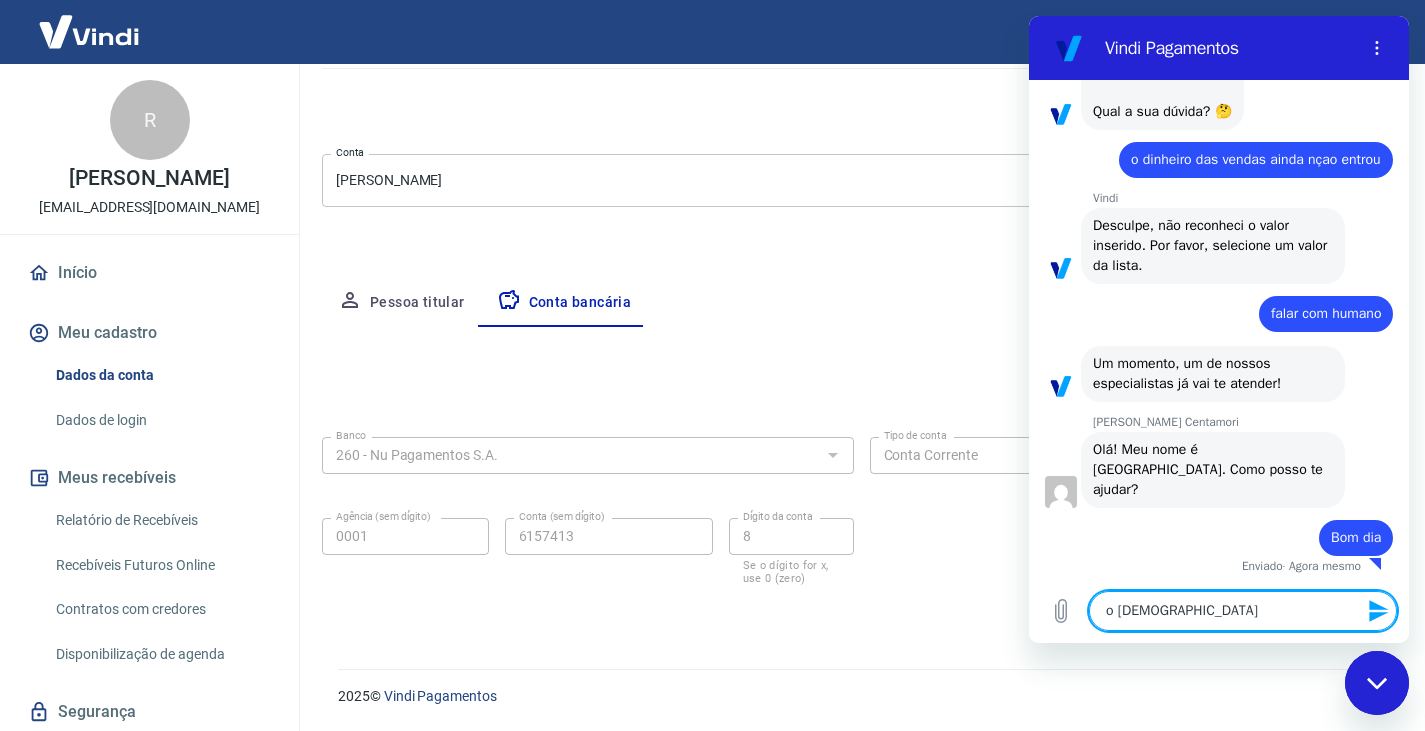 type on "x" 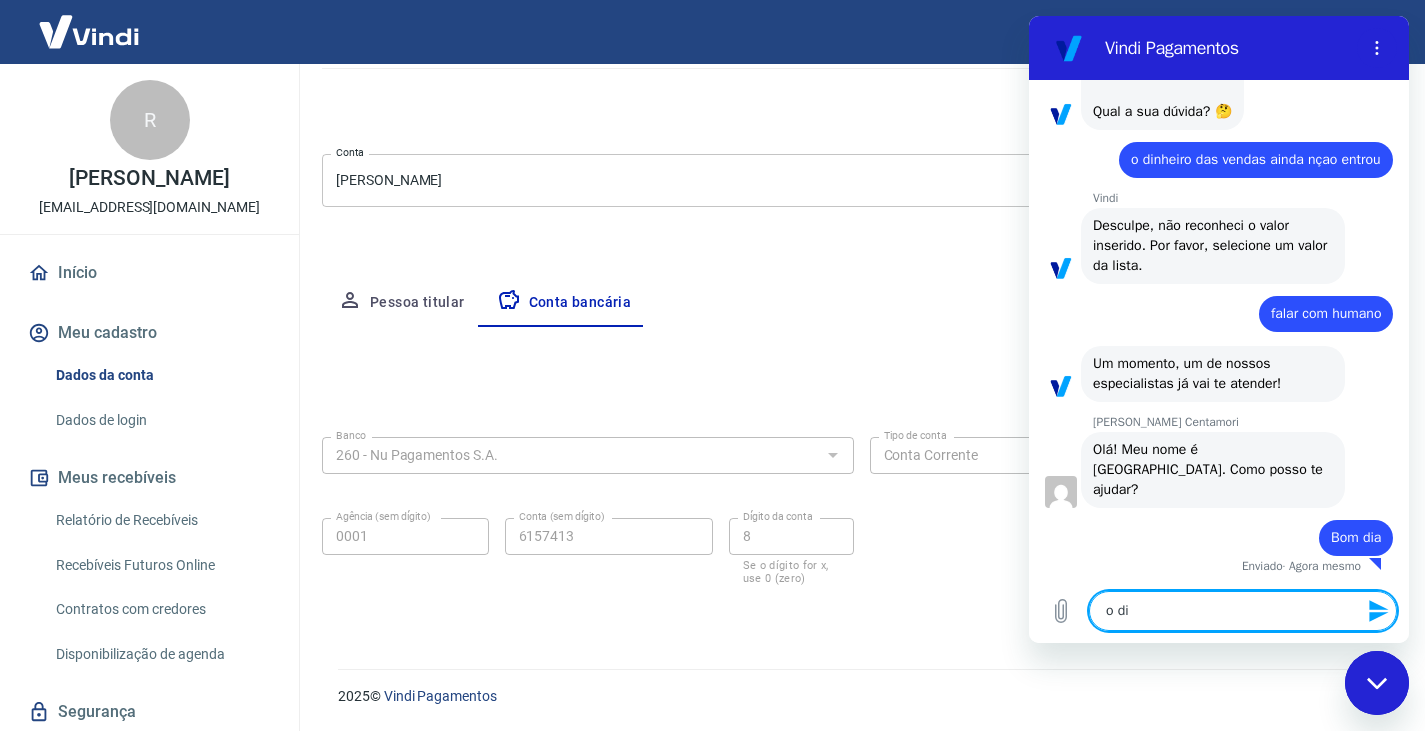 type on "o din" 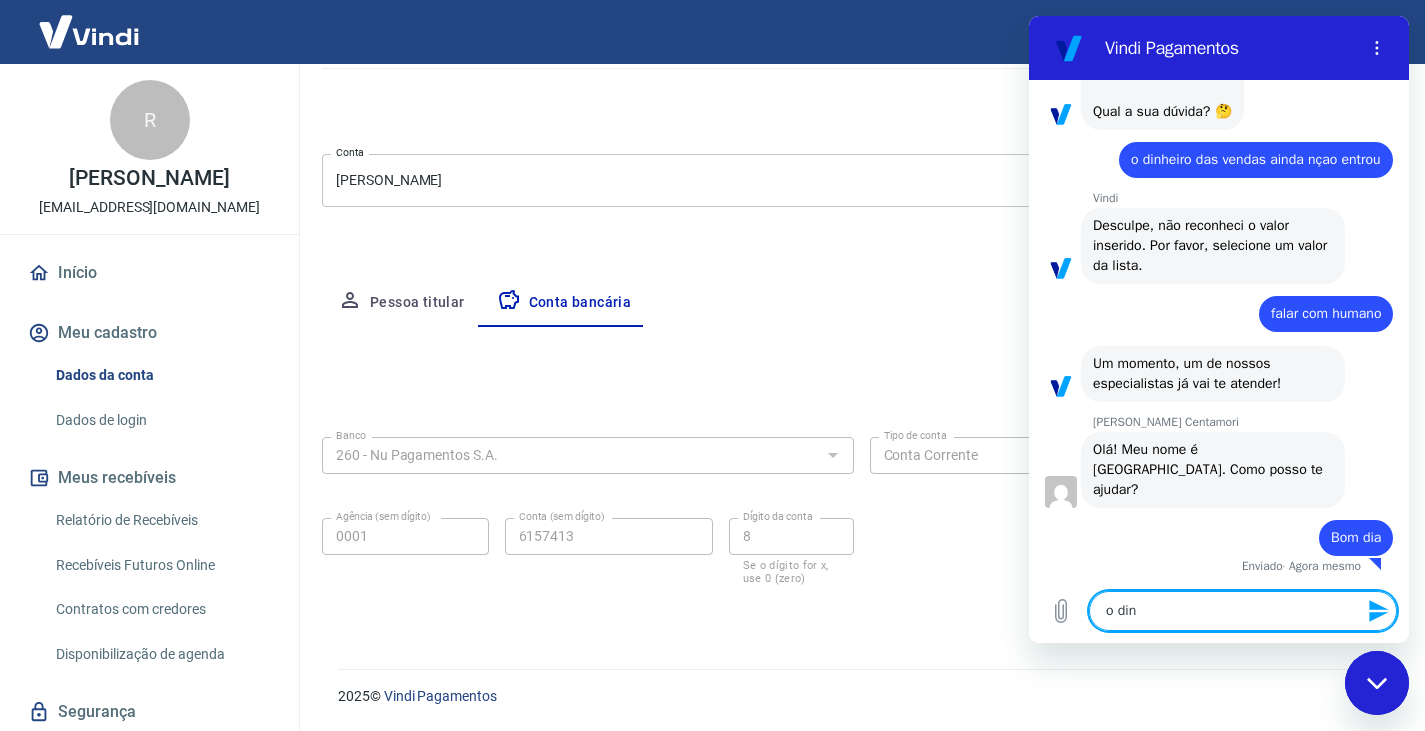 type on "o dinh" 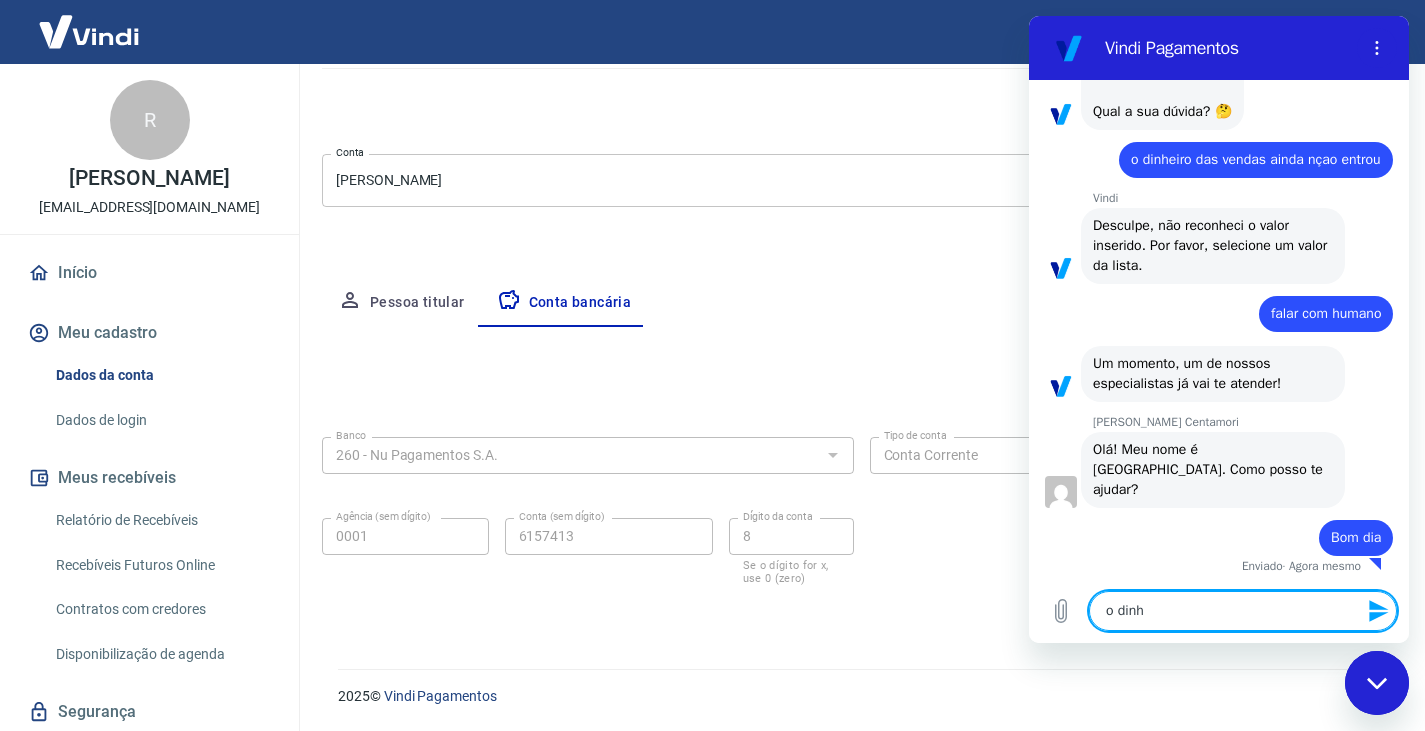 type on "o dinhe" 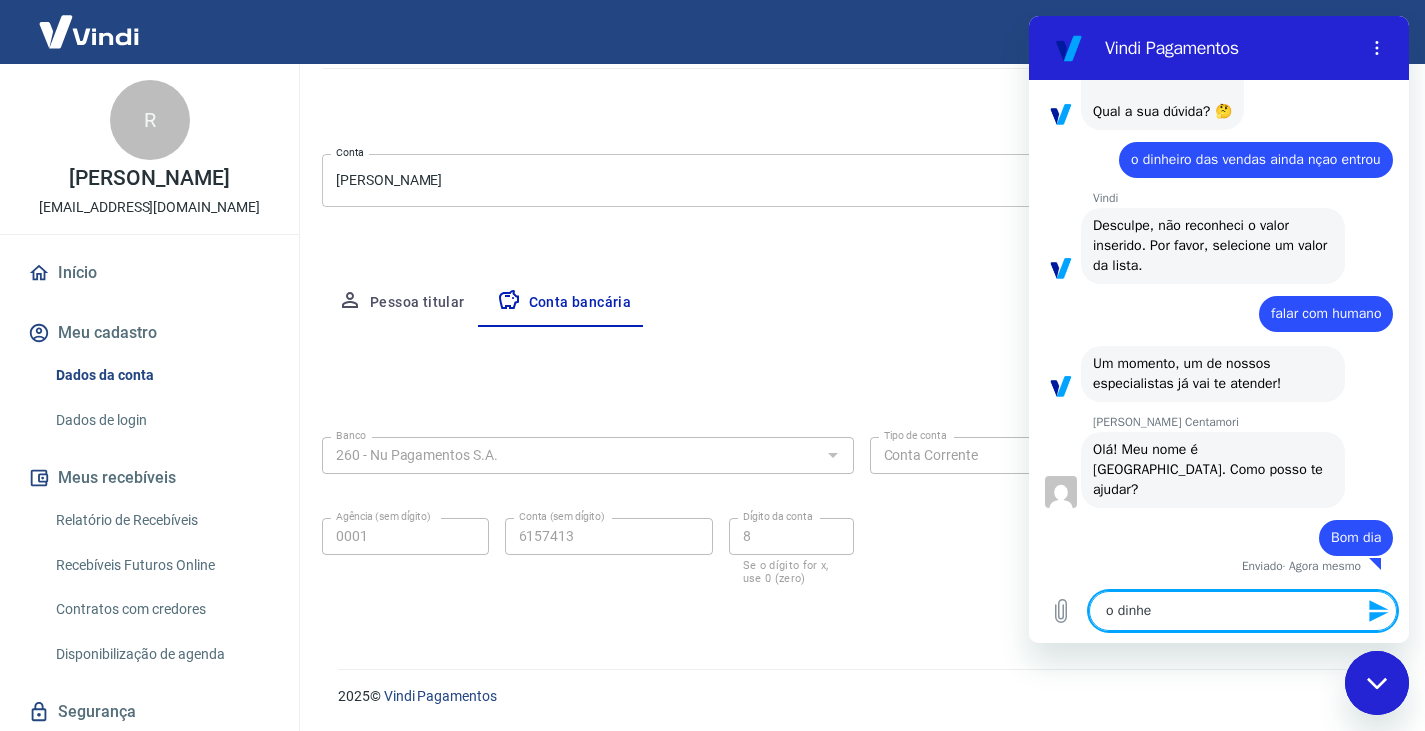 type on "o dinhei" 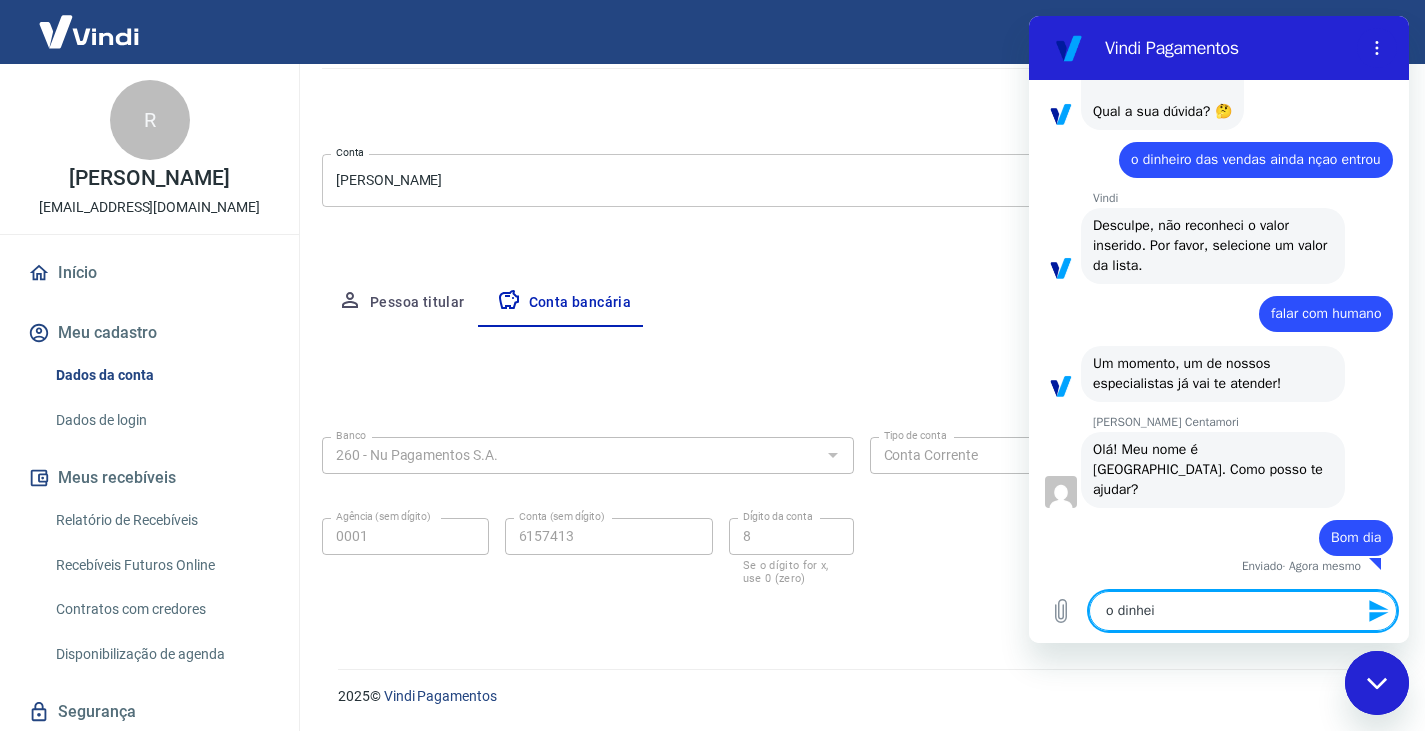 type on "o dinheir" 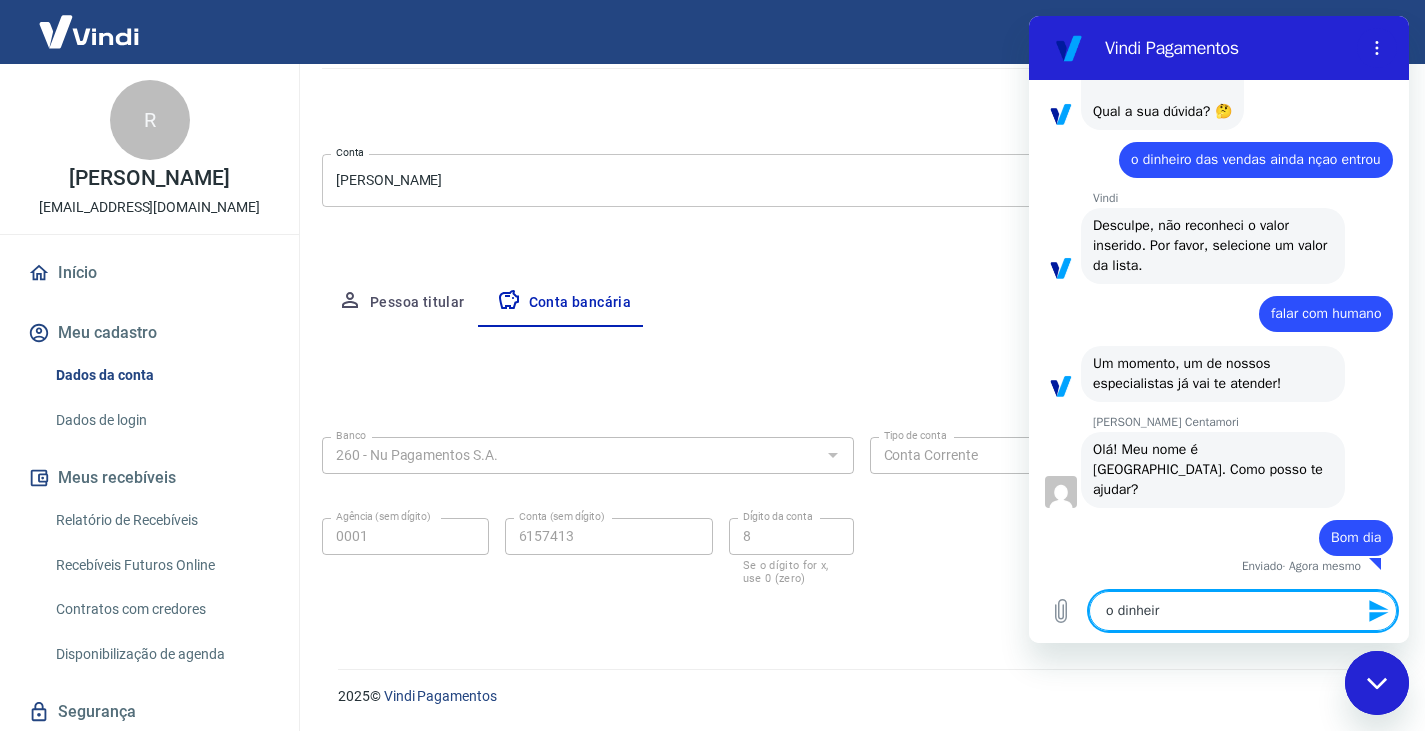type 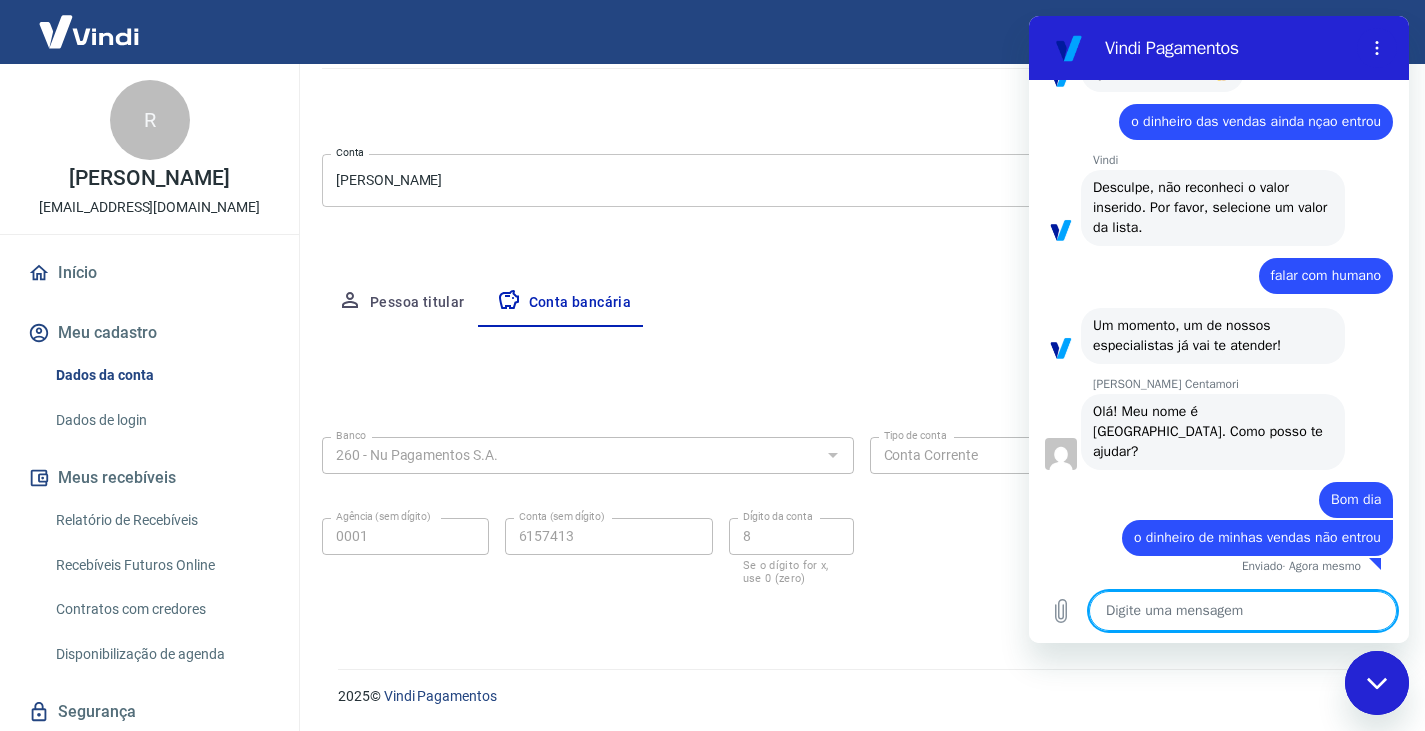 scroll, scrollTop: 194, scrollLeft: 0, axis: vertical 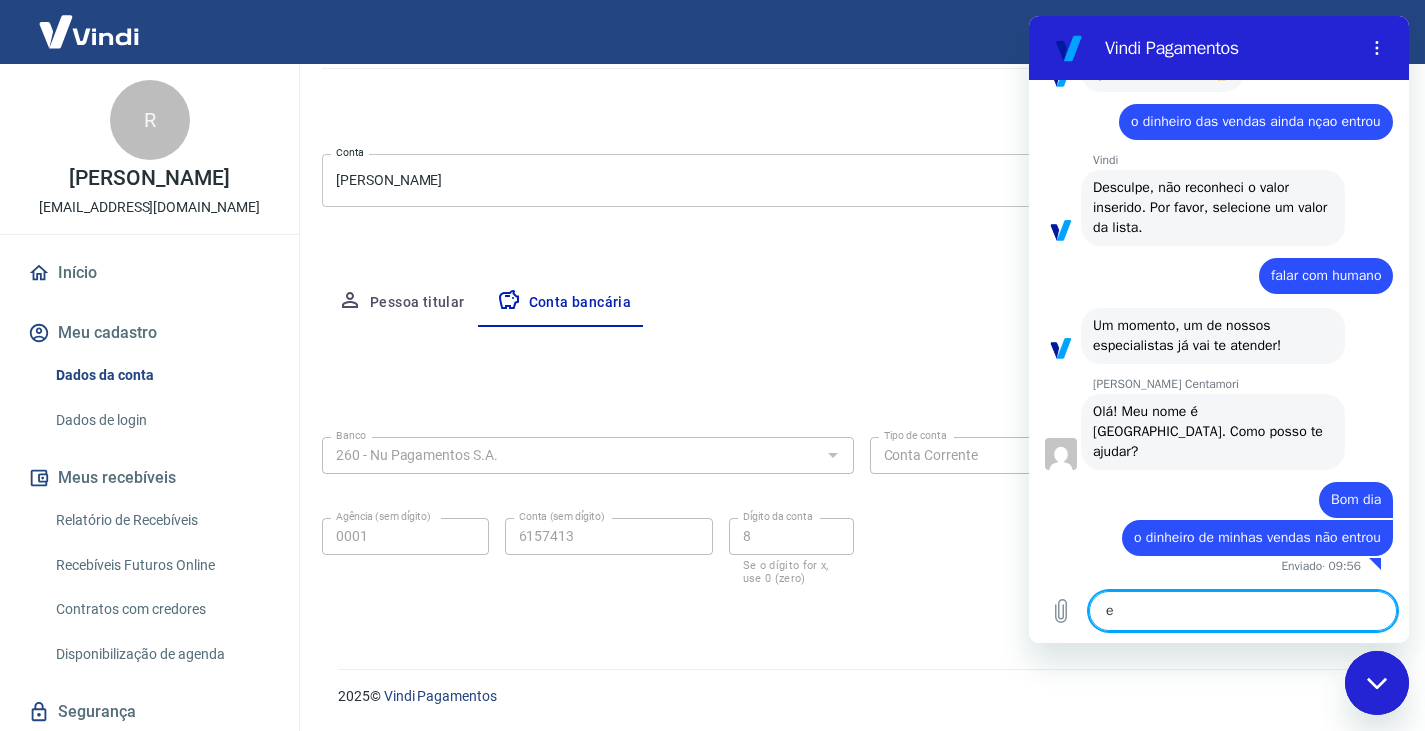 click on "e" at bounding box center (1243, 611) 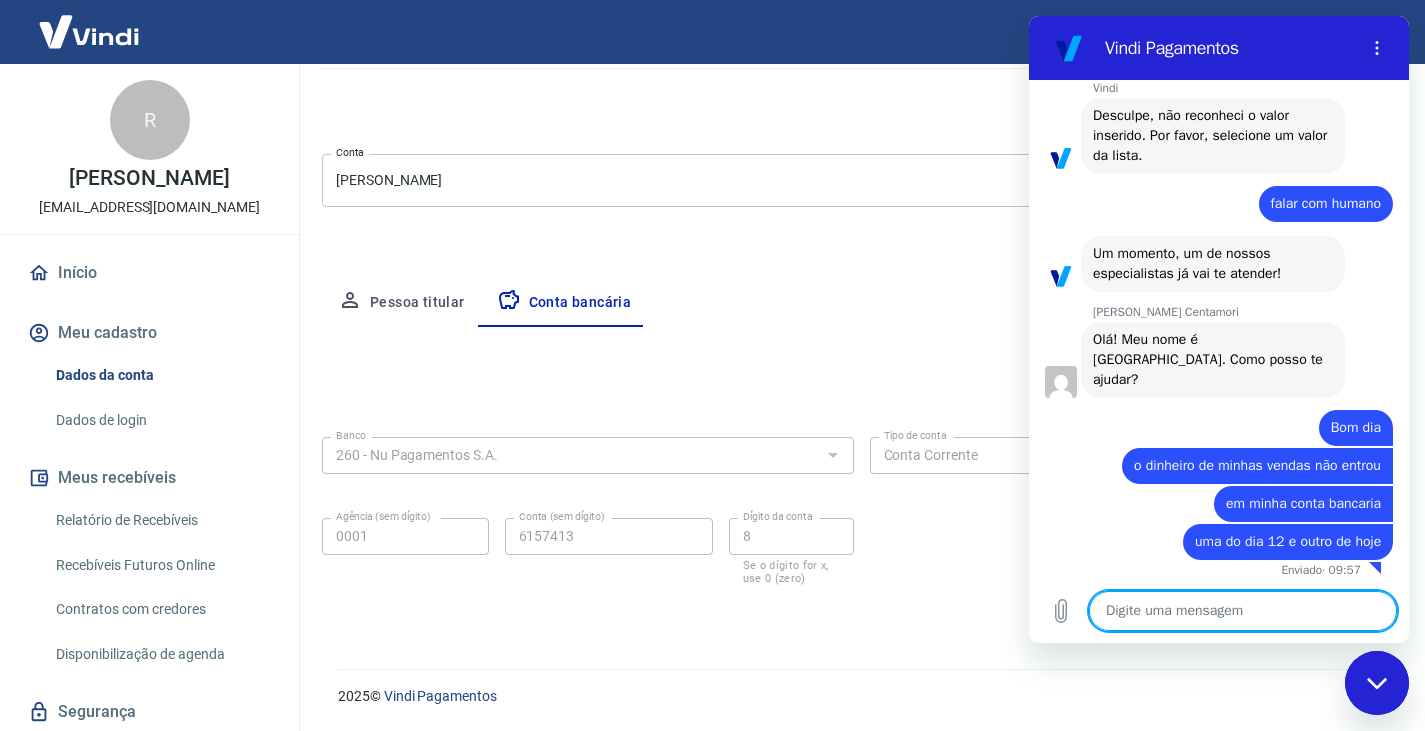 scroll, scrollTop: 270, scrollLeft: 0, axis: vertical 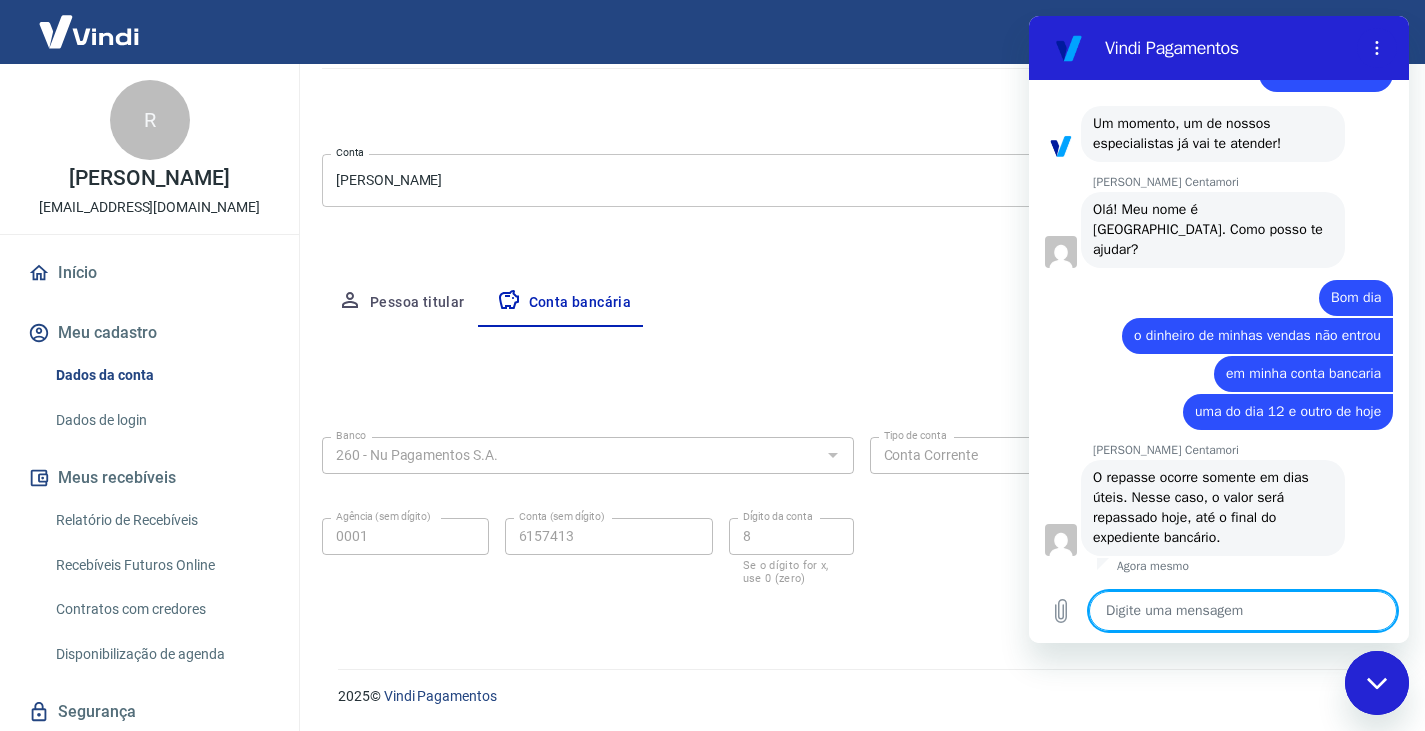 click at bounding box center [1243, 611] 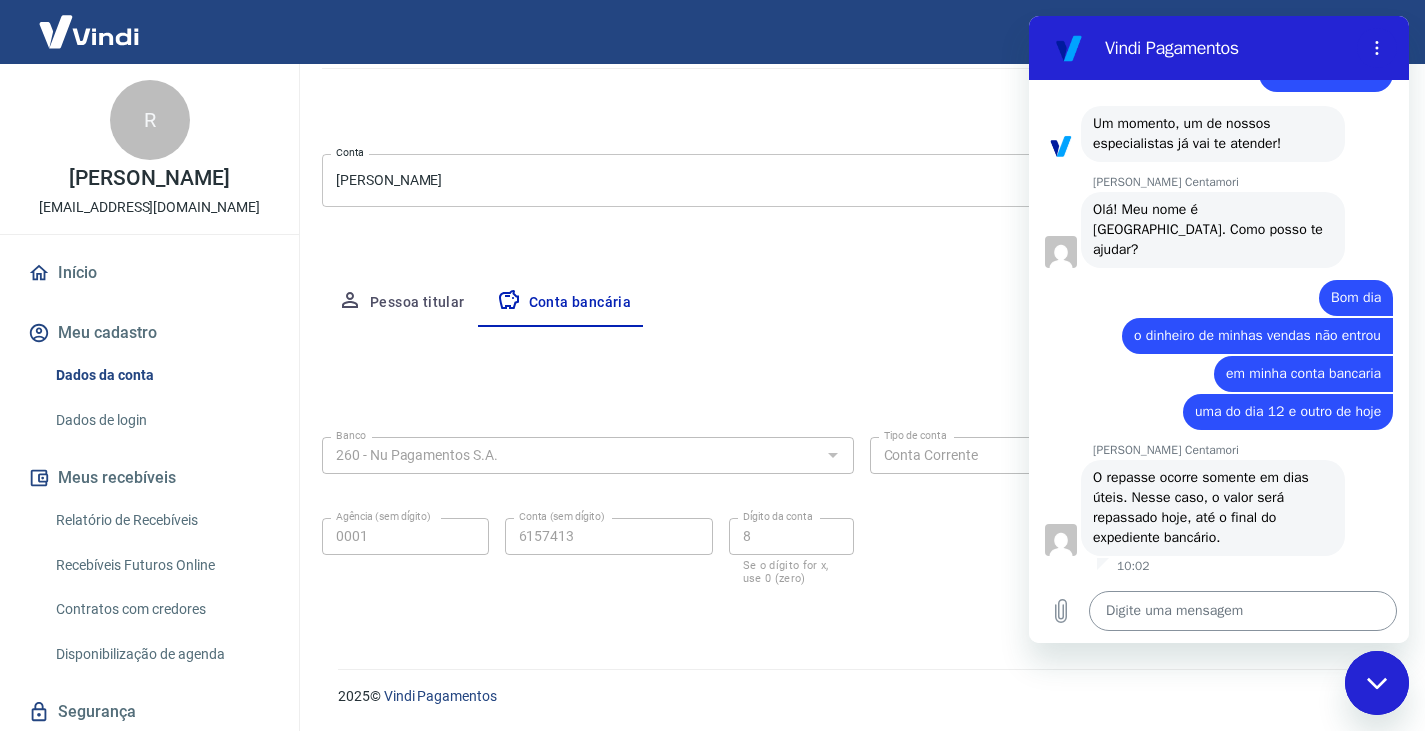 click at bounding box center [1243, 611] 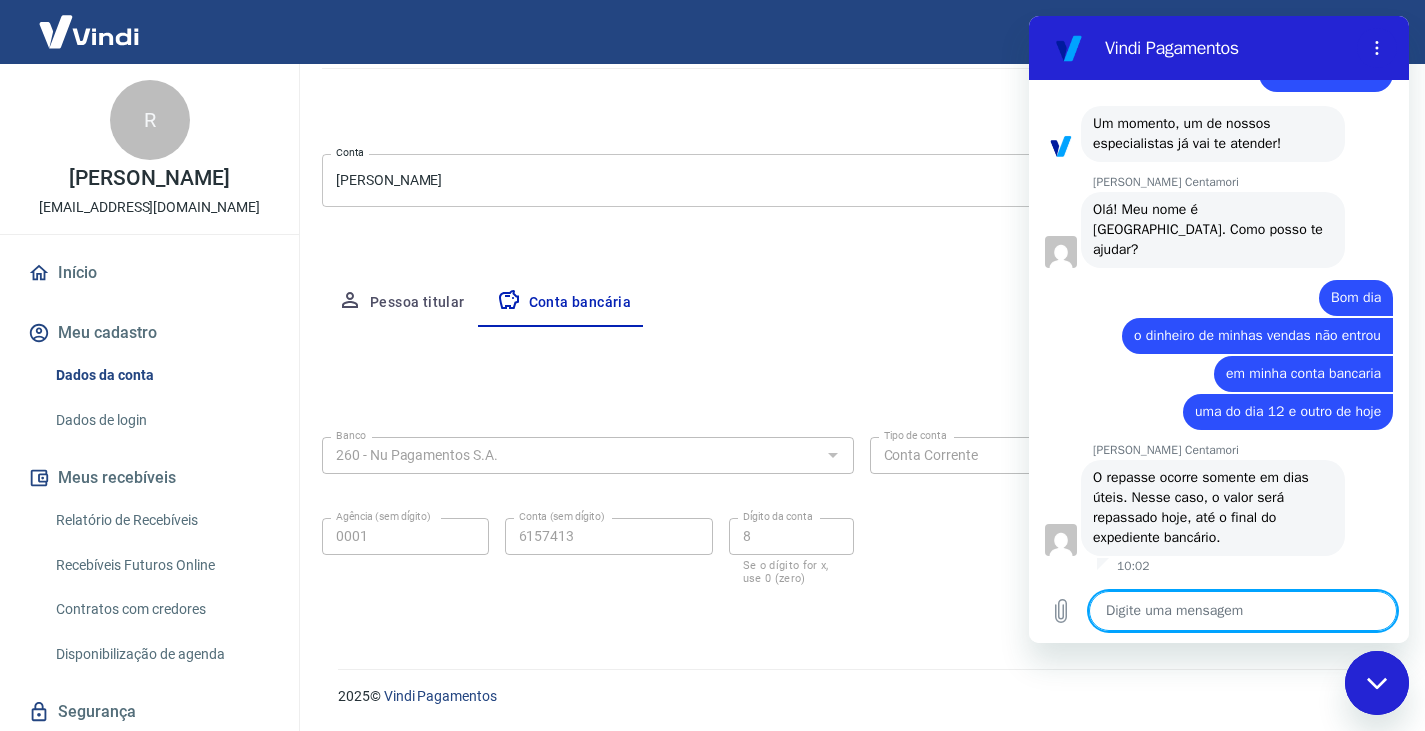 click at bounding box center (1243, 611) 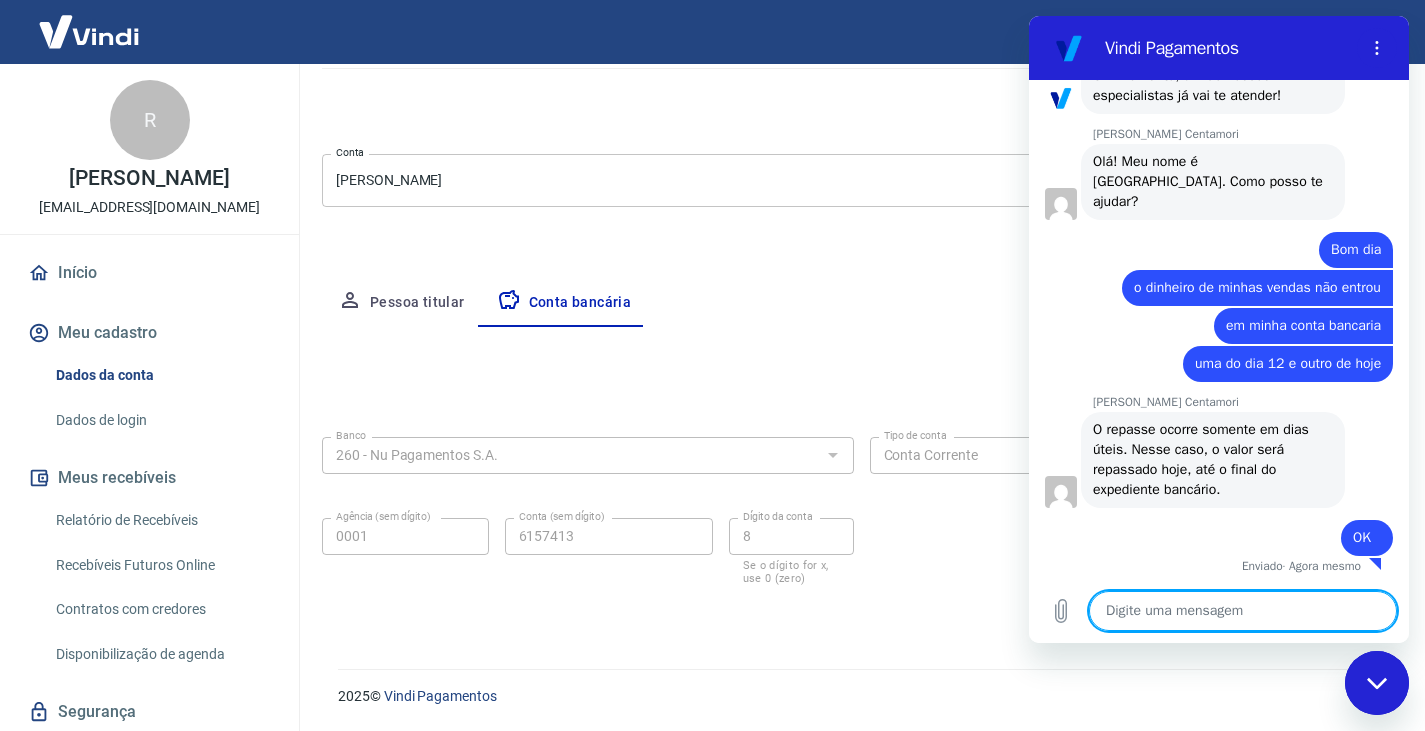 scroll, scrollTop: 444, scrollLeft: 0, axis: vertical 